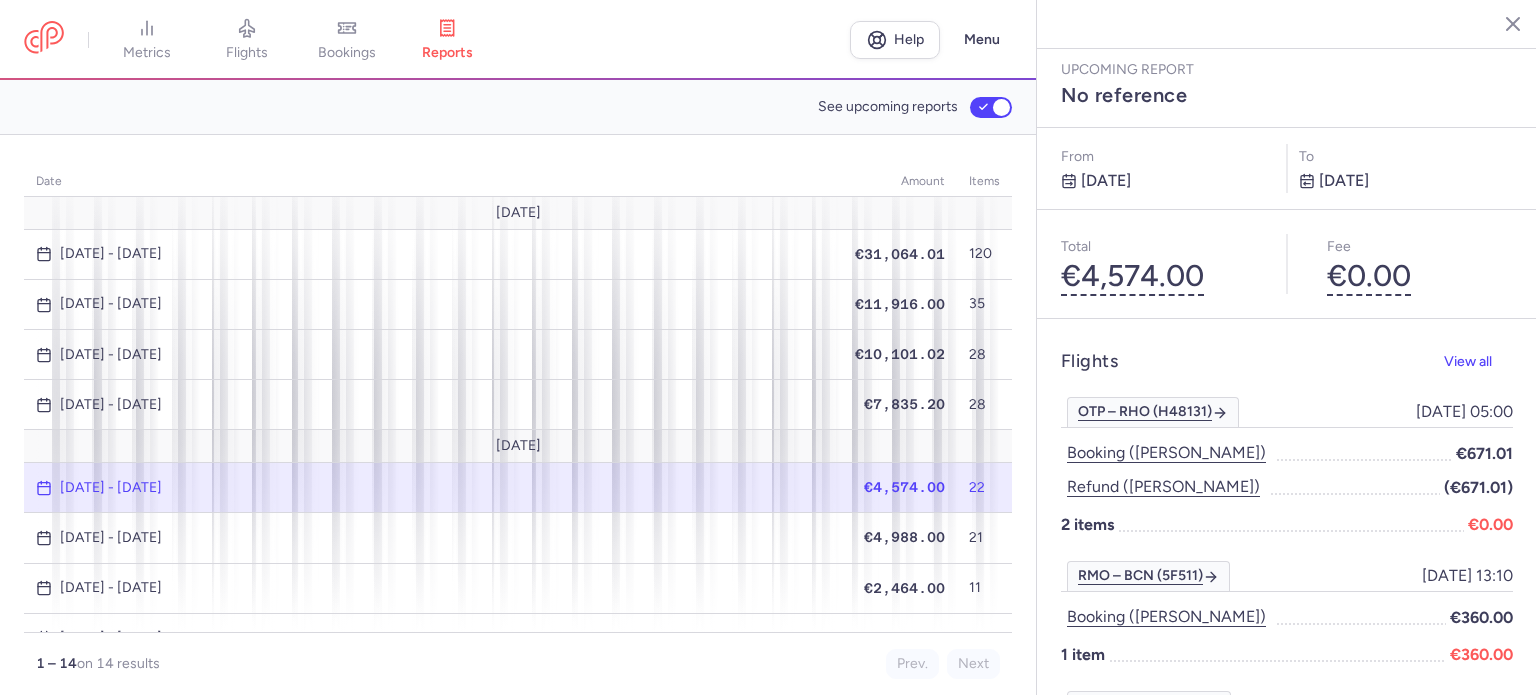 scroll, scrollTop: 0, scrollLeft: 0, axis: both 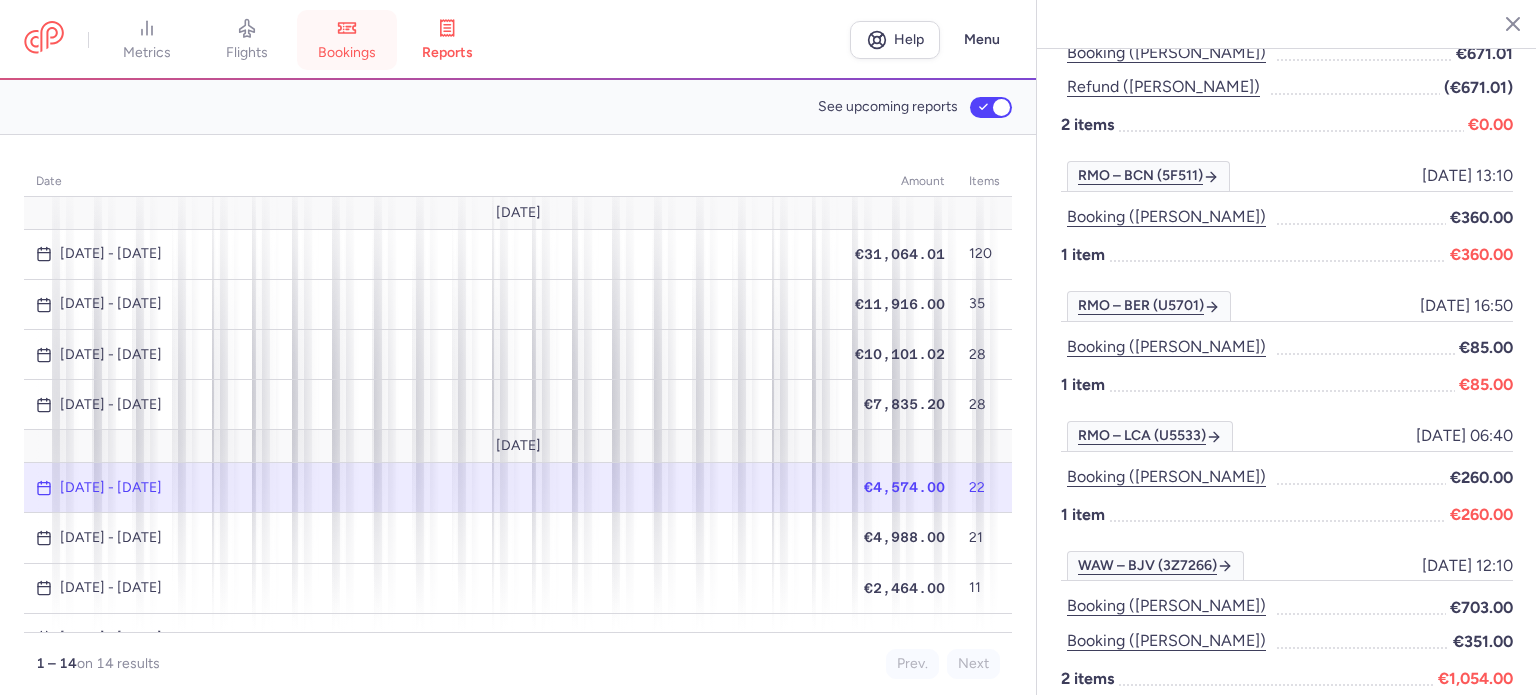click on "bookings" at bounding box center (347, 53) 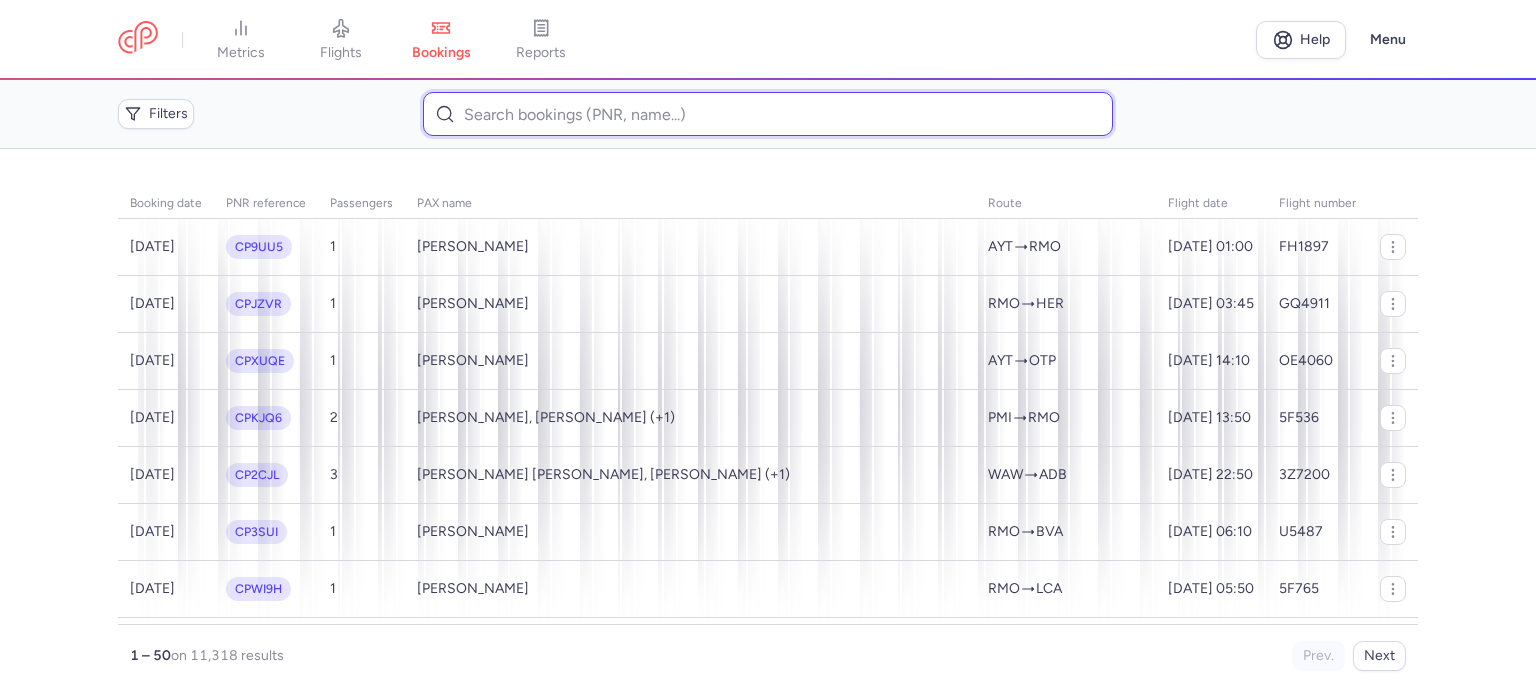 click at bounding box center [767, 114] 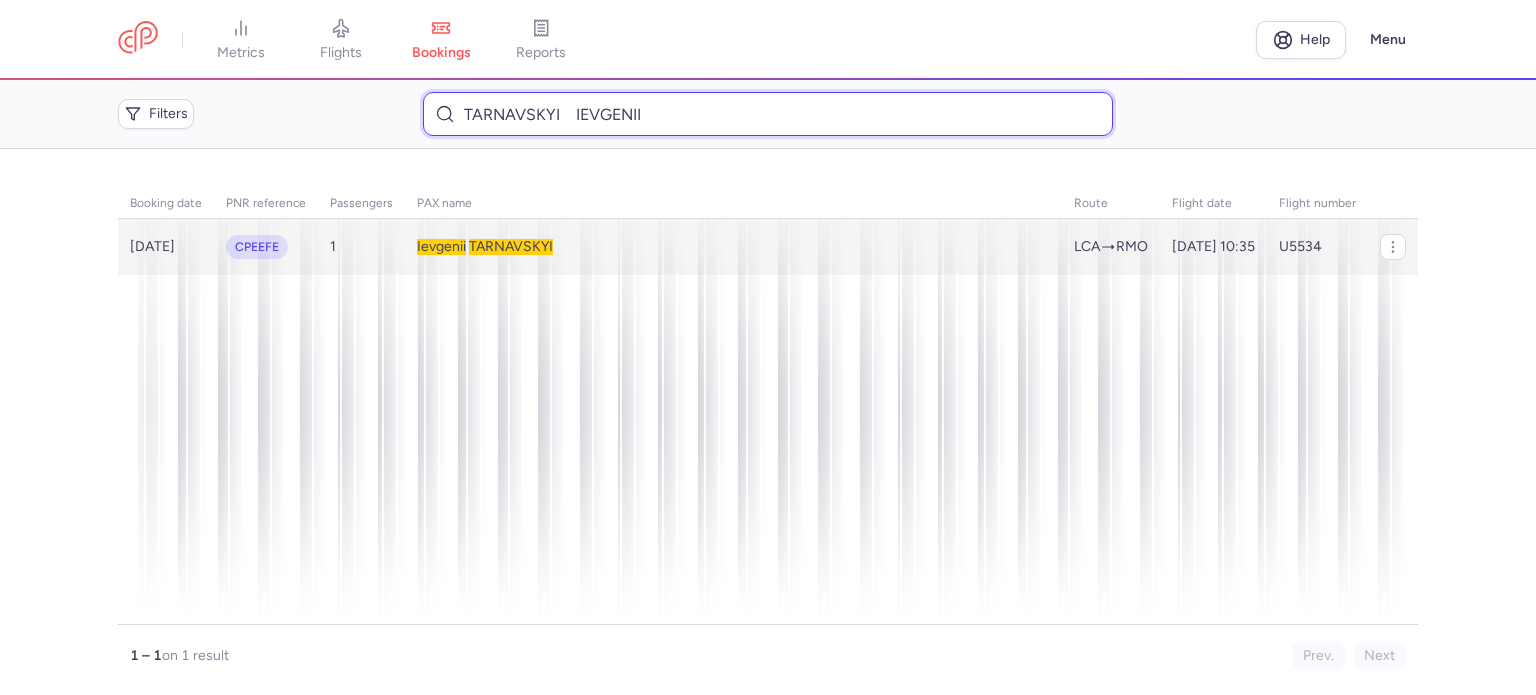 type on "TARNAVSKYI 	IEVGENII" 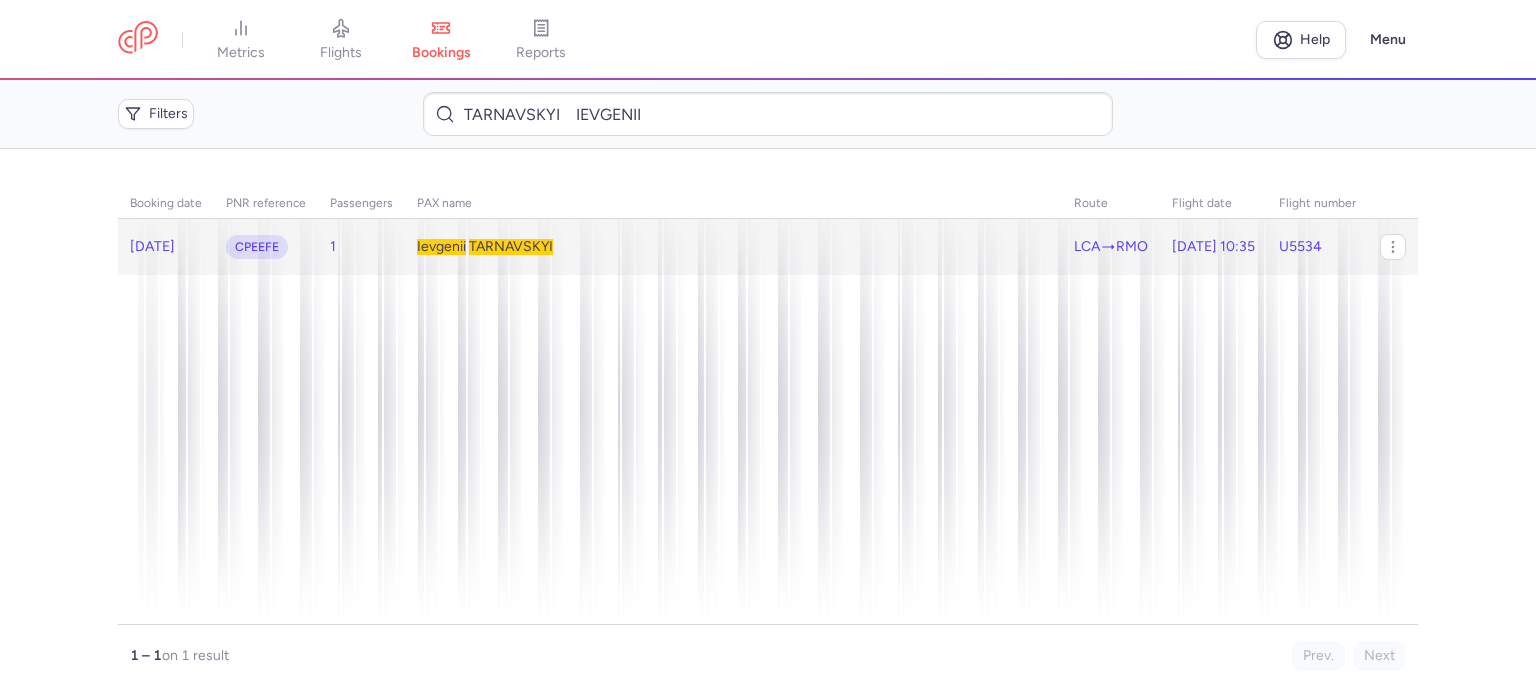 click on "Ievgenii" at bounding box center [441, 246] 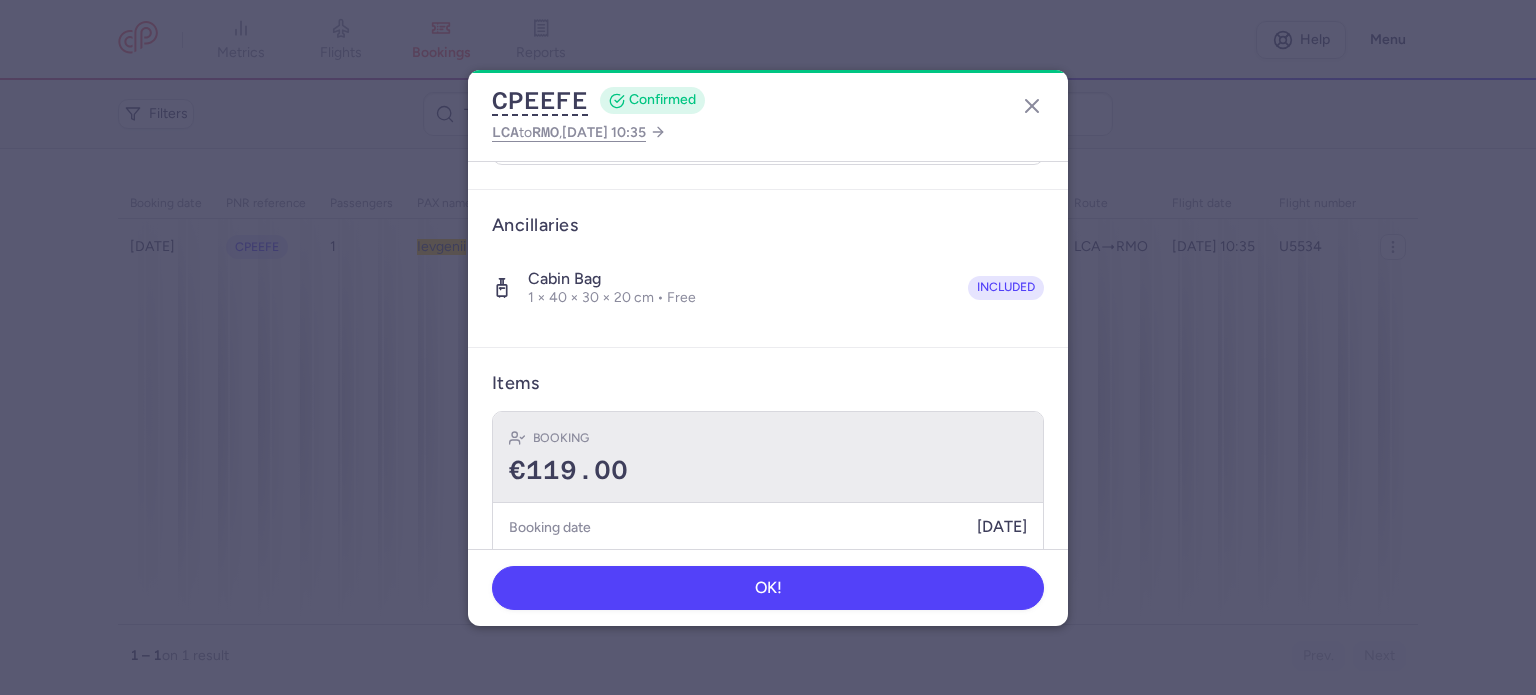 scroll, scrollTop: 352, scrollLeft: 0, axis: vertical 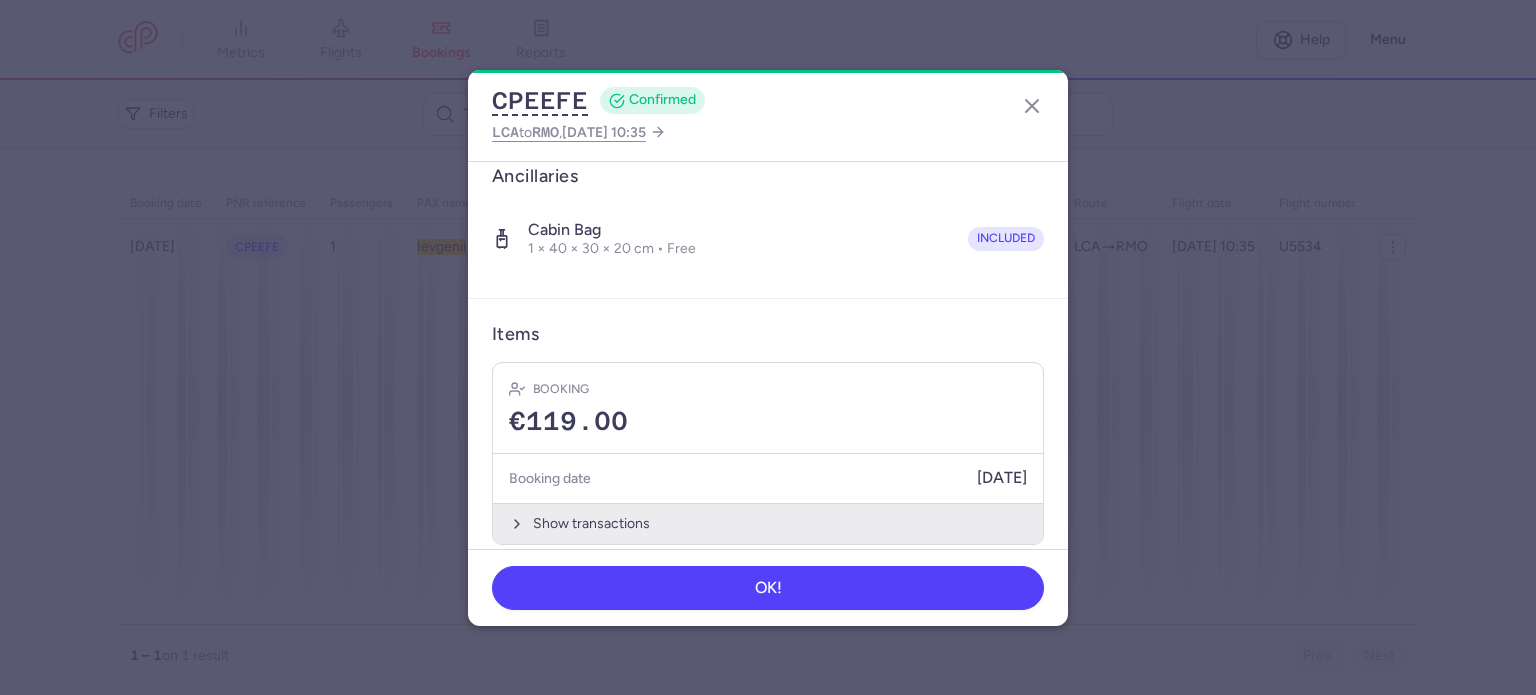 click on "Show transactions" at bounding box center (768, 523) 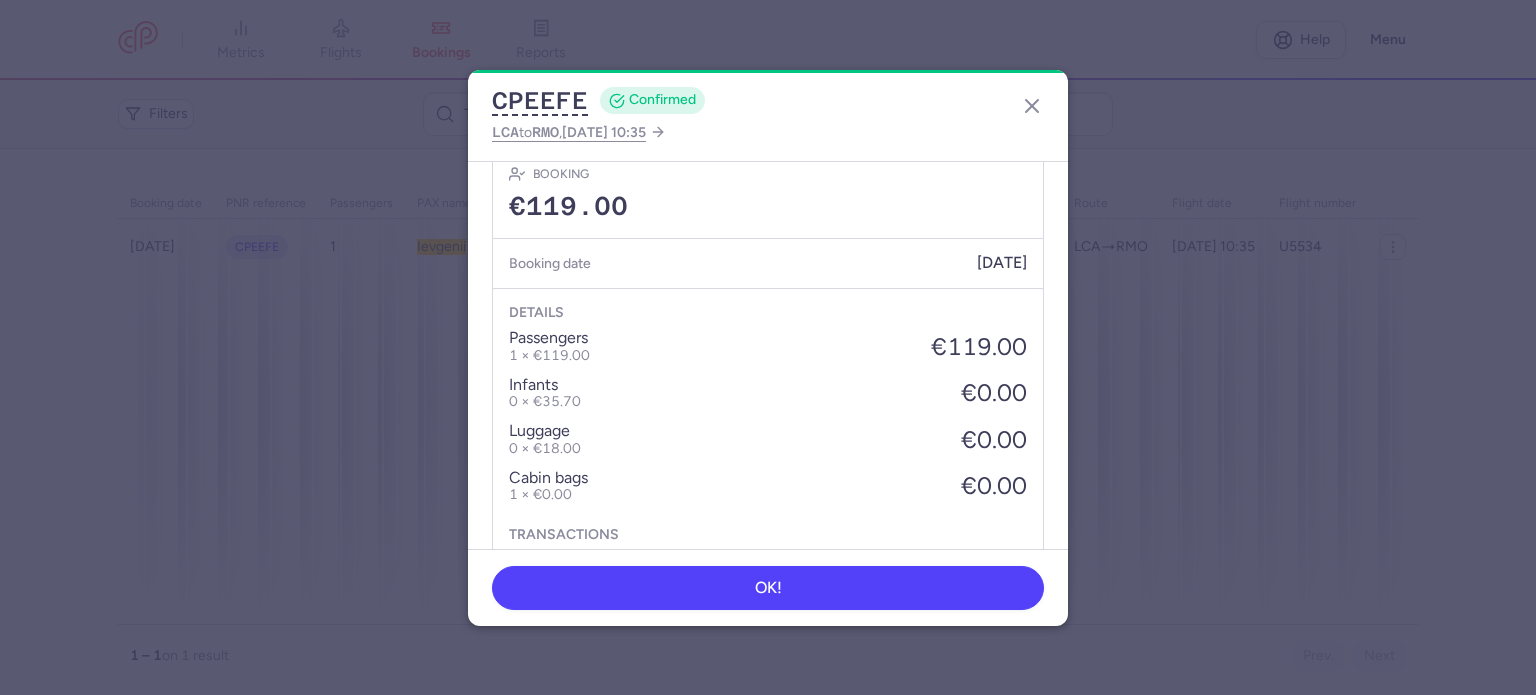 scroll, scrollTop: 668, scrollLeft: 0, axis: vertical 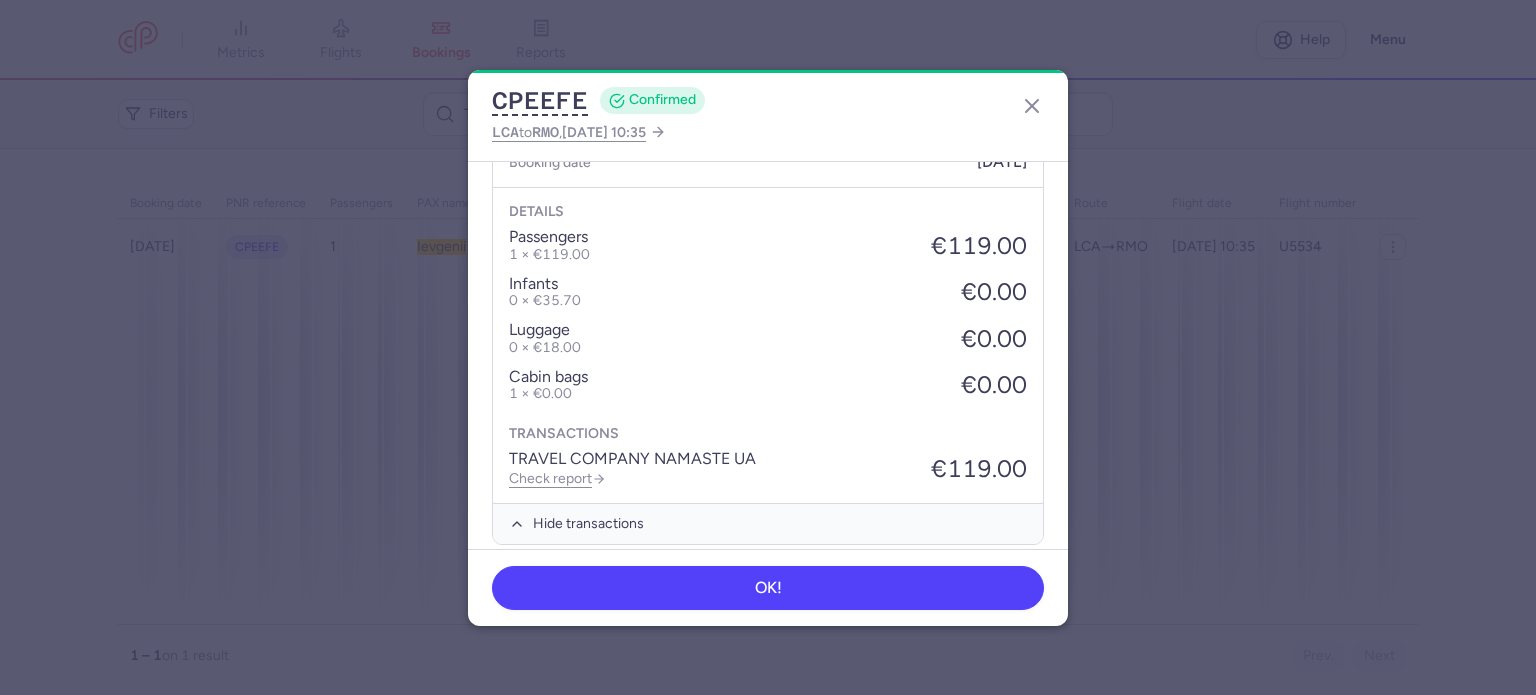 drag, startPoint x: 558, startPoint y: 460, endPoint x: 529, endPoint y: 447, distance: 31.780497 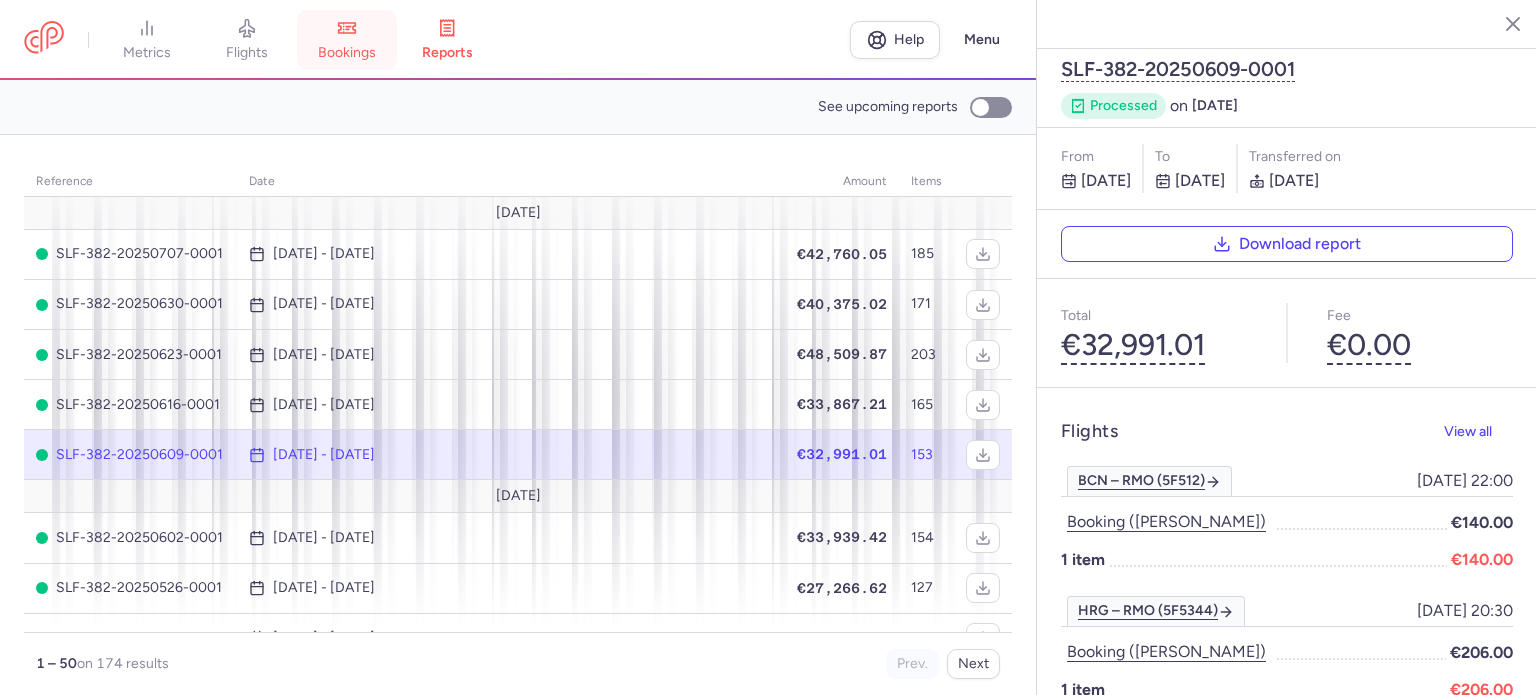 click on "bookings" at bounding box center [347, 40] 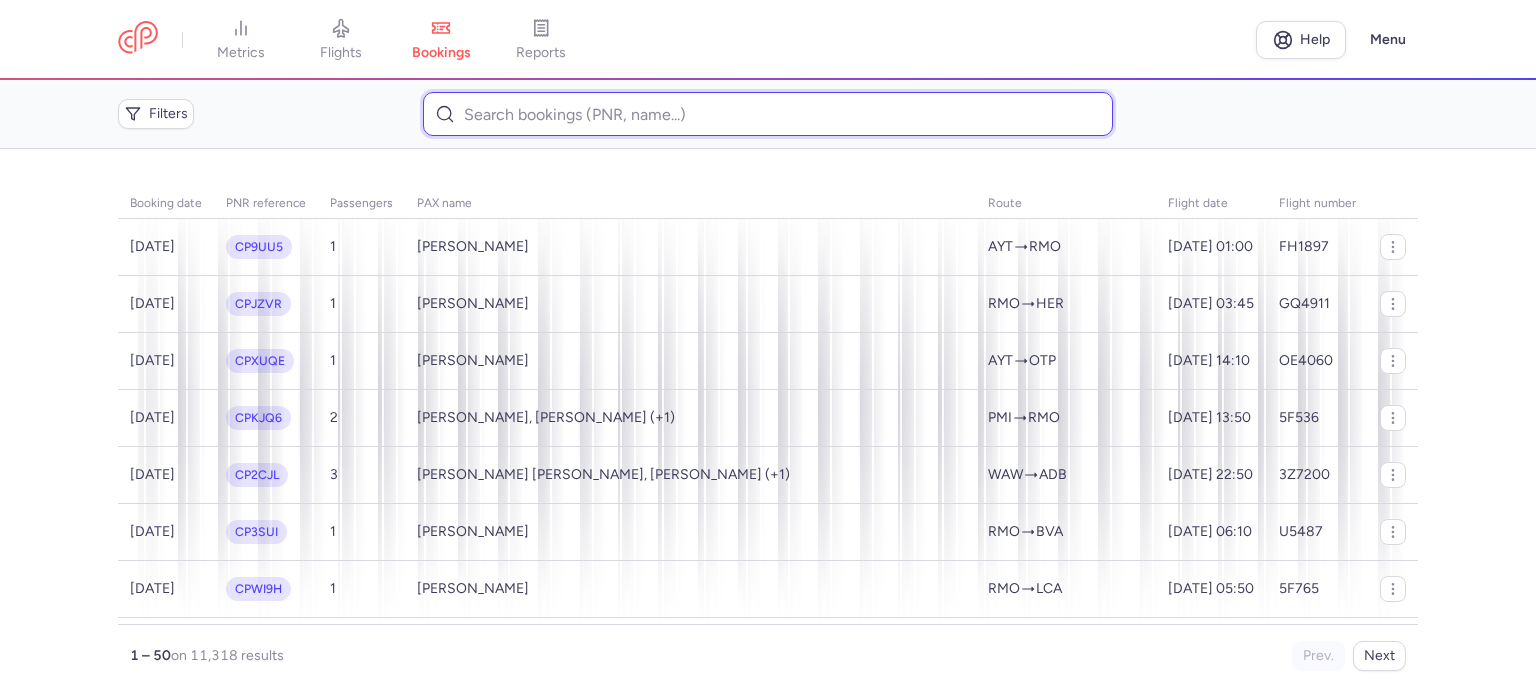 click at bounding box center (767, 114) 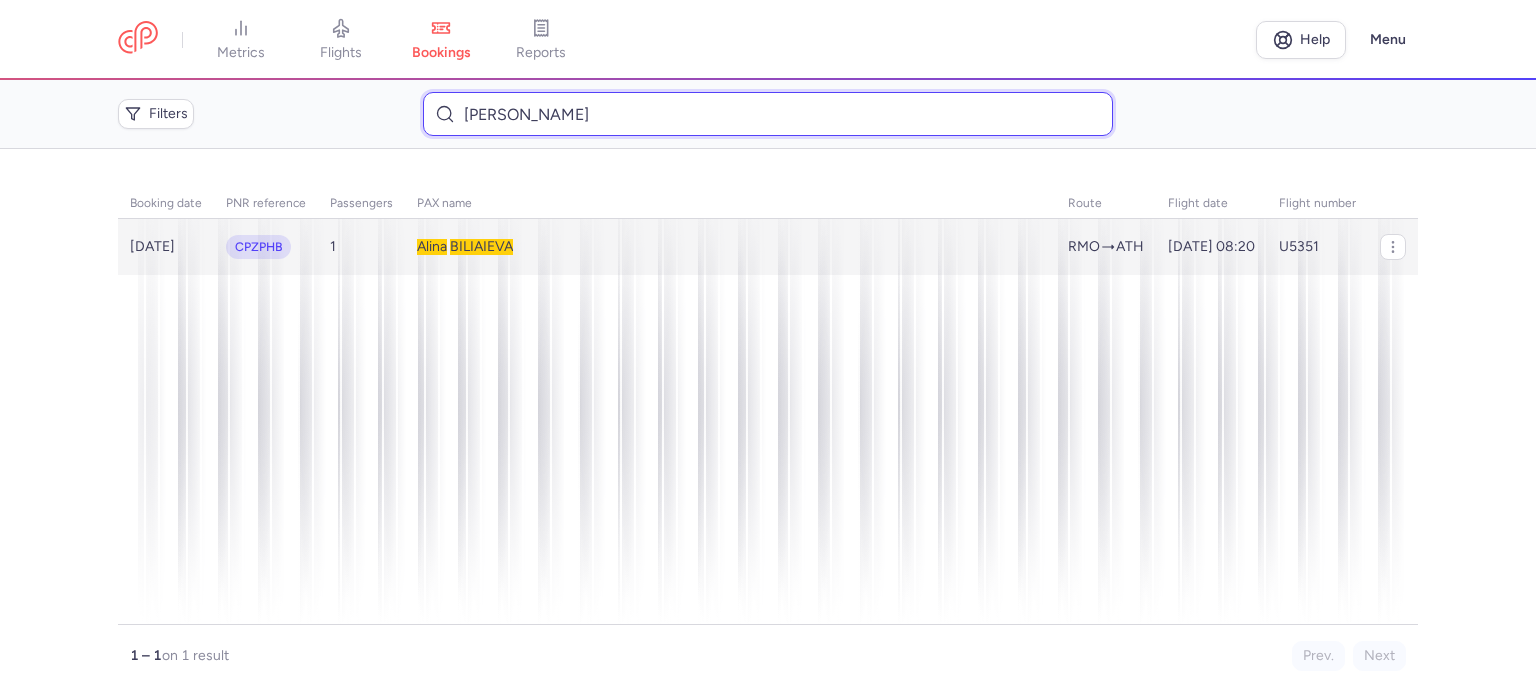 type on "BILIAIEVA 	ALINA" 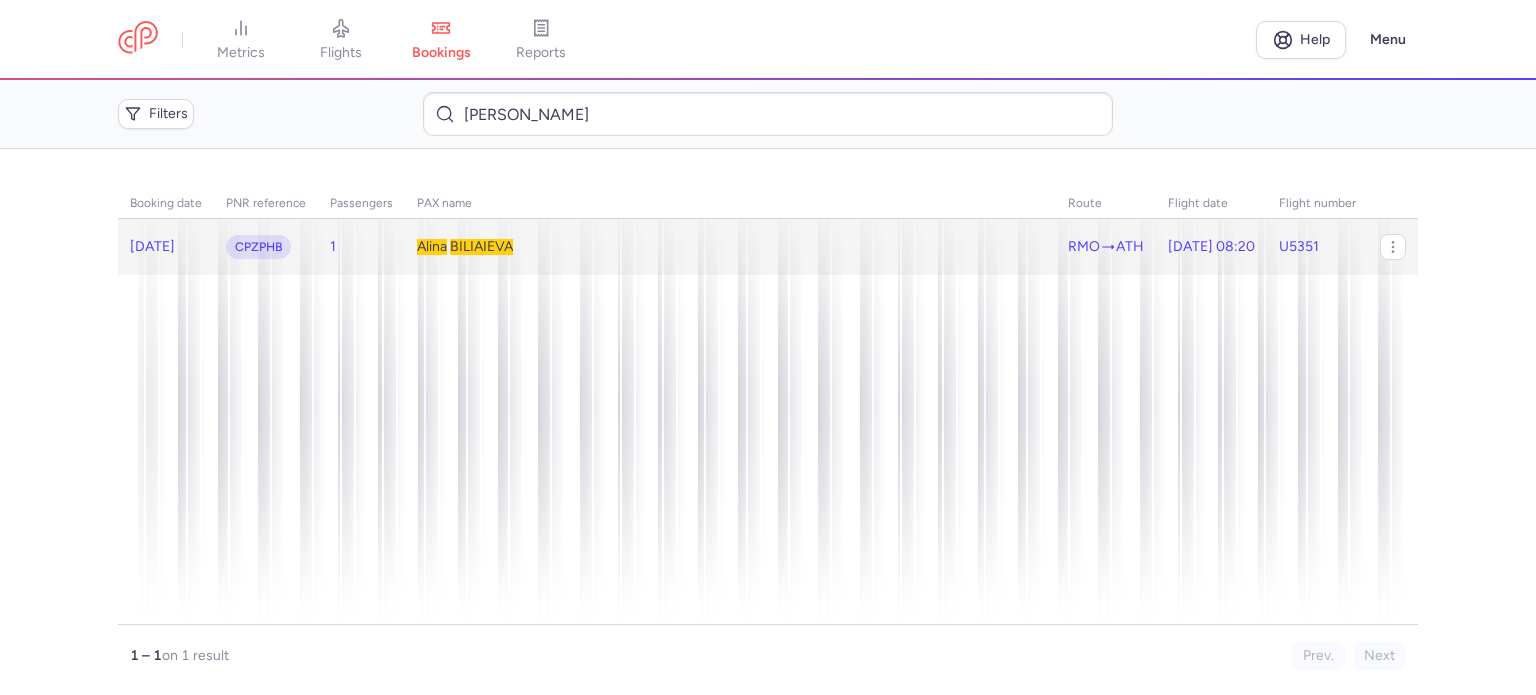click on "BILIAIEVA" at bounding box center (481, 246) 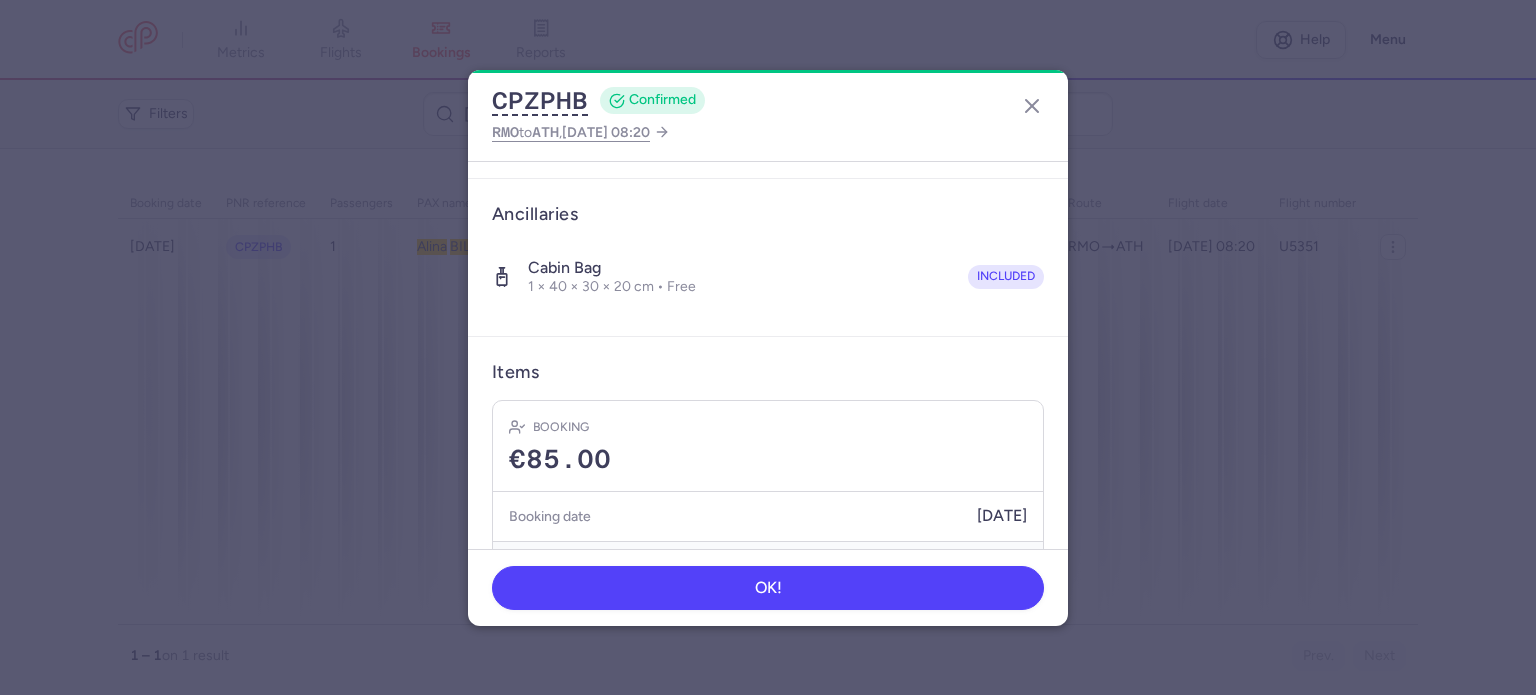 scroll, scrollTop: 352, scrollLeft: 0, axis: vertical 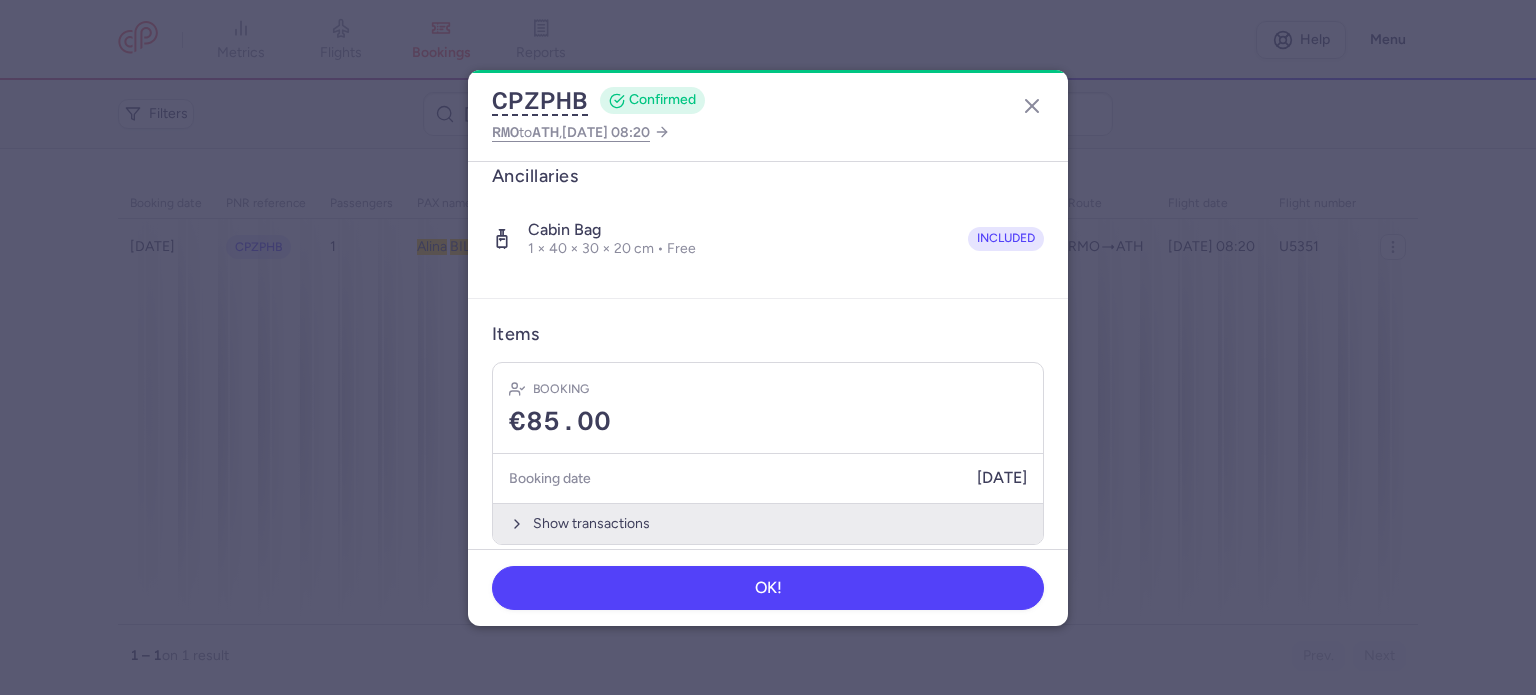 click on "Show transactions" at bounding box center [768, 523] 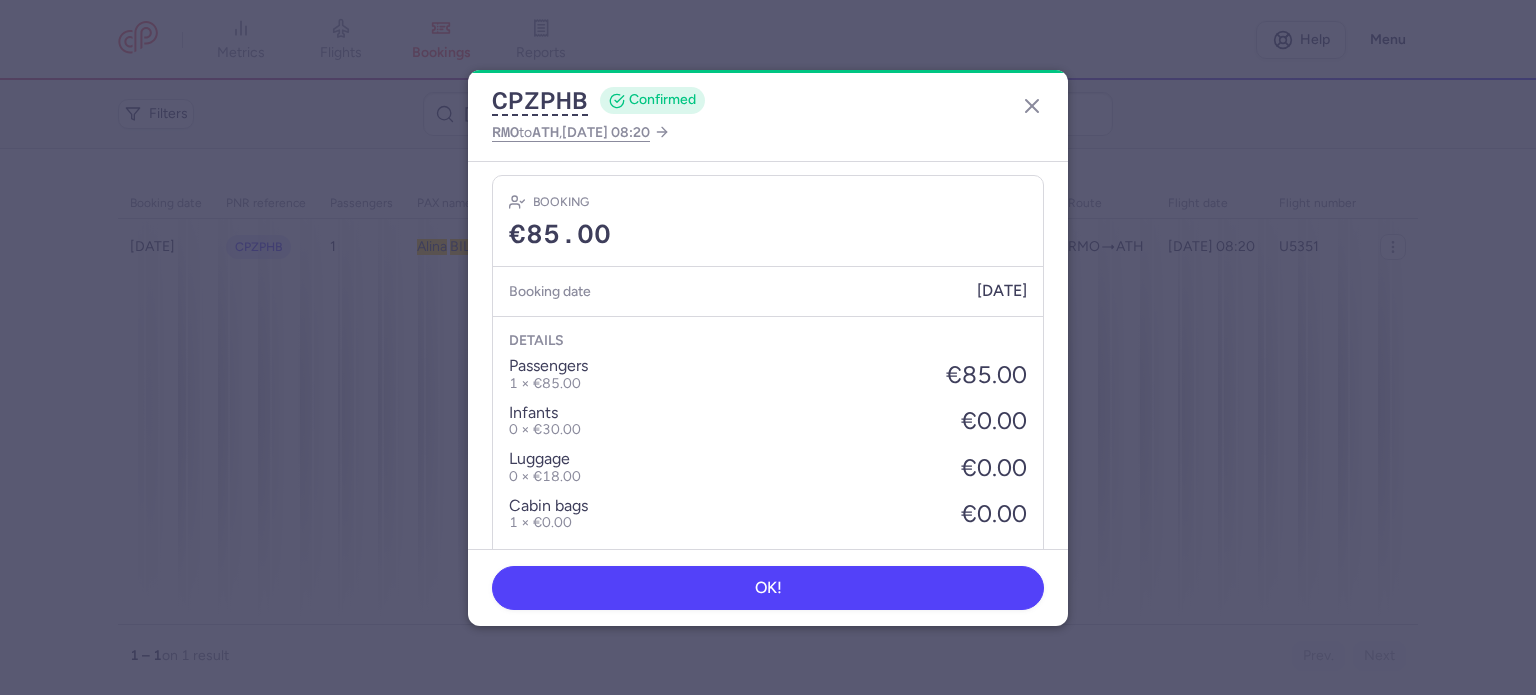 scroll, scrollTop: 668, scrollLeft: 0, axis: vertical 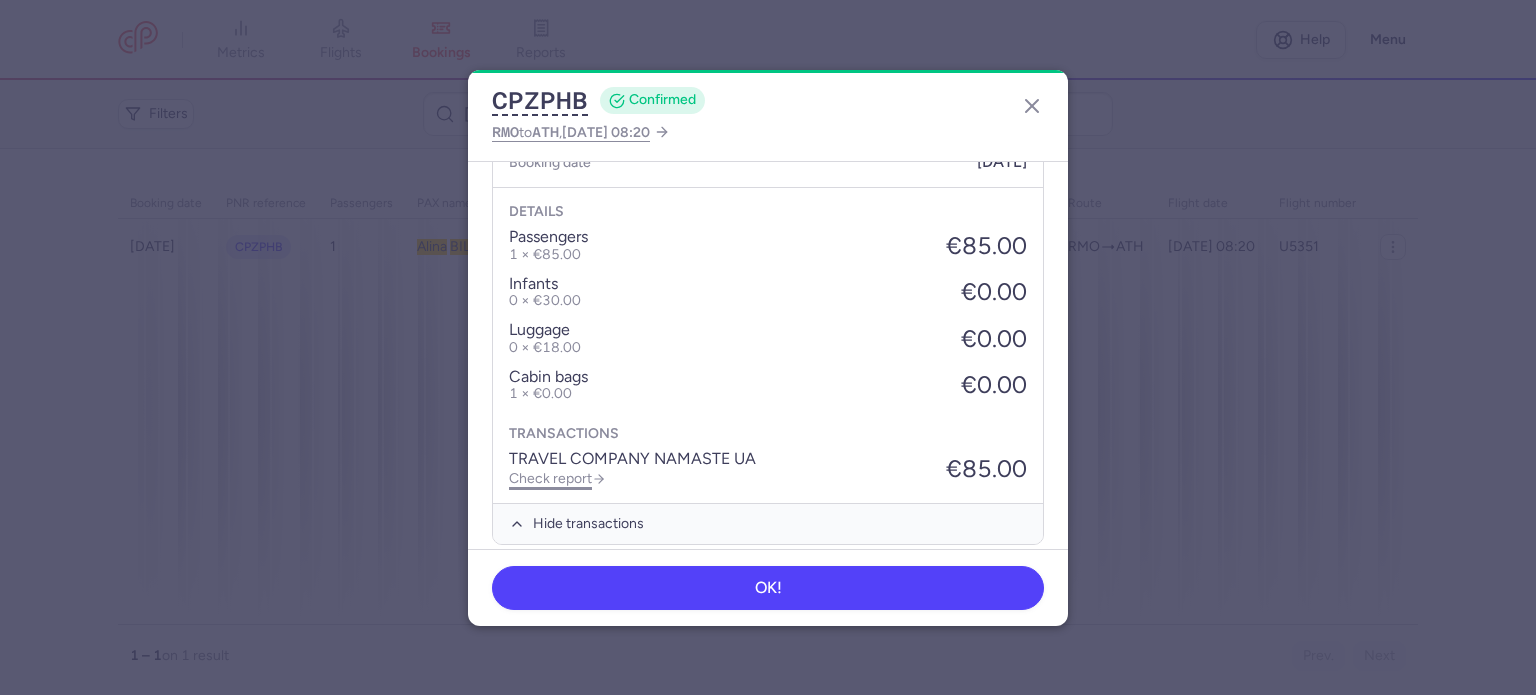 click on "Check report" 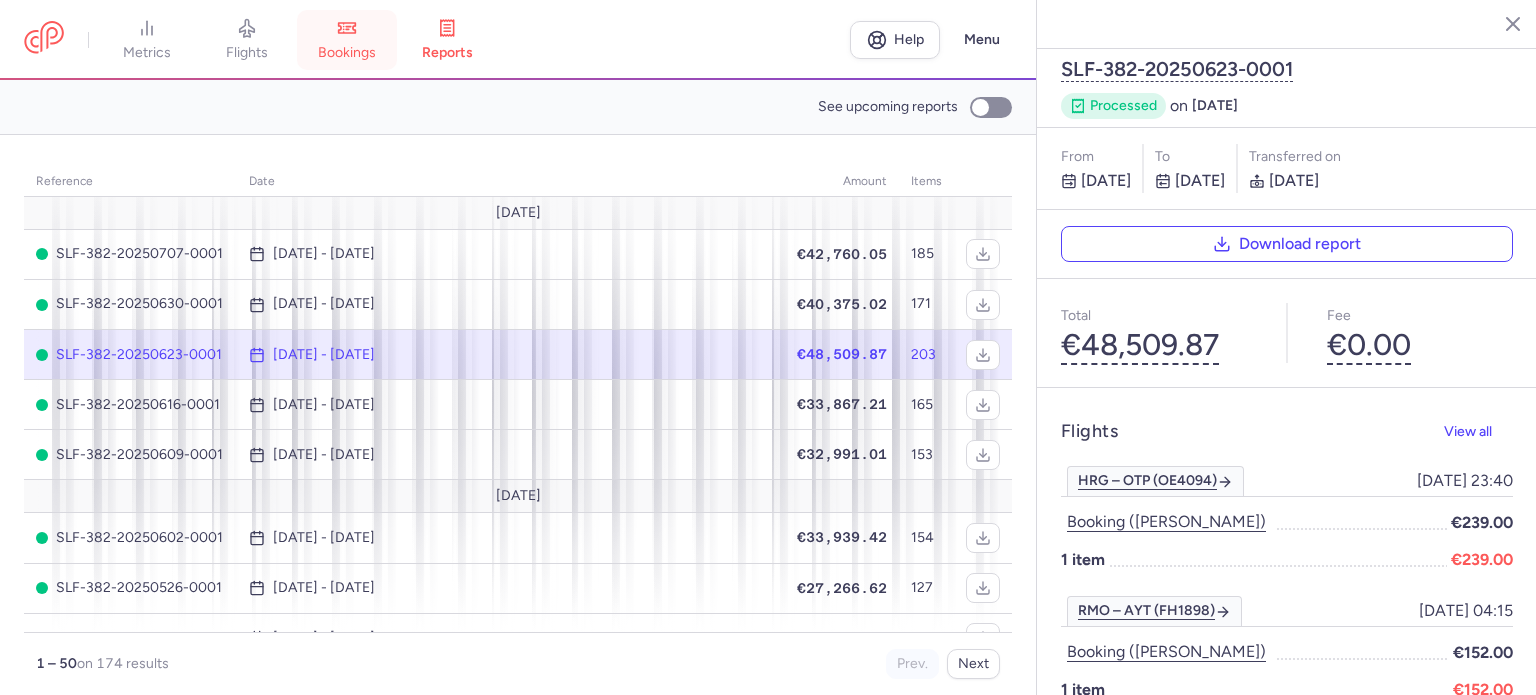 click on "bookings" at bounding box center [347, 53] 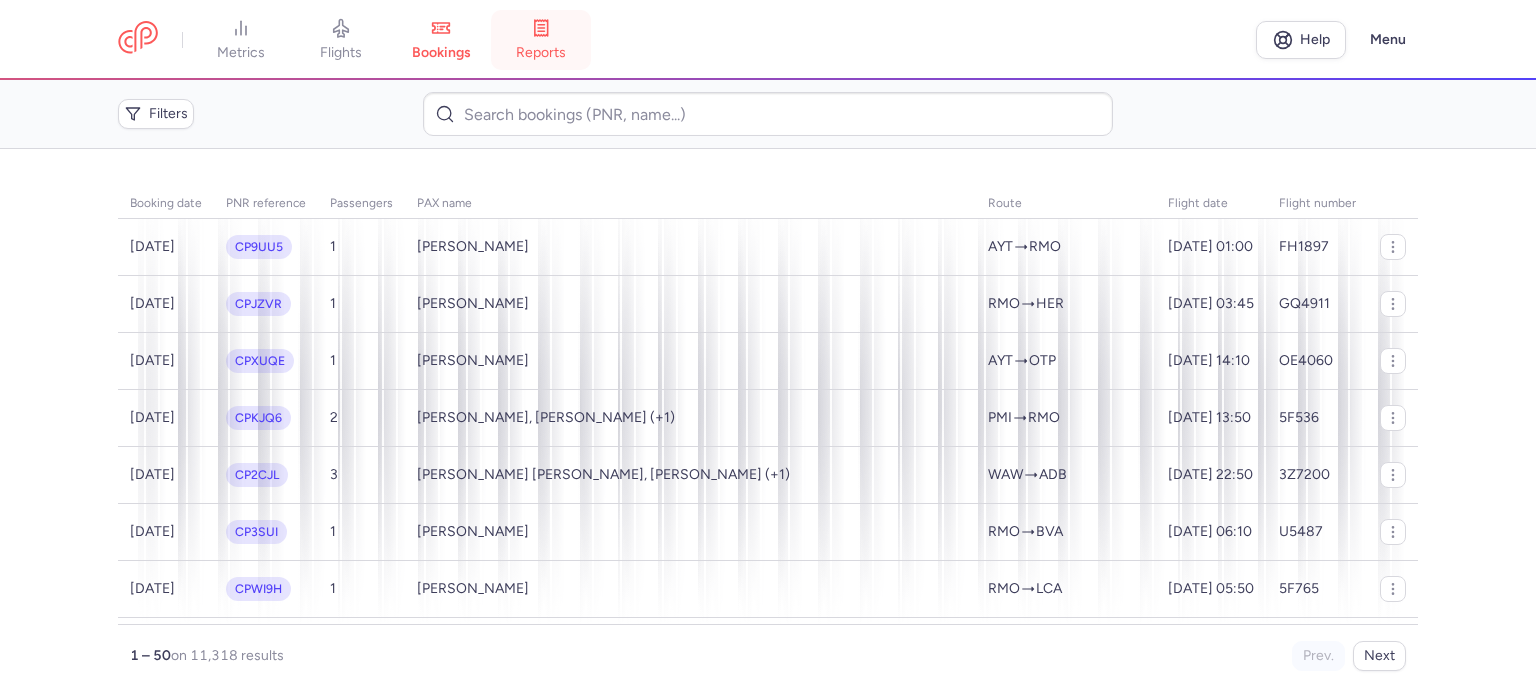 click on "reports" at bounding box center (541, 53) 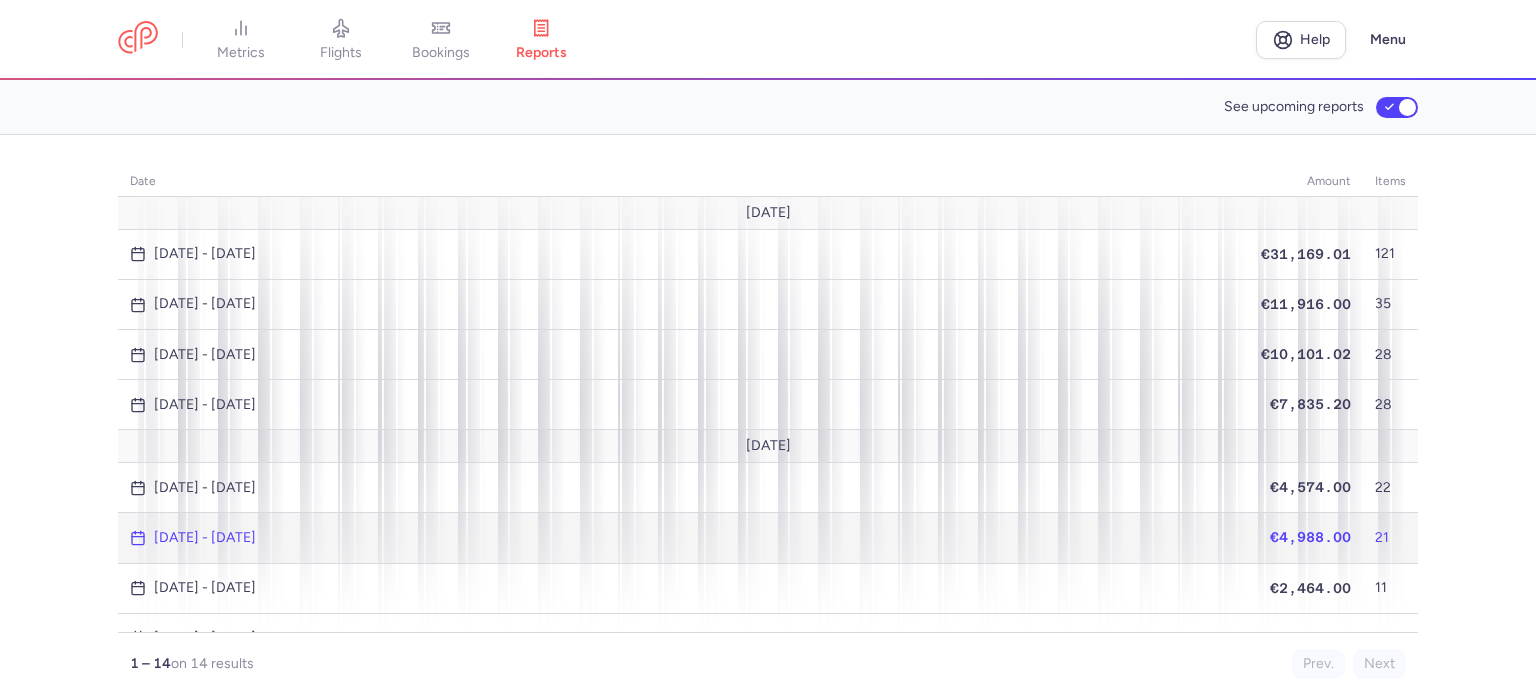 click on "€4,988.00" 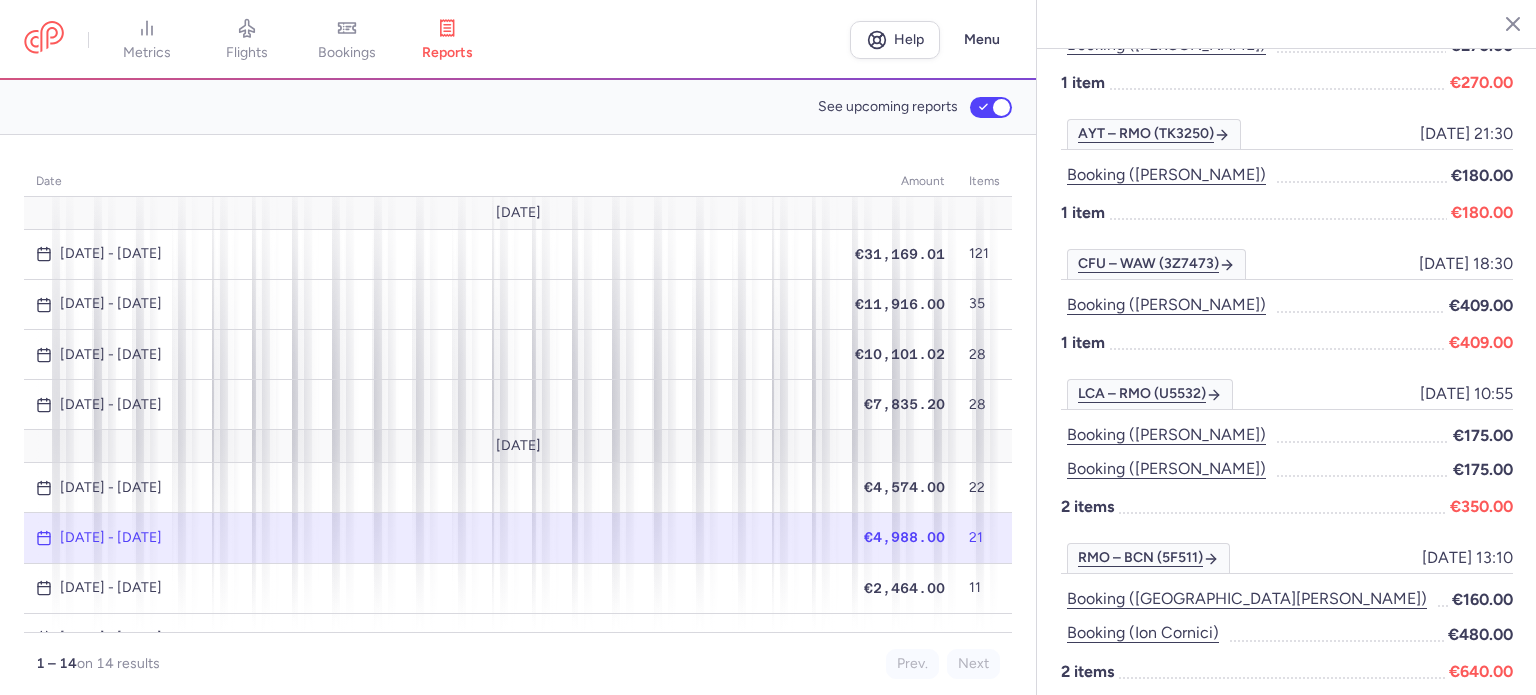 scroll, scrollTop: 1300, scrollLeft: 0, axis: vertical 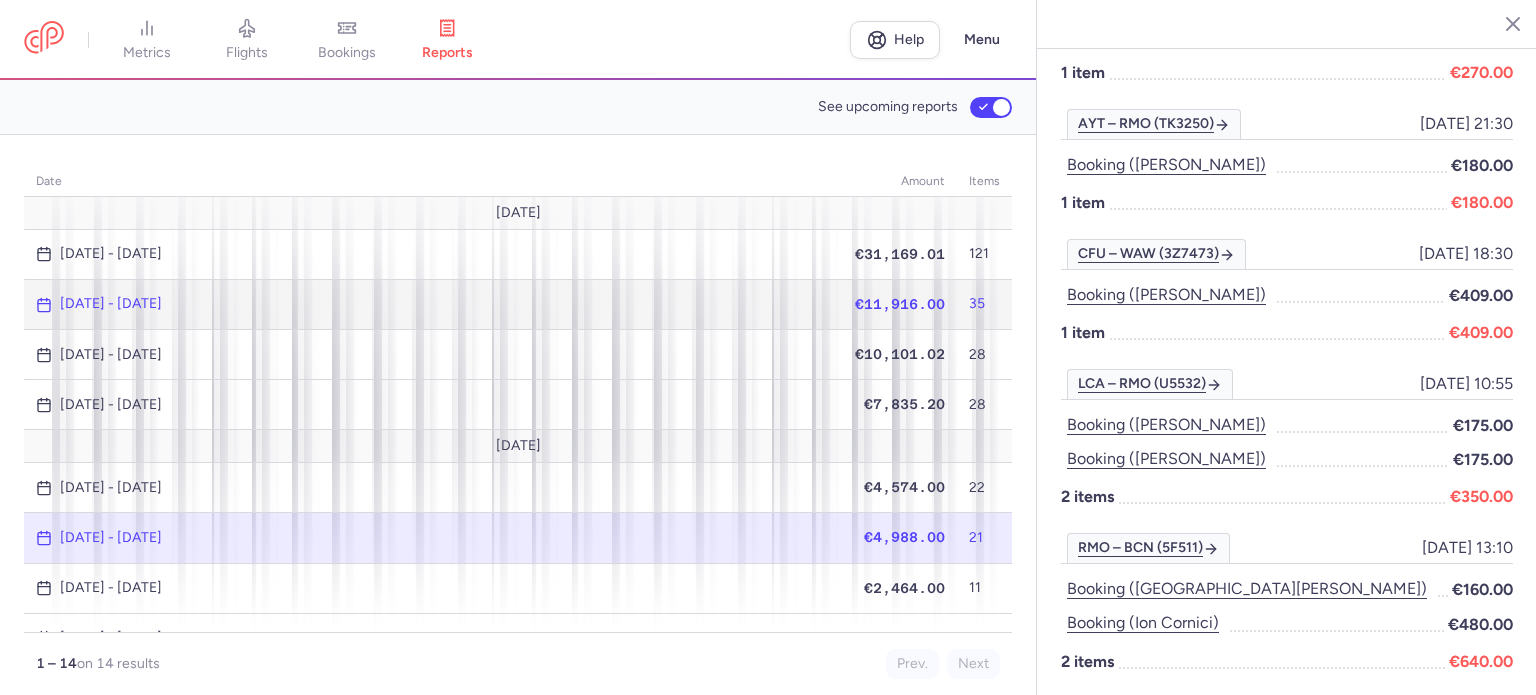 click on "€11,916.00" 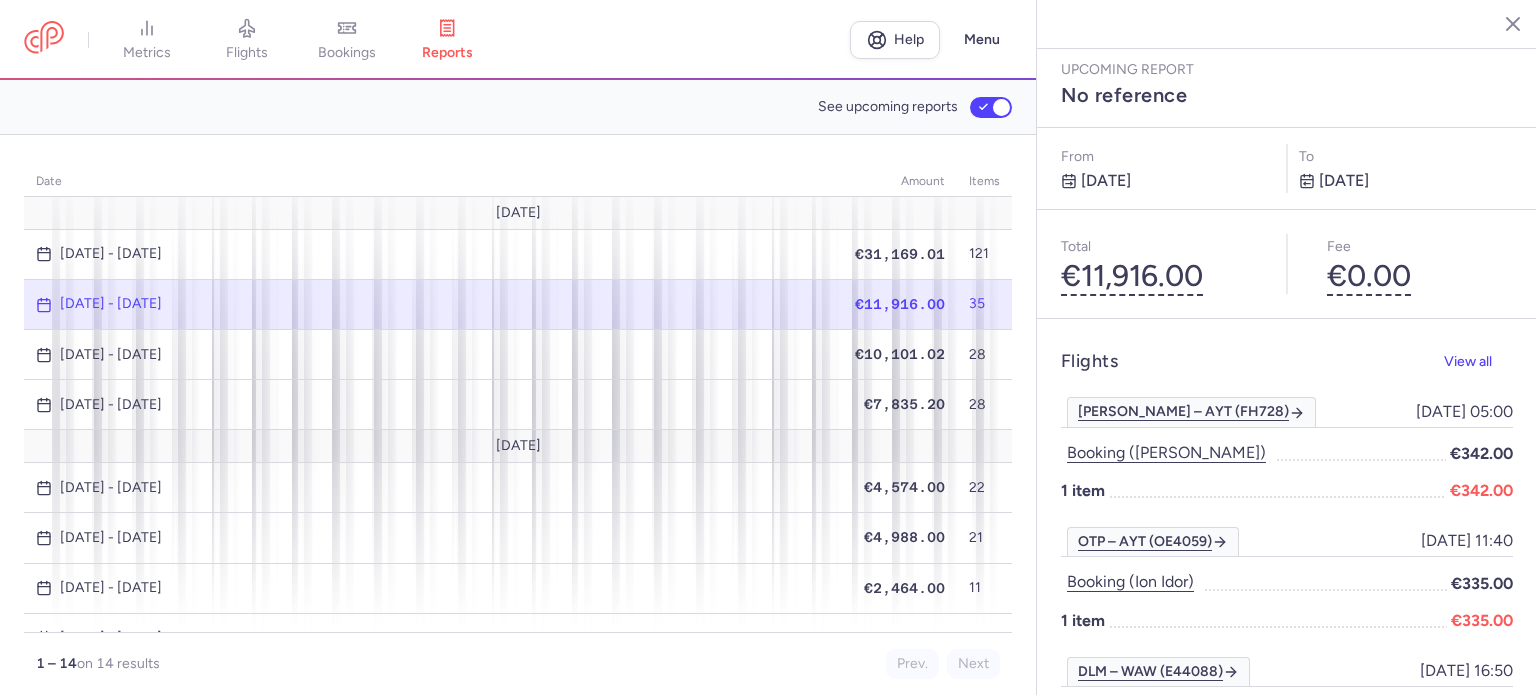 scroll, scrollTop: 0, scrollLeft: 0, axis: both 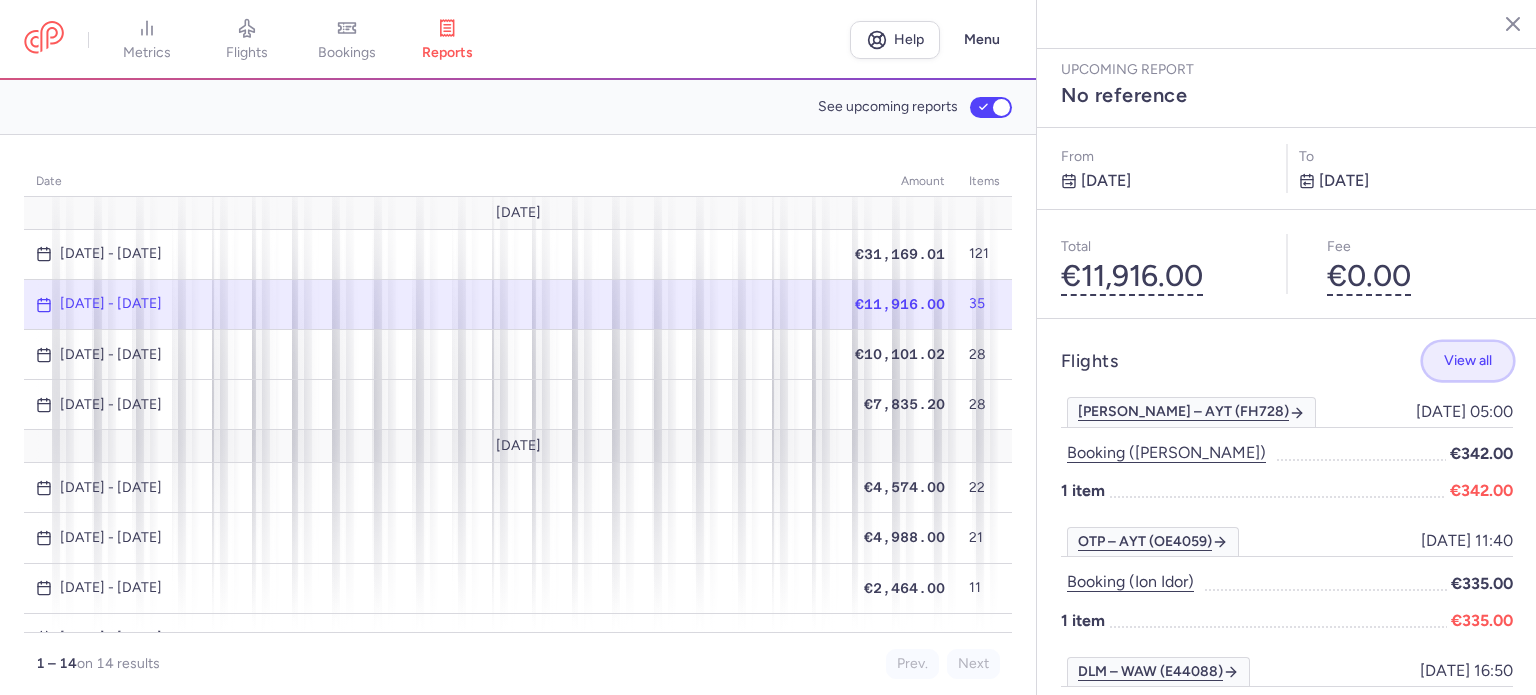 click on "View all" at bounding box center (1468, 360) 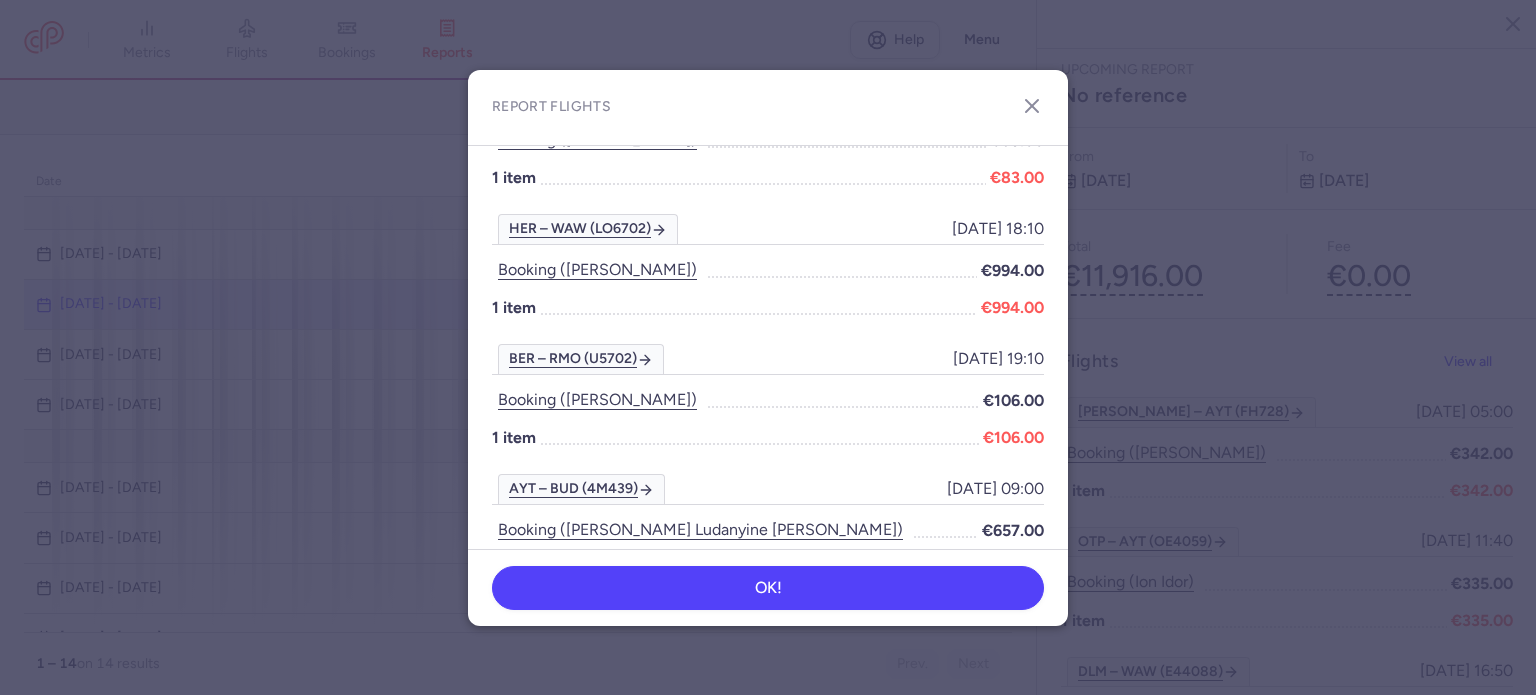 scroll, scrollTop: 700, scrollLeft: 0, axis: vertical 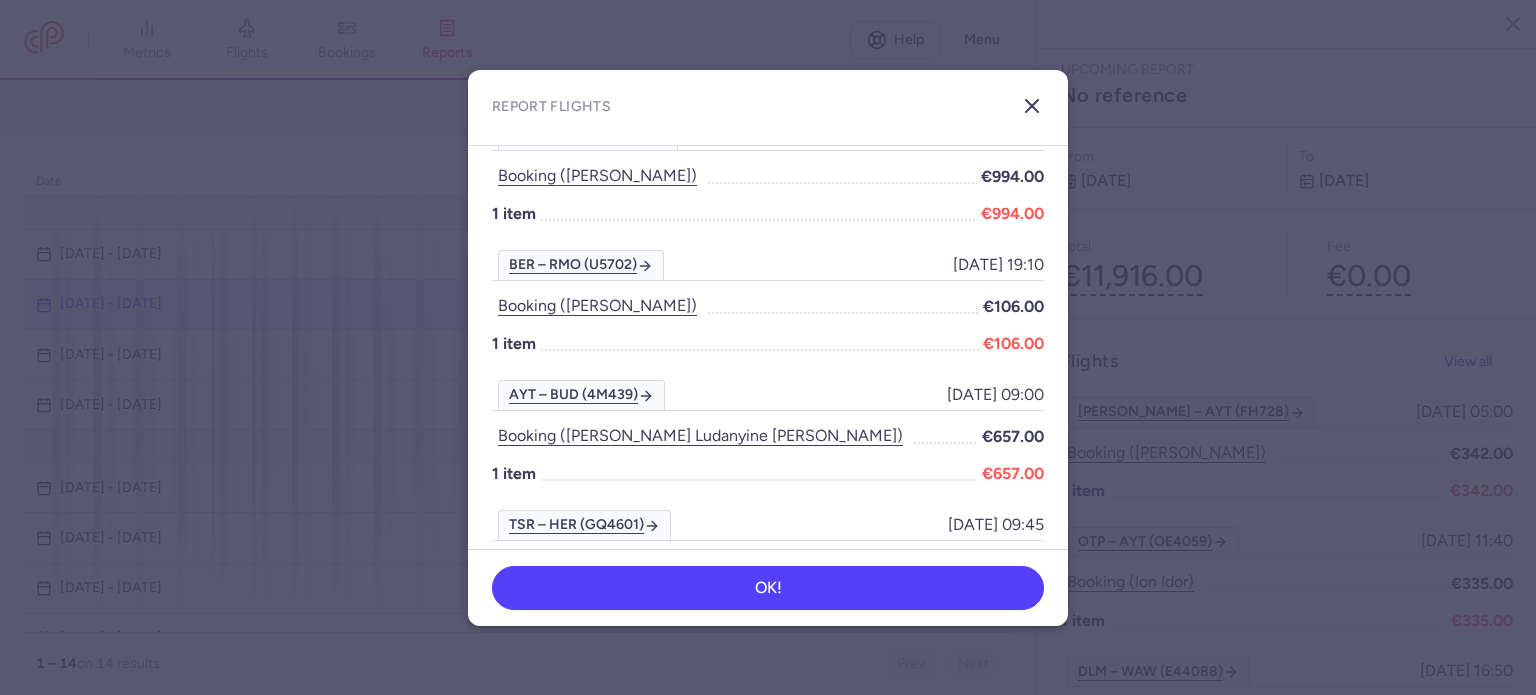 click 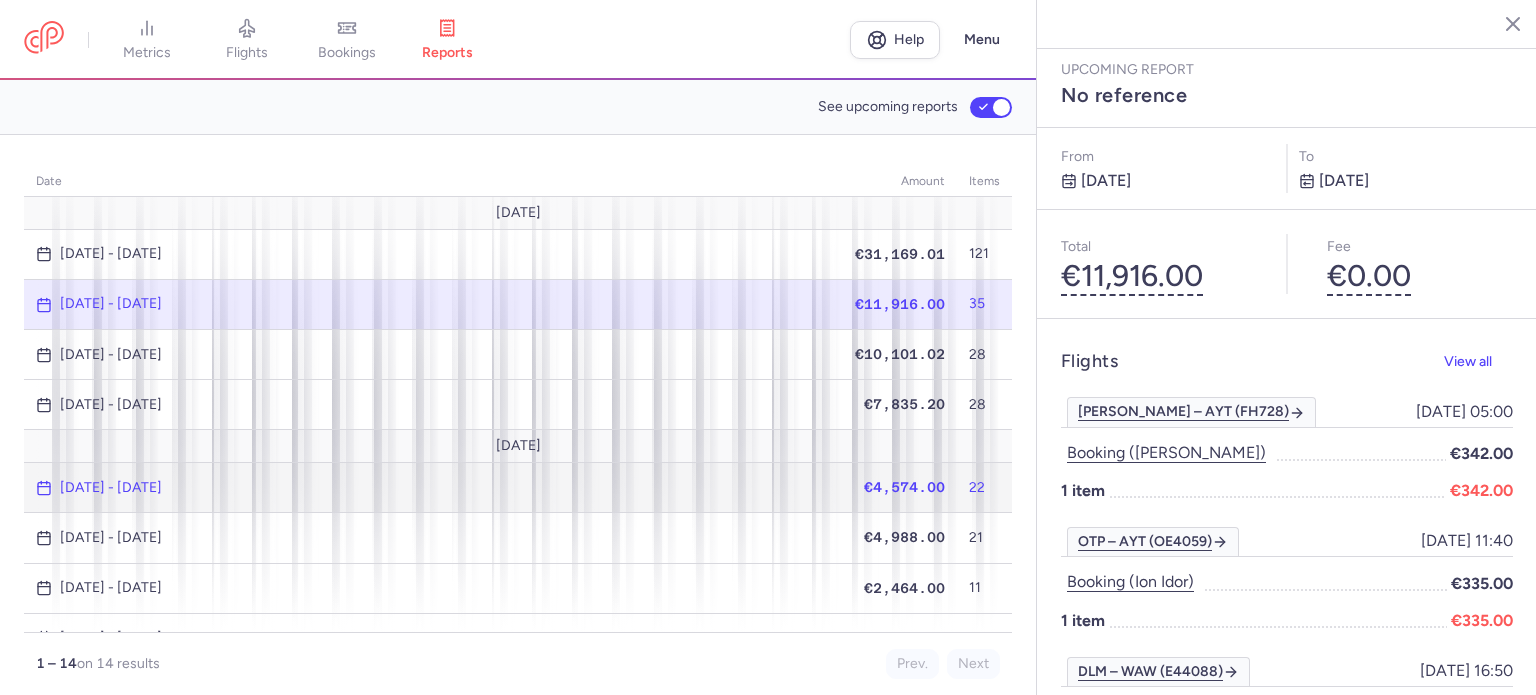 click on "€4,574.00" at bounding box center [904, 487] 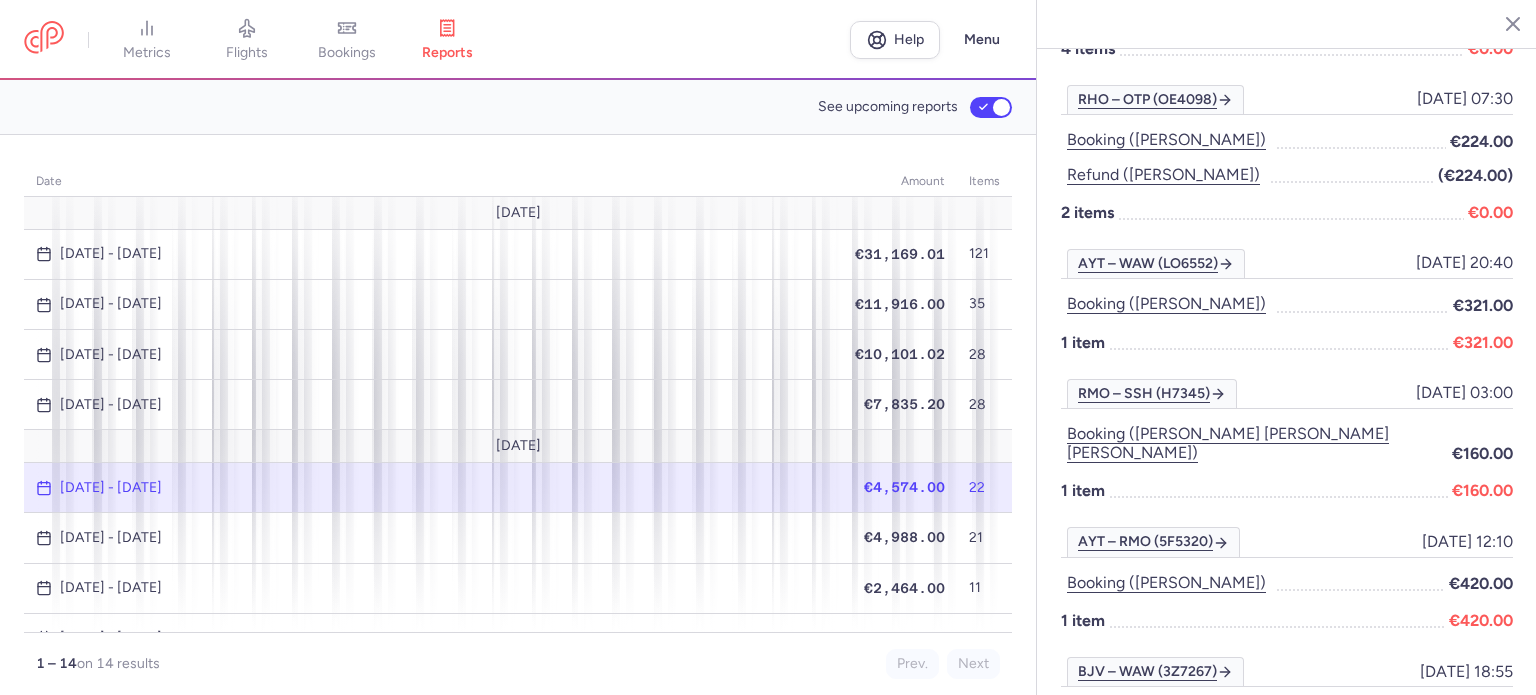 scroll, scrollTop: 1889, scrollLeft: 0, axis: vertical 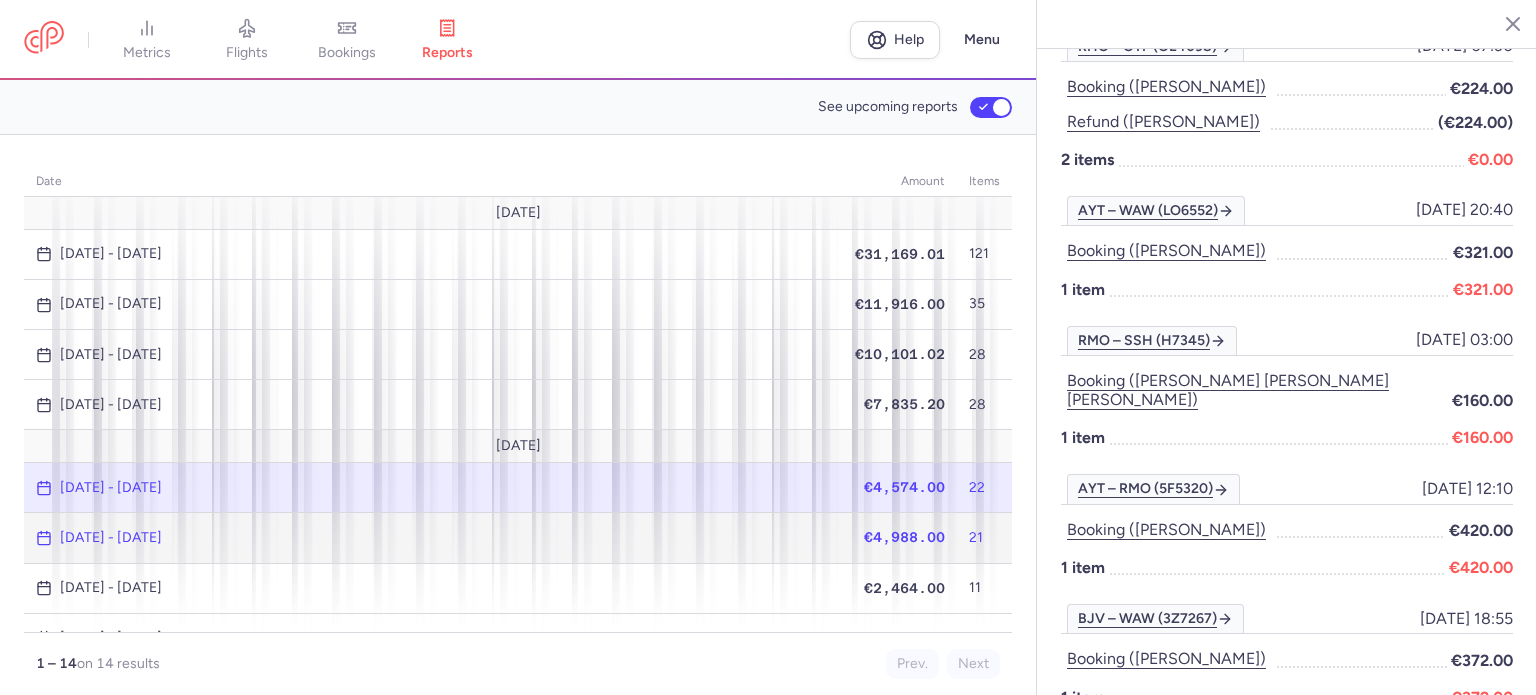 click on "€4,988.00" at bounding box center [904, 537] 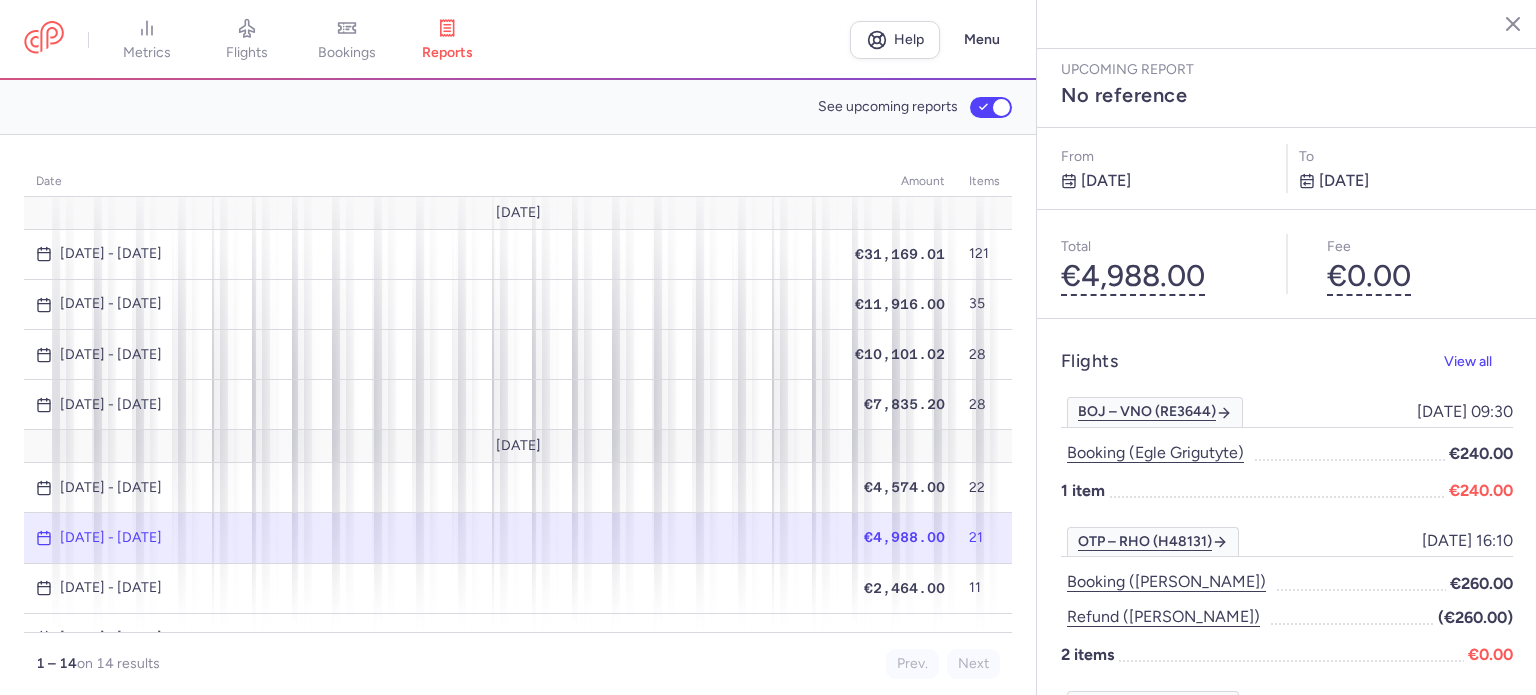 scroll, scrollTop: 0, scrollLeft: 0, axis: both 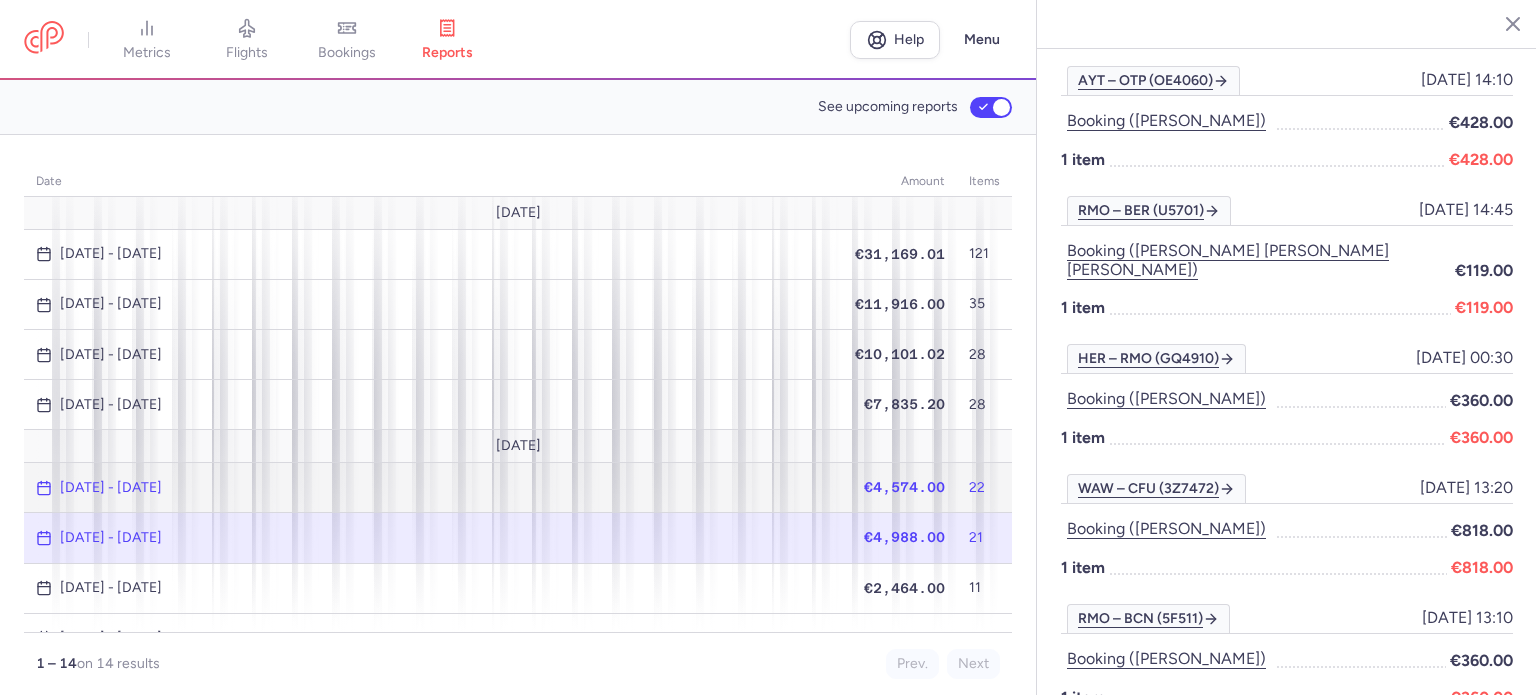 click on "€4,574.00" at bounding box center [904, 487] 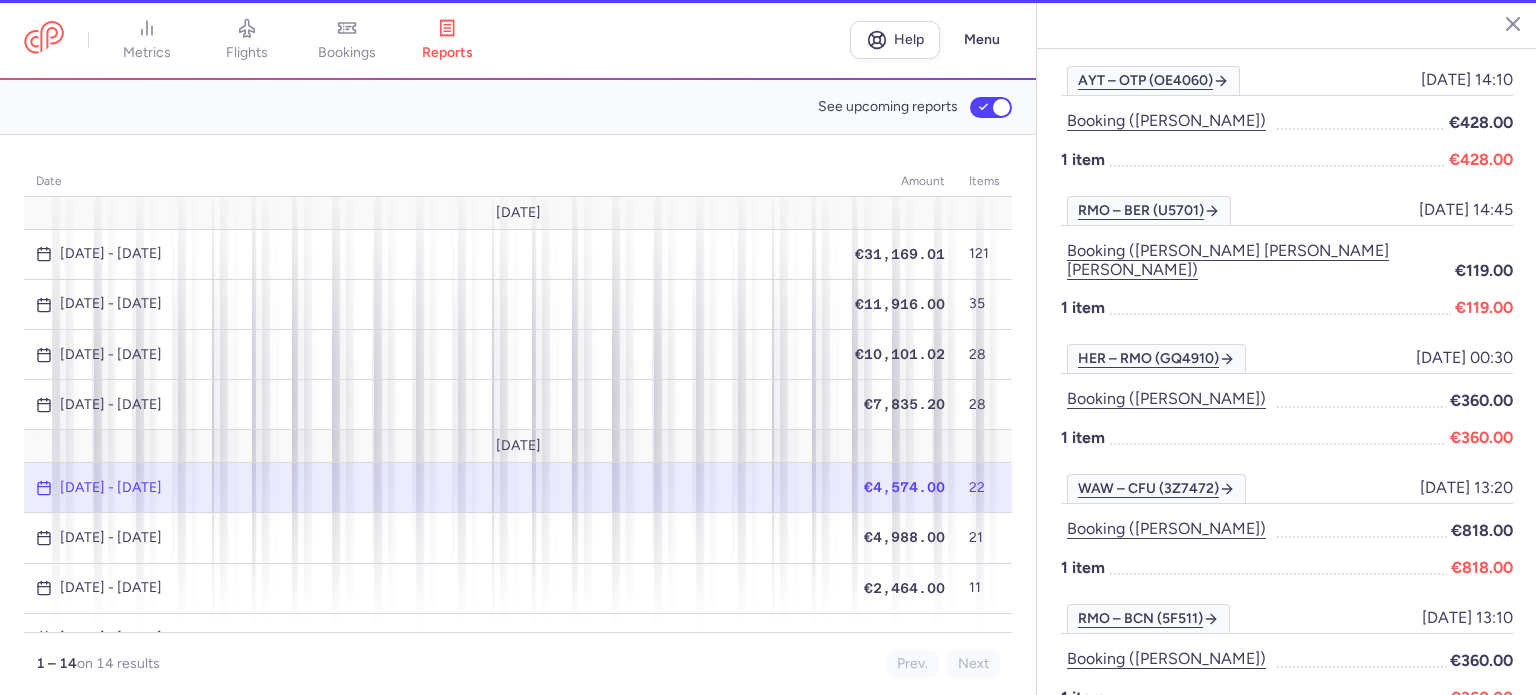 scroll, scrollTop: 1889, scrollLeft: 0, axis: vertical 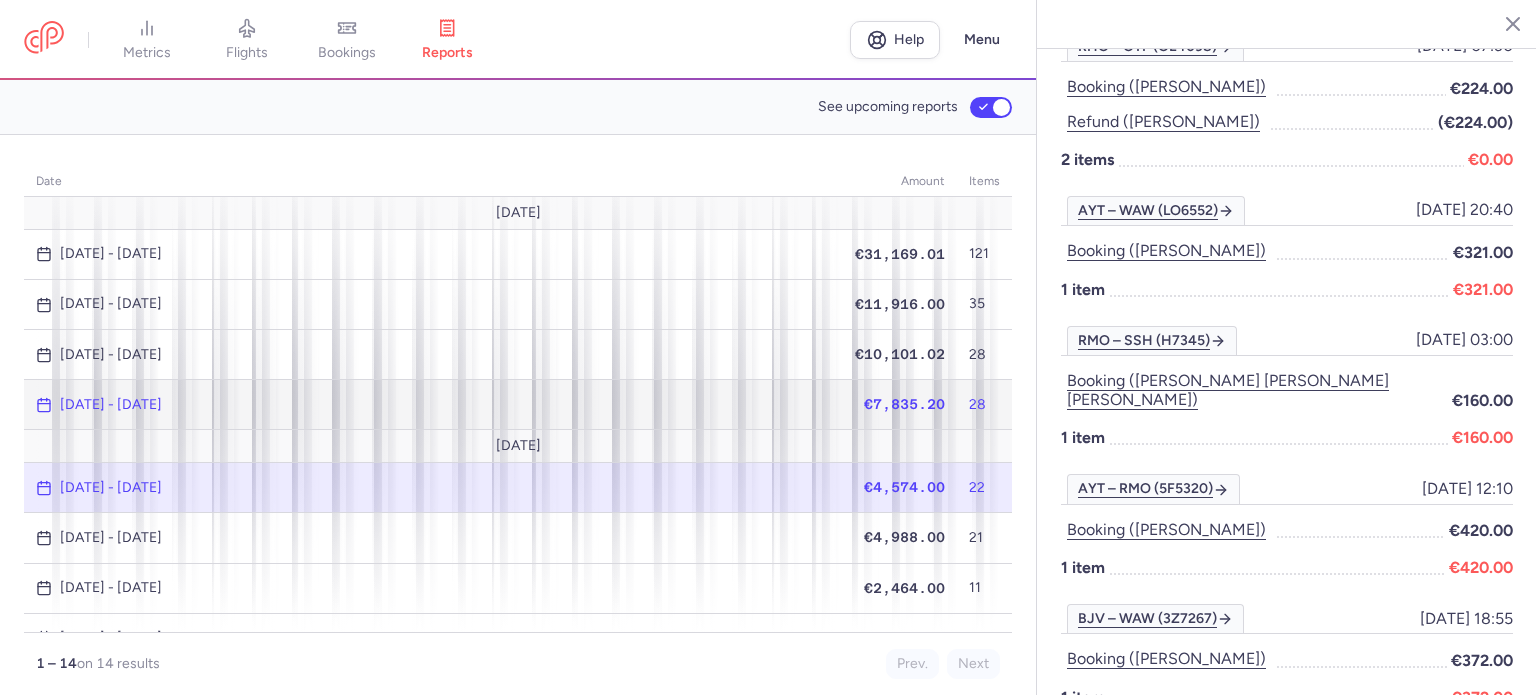 click on "€7,835.20" at bounding box center (904, 404) 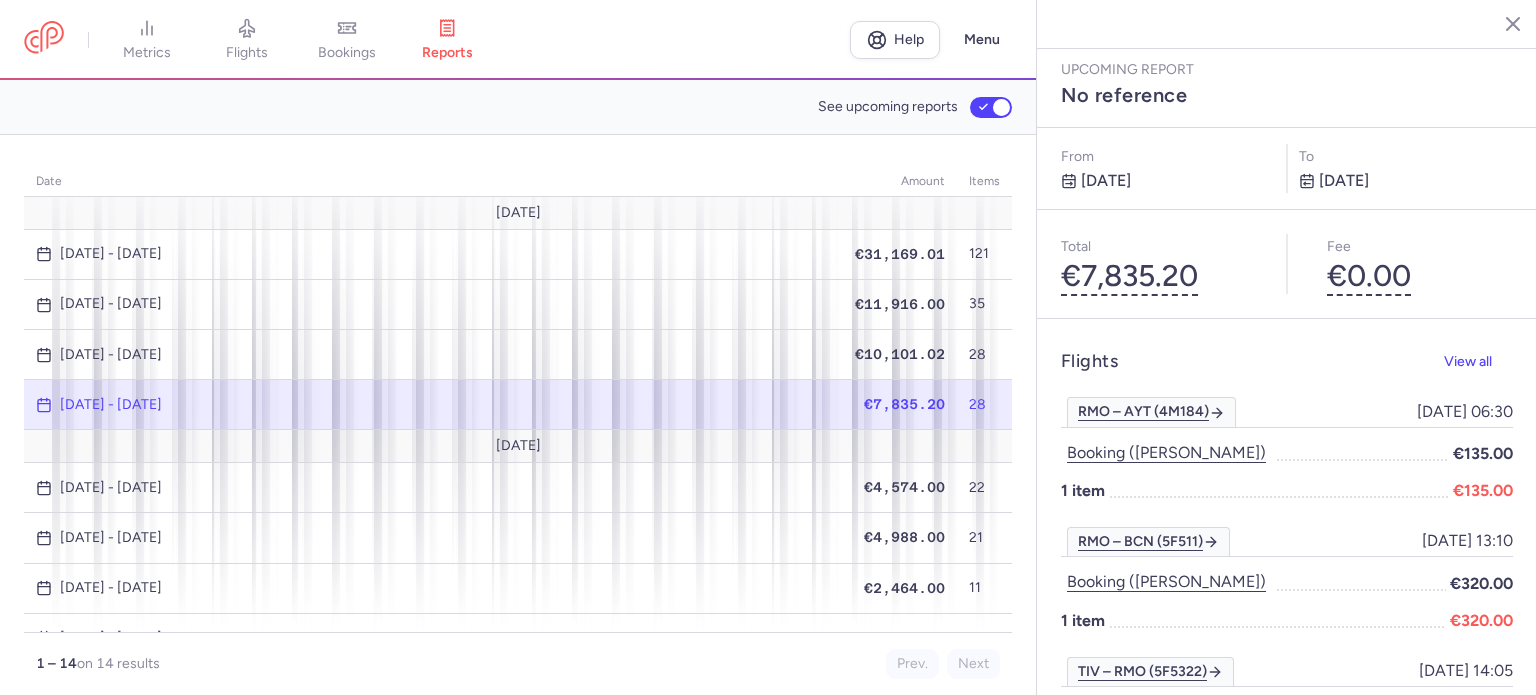 scroll, scrollTop: 0, scrollLeft: 0, axis: both 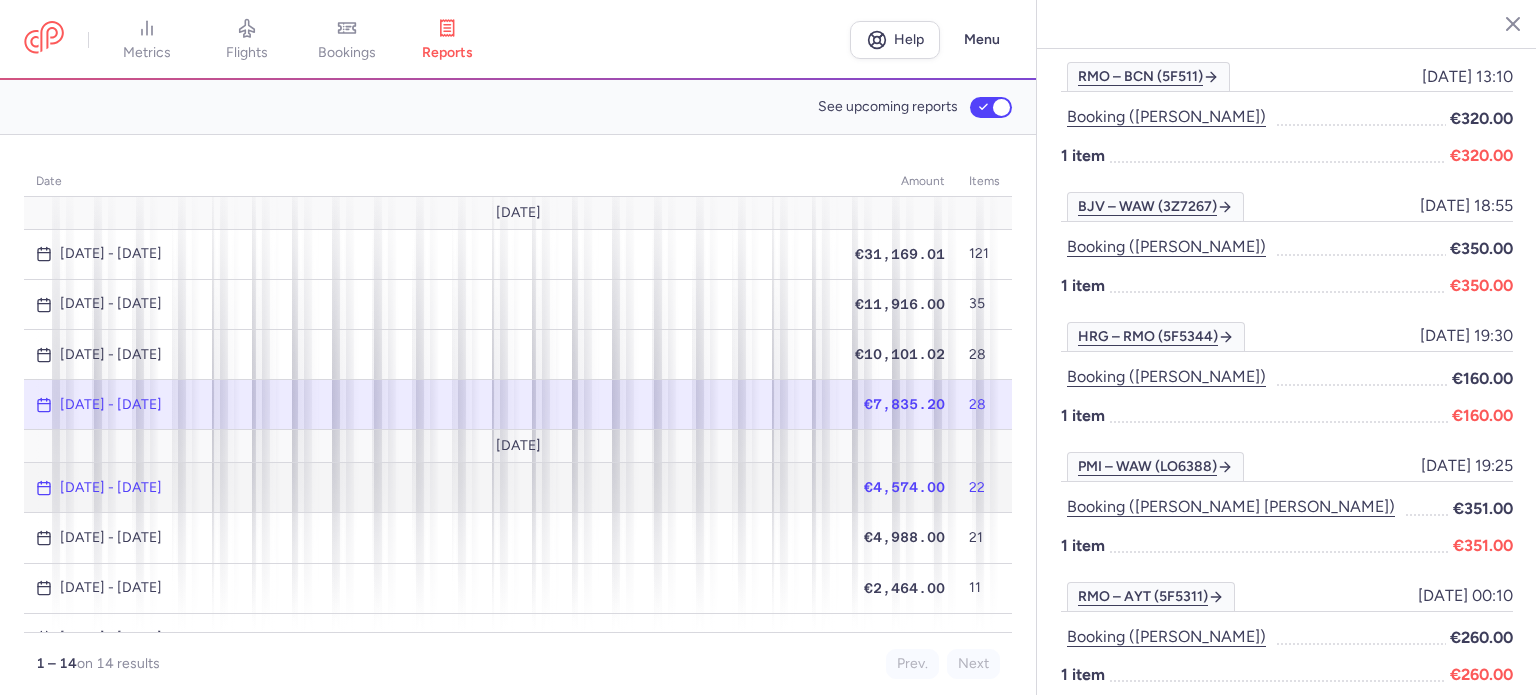 click on "€4,574.00" at bounding box center (900, 488) 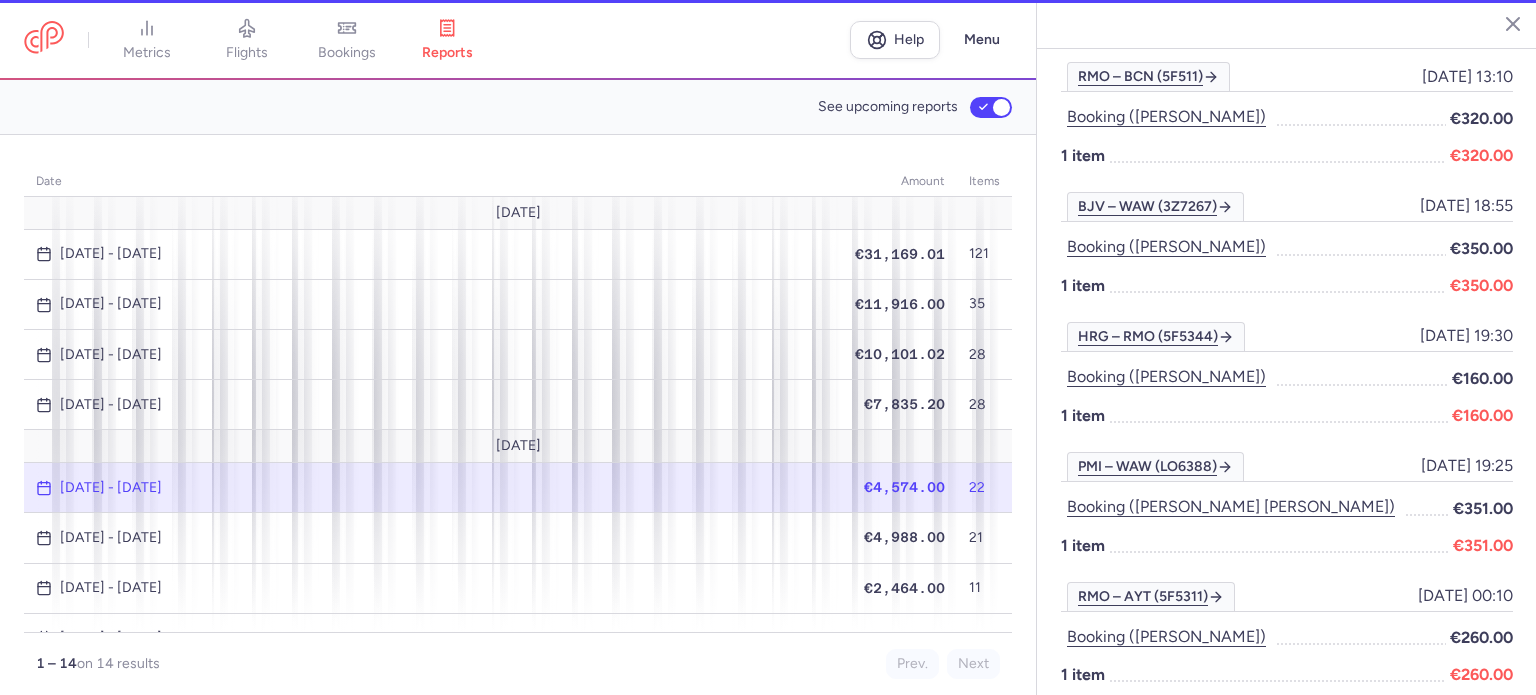 scroll, scrollTop: 1889, scrollLeft: 0, axis: vertical 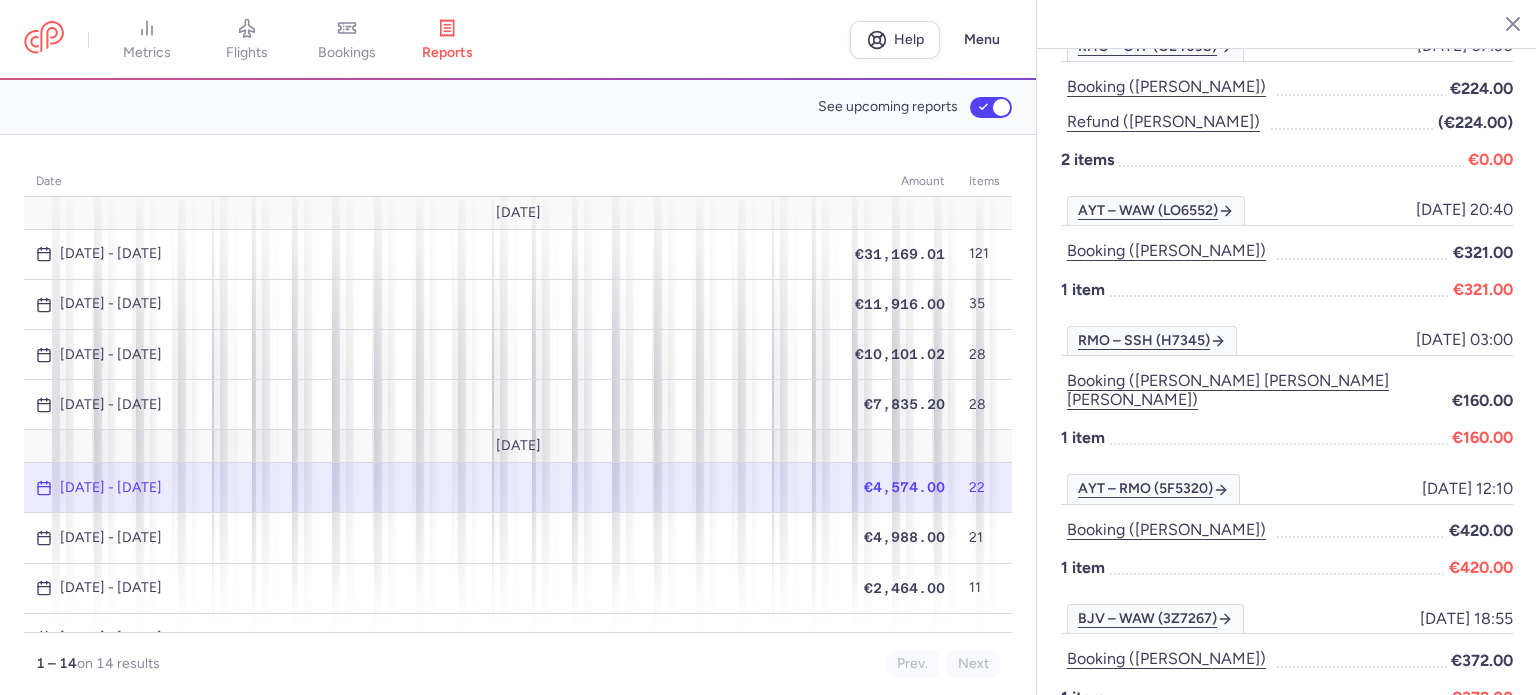 click on "€4,574.00" at bounding box center (904, 487) 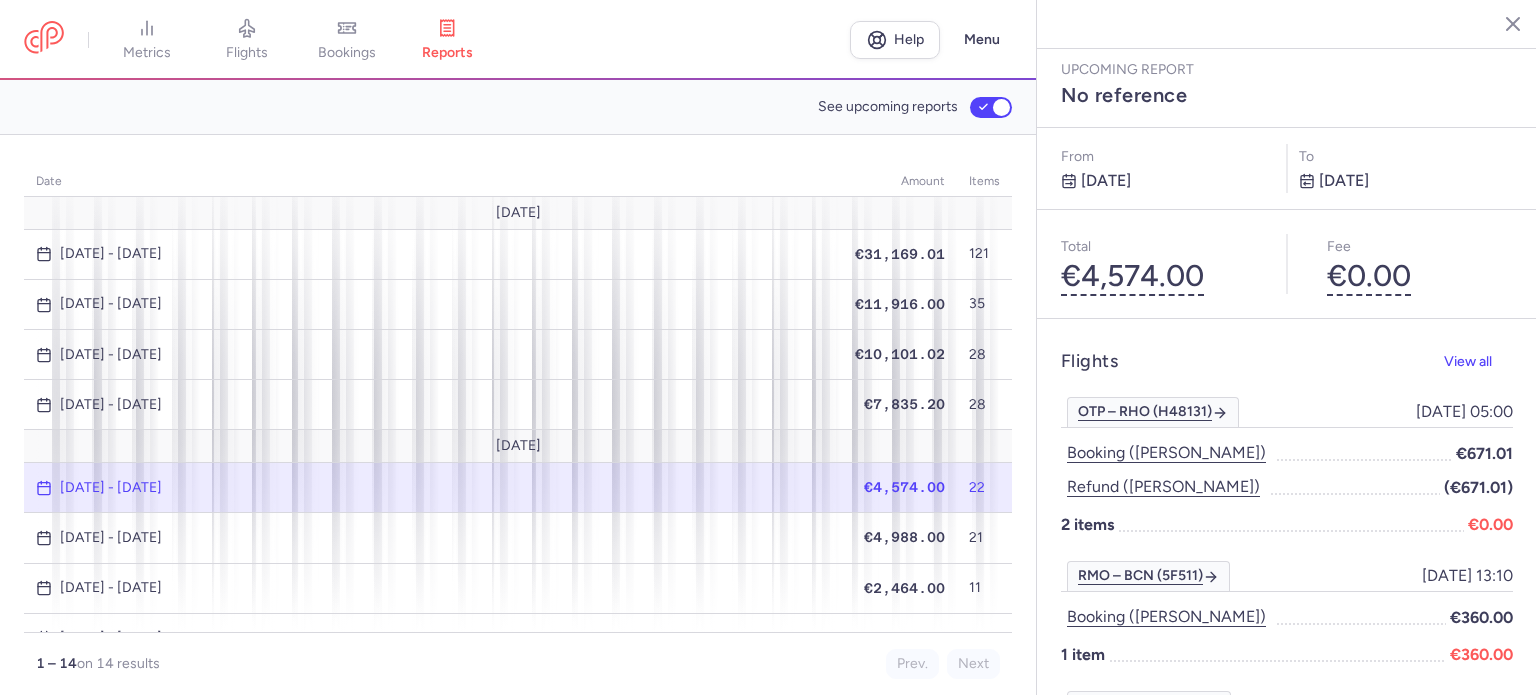 scroll, scrollTop: 0, scrollLeft: 0, axis: both 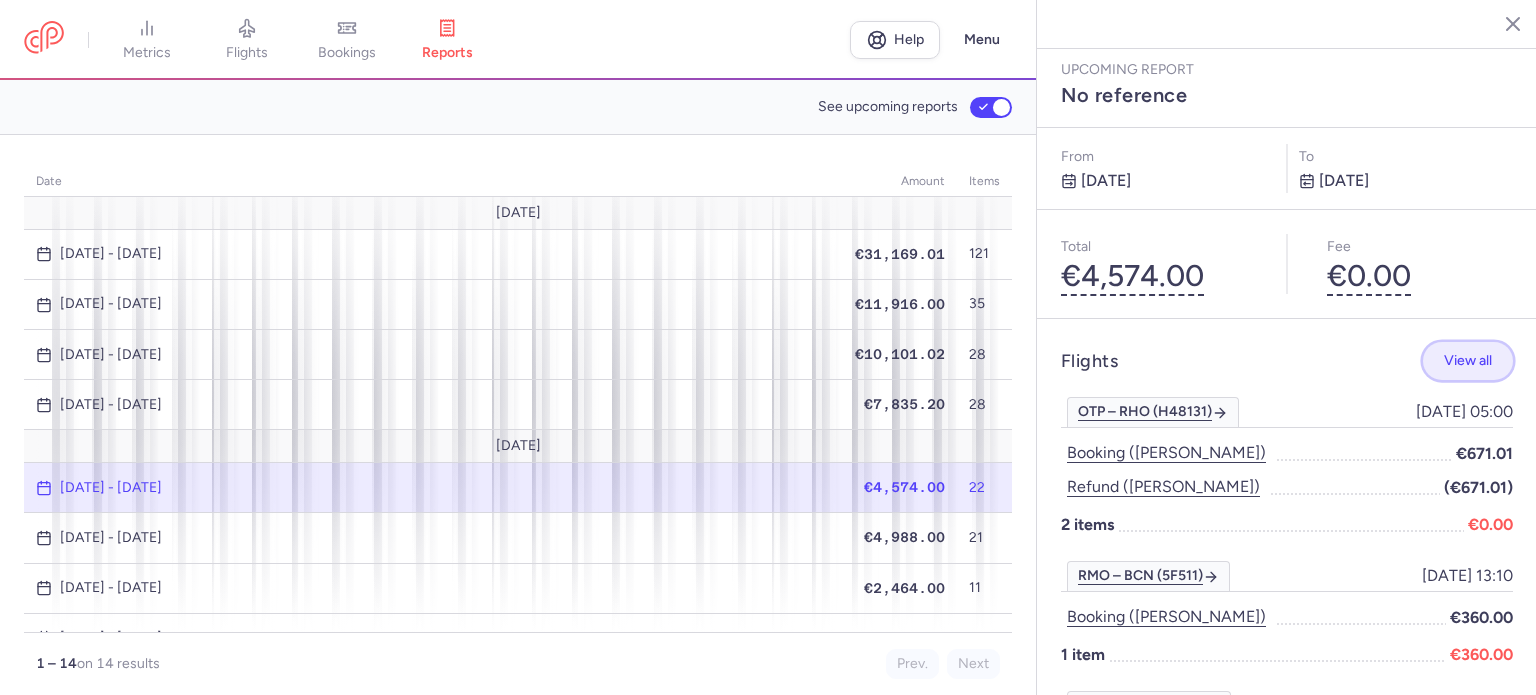 click on "View all" at bounding box center [1468, 360] 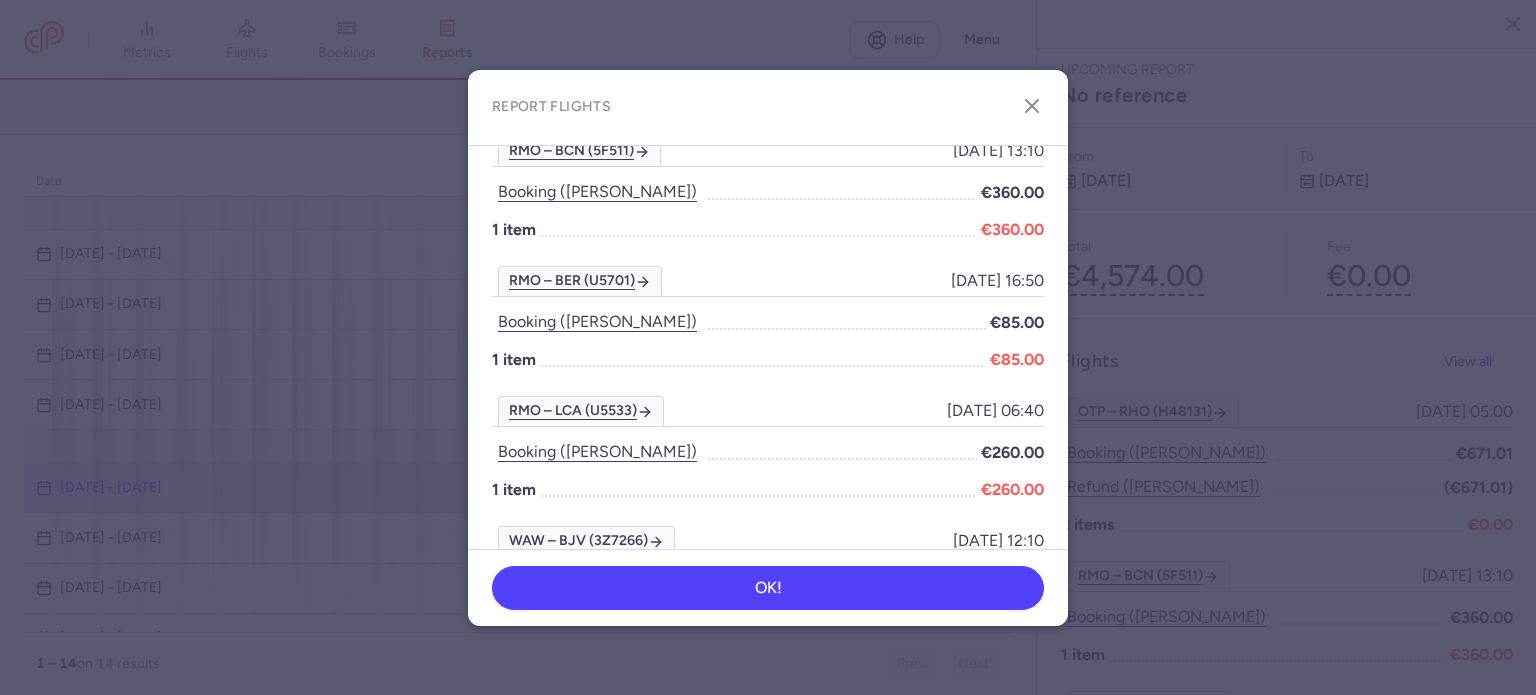 scroll, scrollTop: 300, scrollLeft: 0, axis: vertical 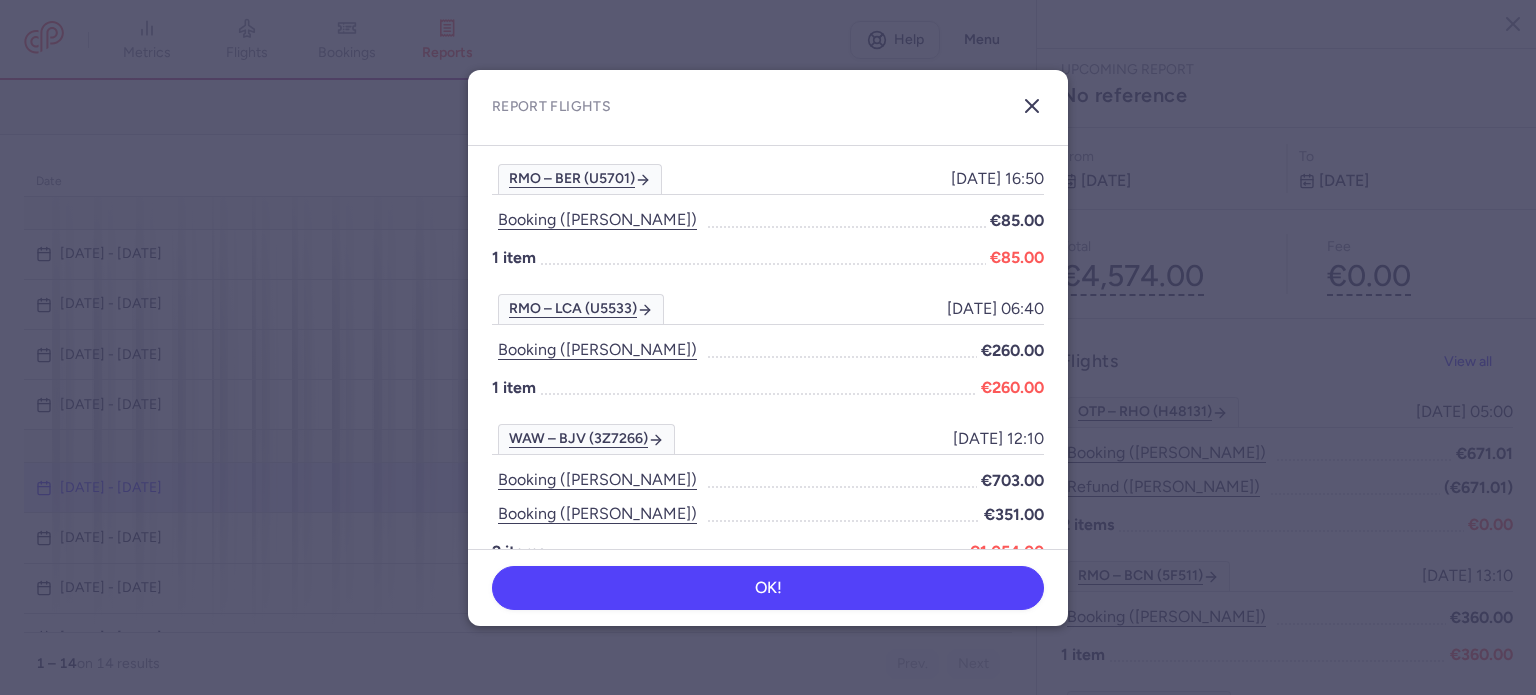 click 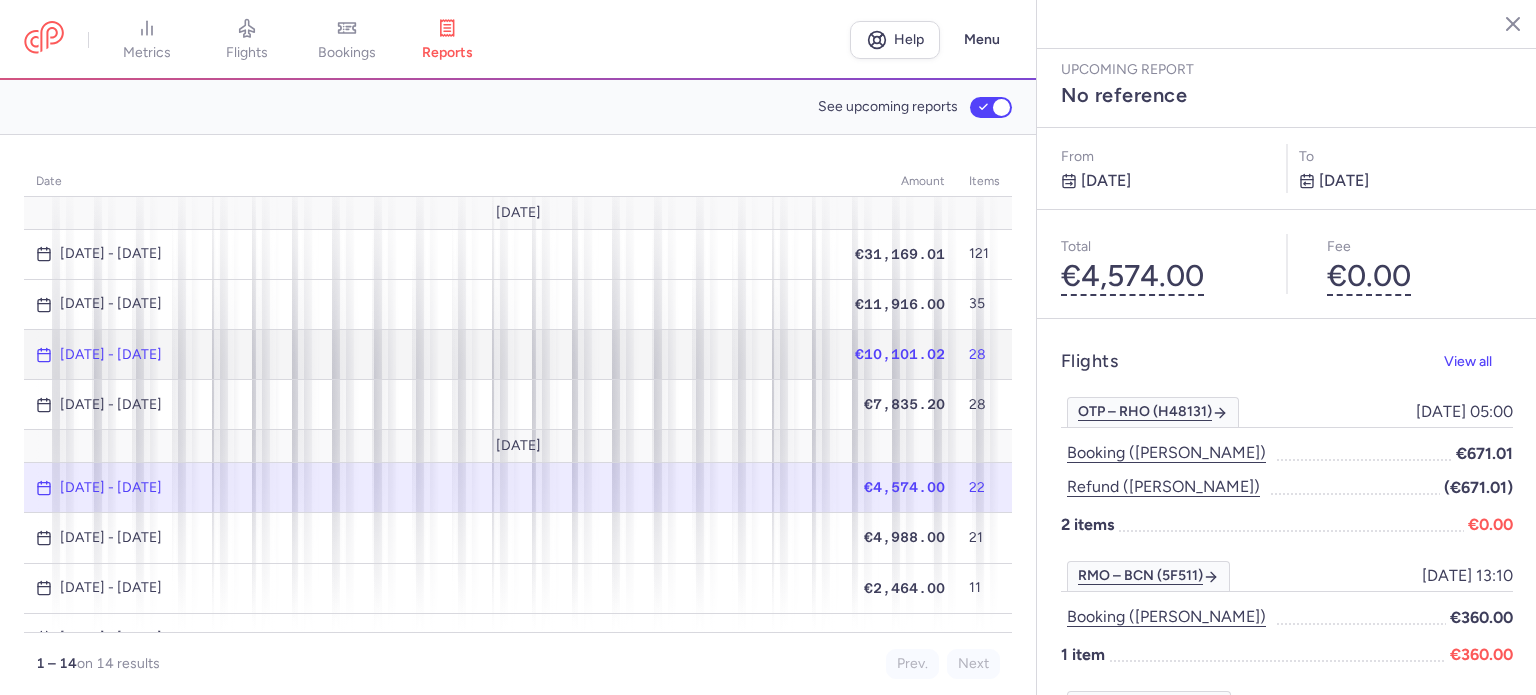 click on "€10,101.02" at bounding box center [900, 354] 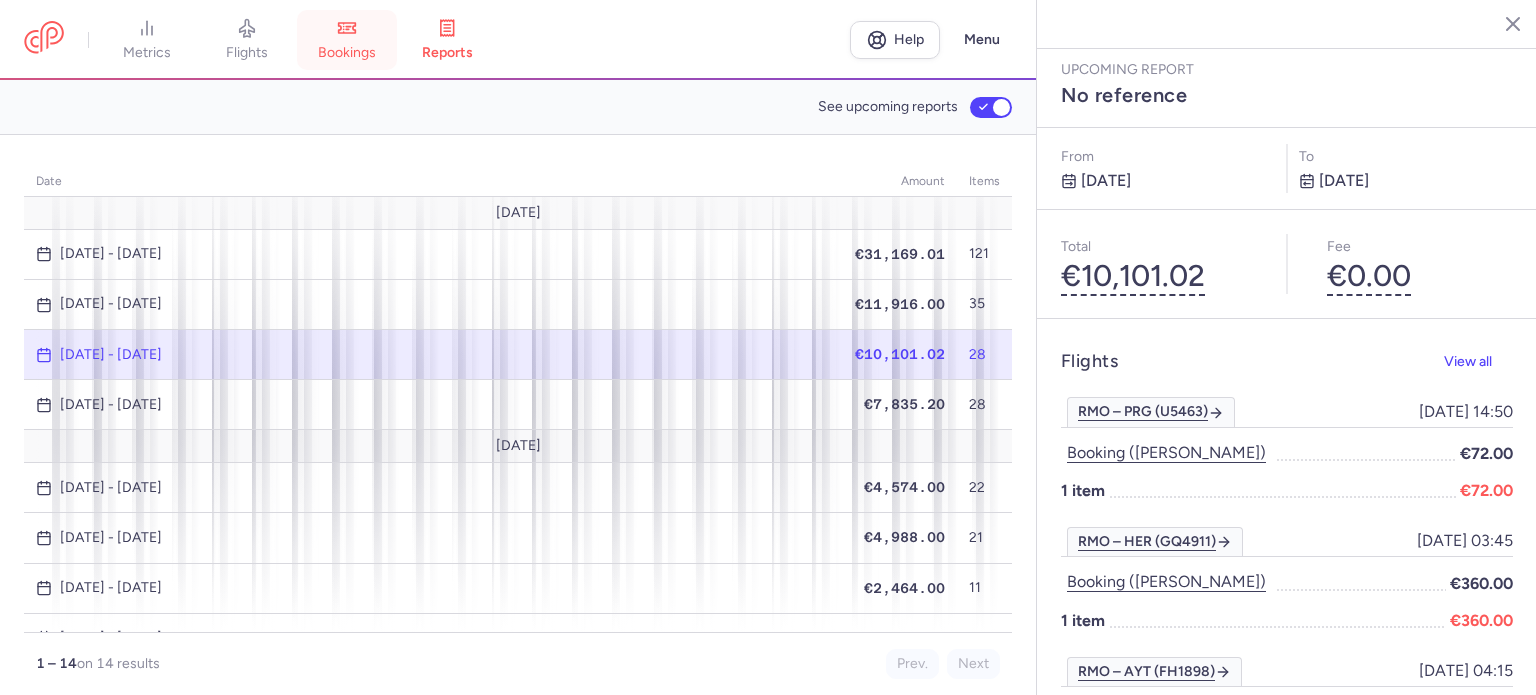 click 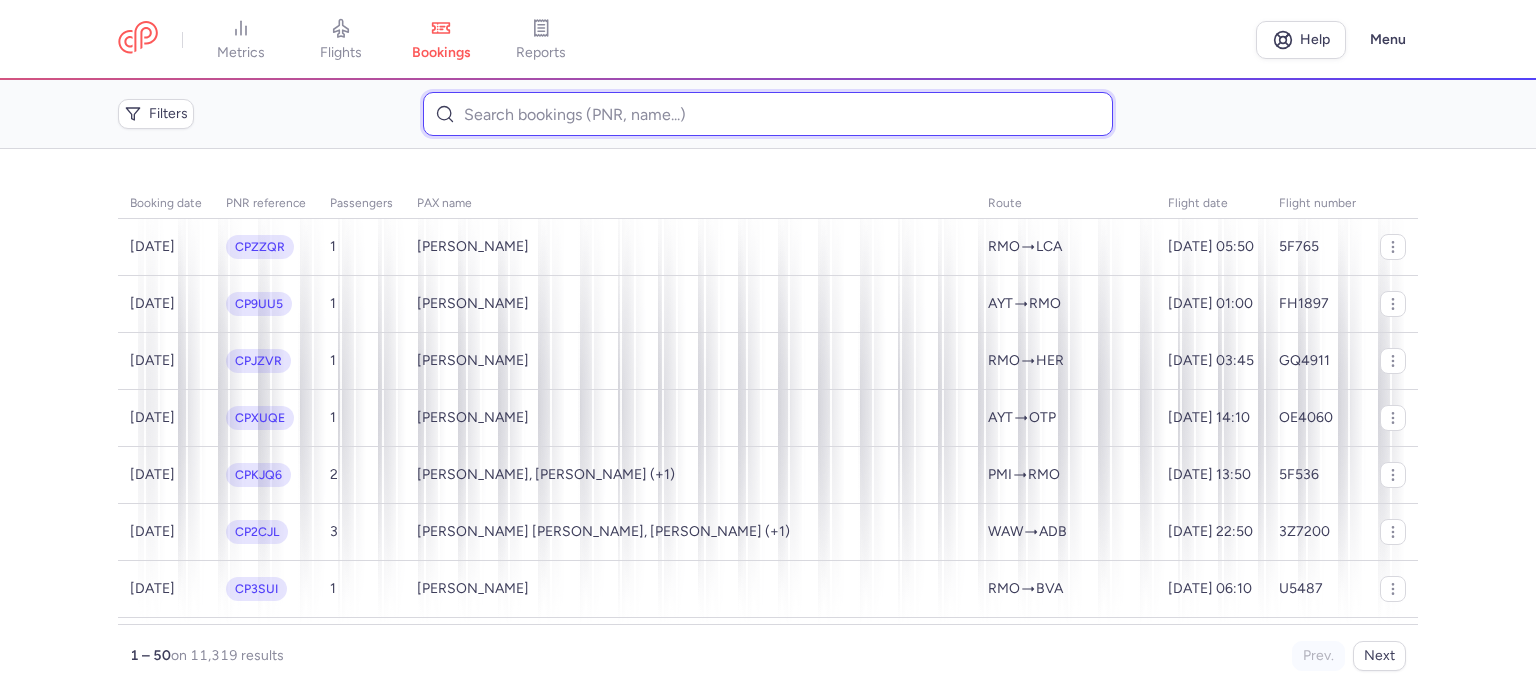 paste on "MUZYCHENKO 	IRYNA" 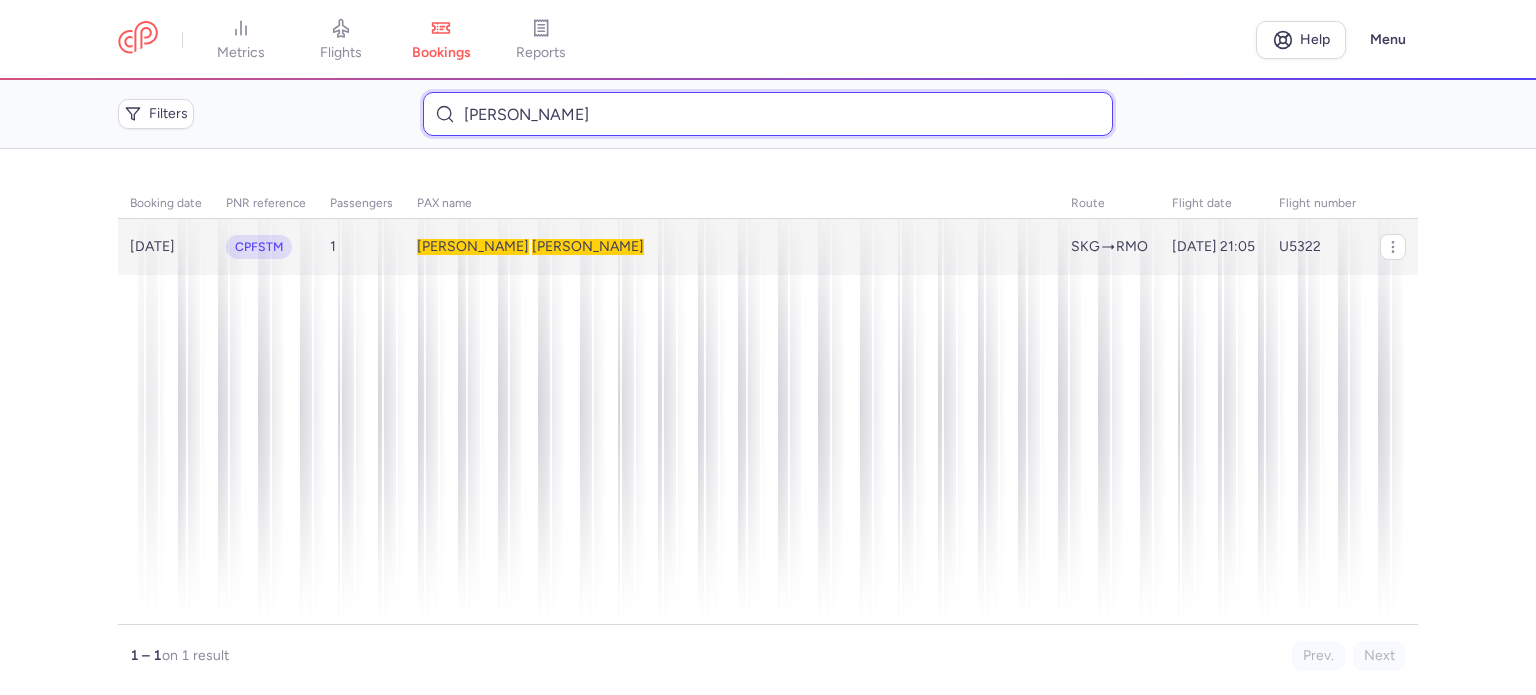 type on "MUZYCHENKO 	IRYNA" 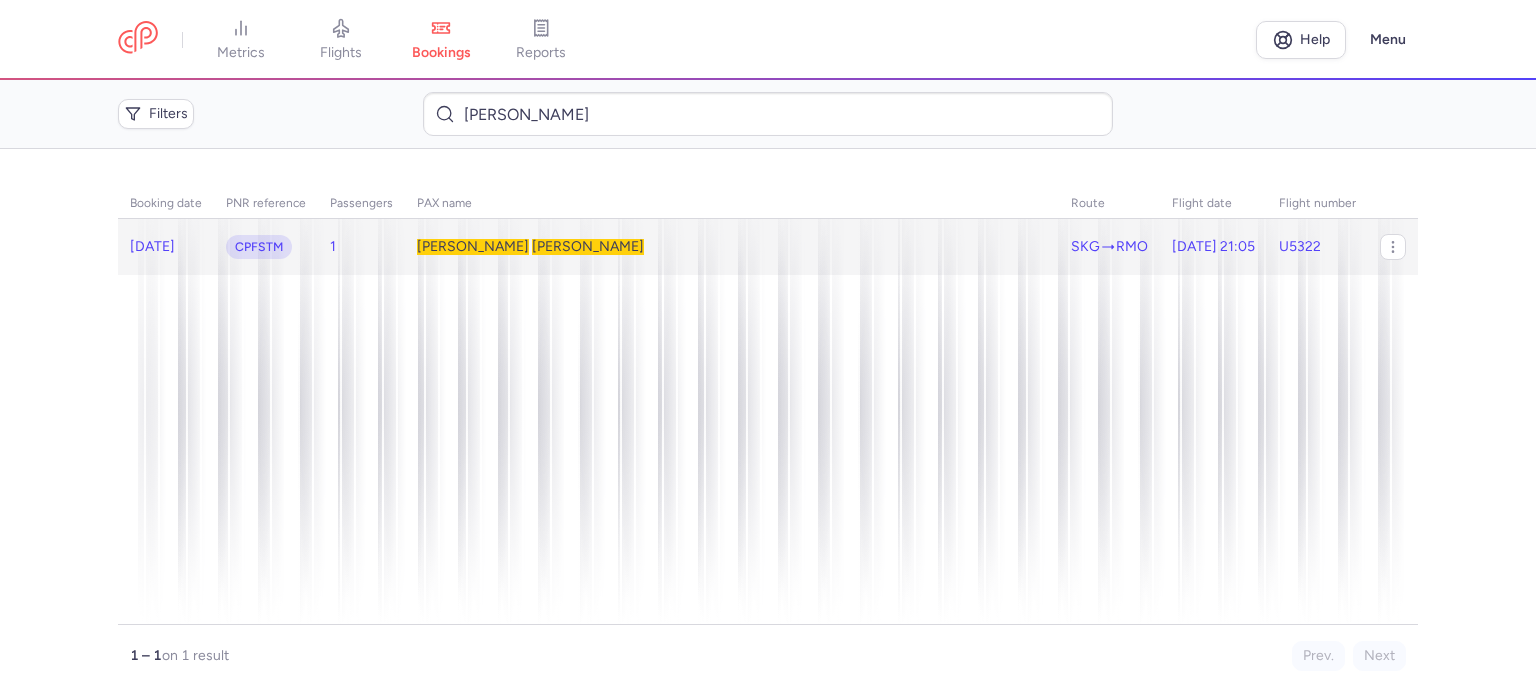 click on "MUZYCHENKO" at bounding box center (588, 246) 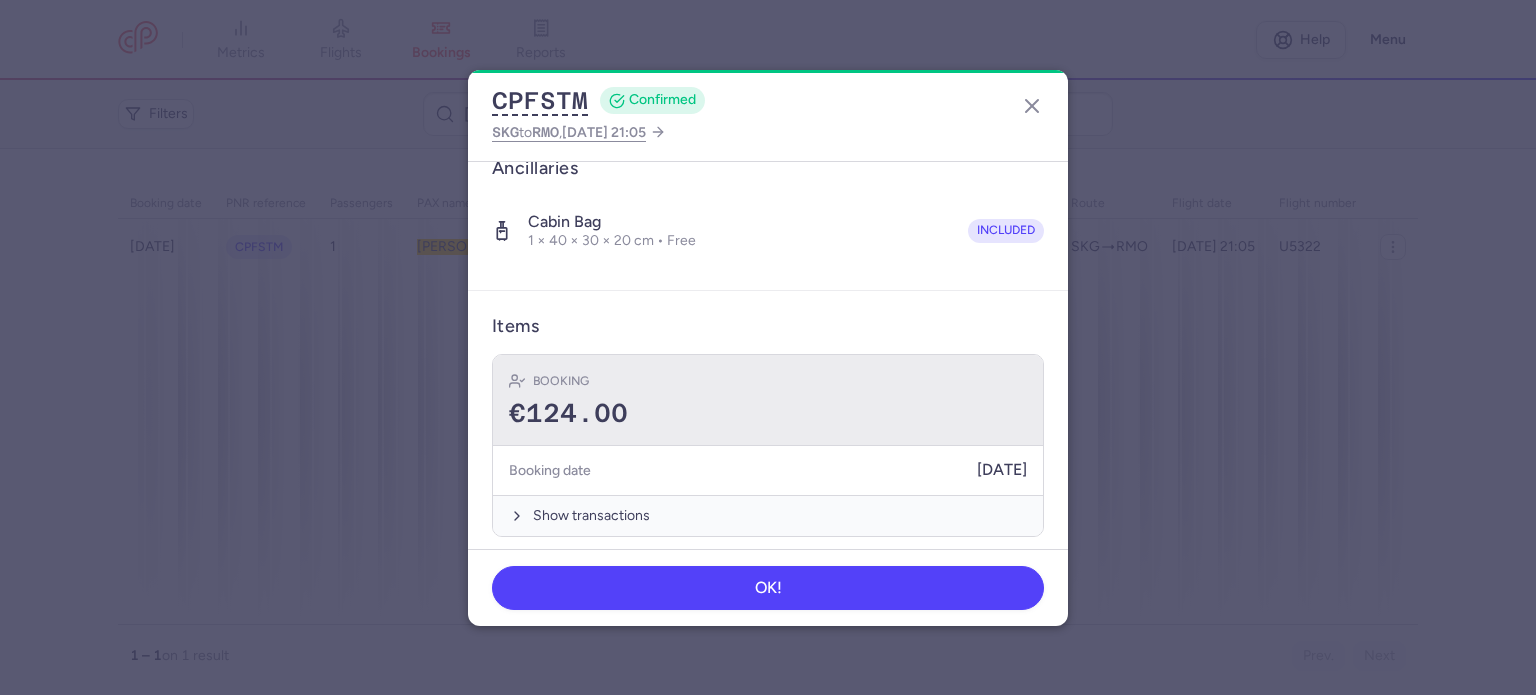 scroll, scrollTop: 352, scrollLeft: 0, axis: vertical 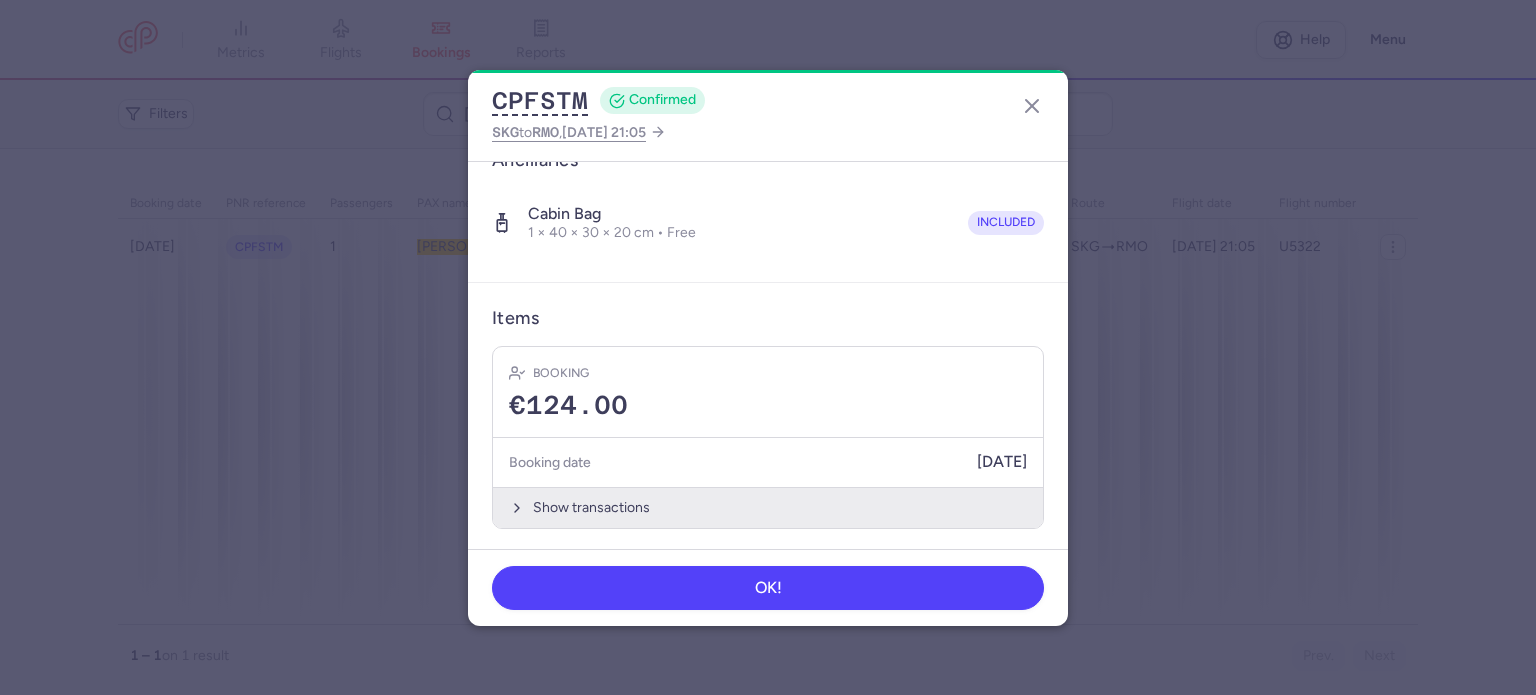 click on "Show transactions" at bounding box center [768, 507] 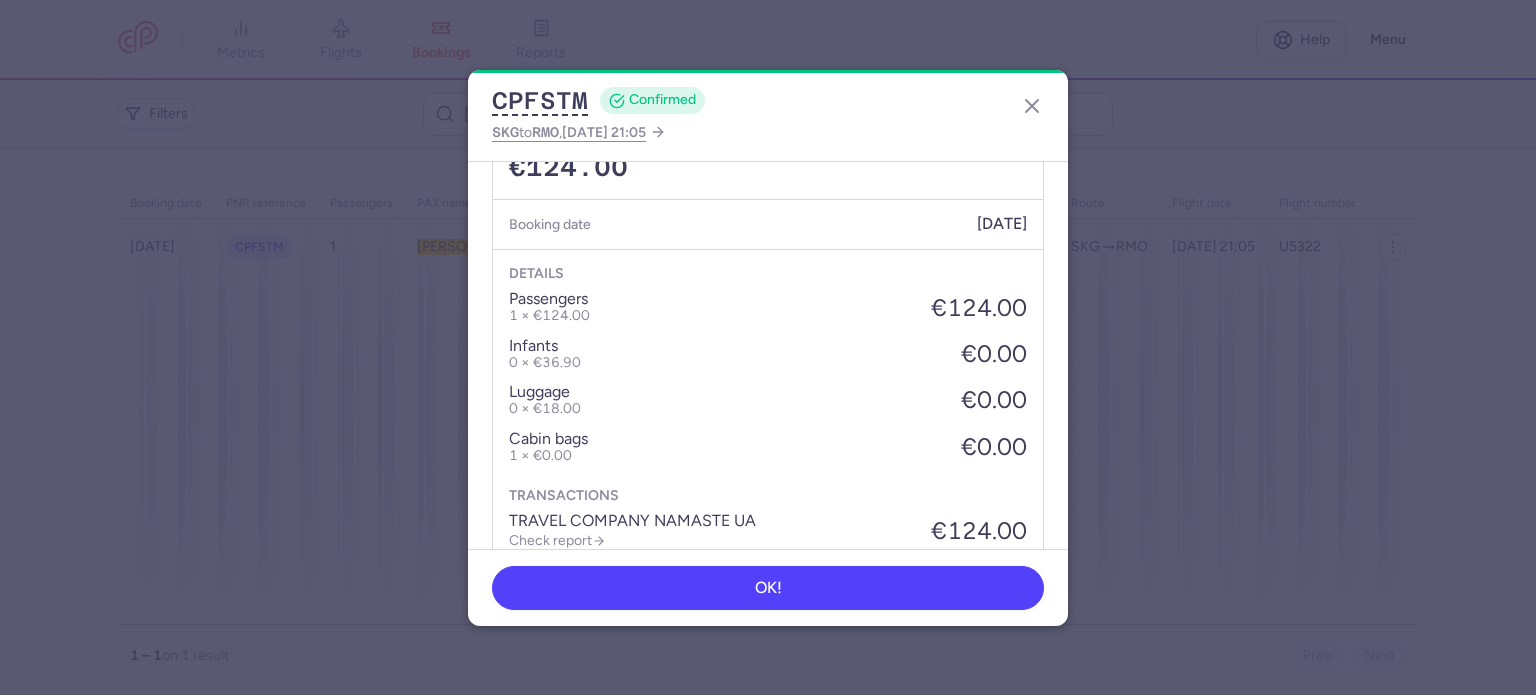 scroll, scrollTop: 668, scrollLeft: 0, axis: vertical 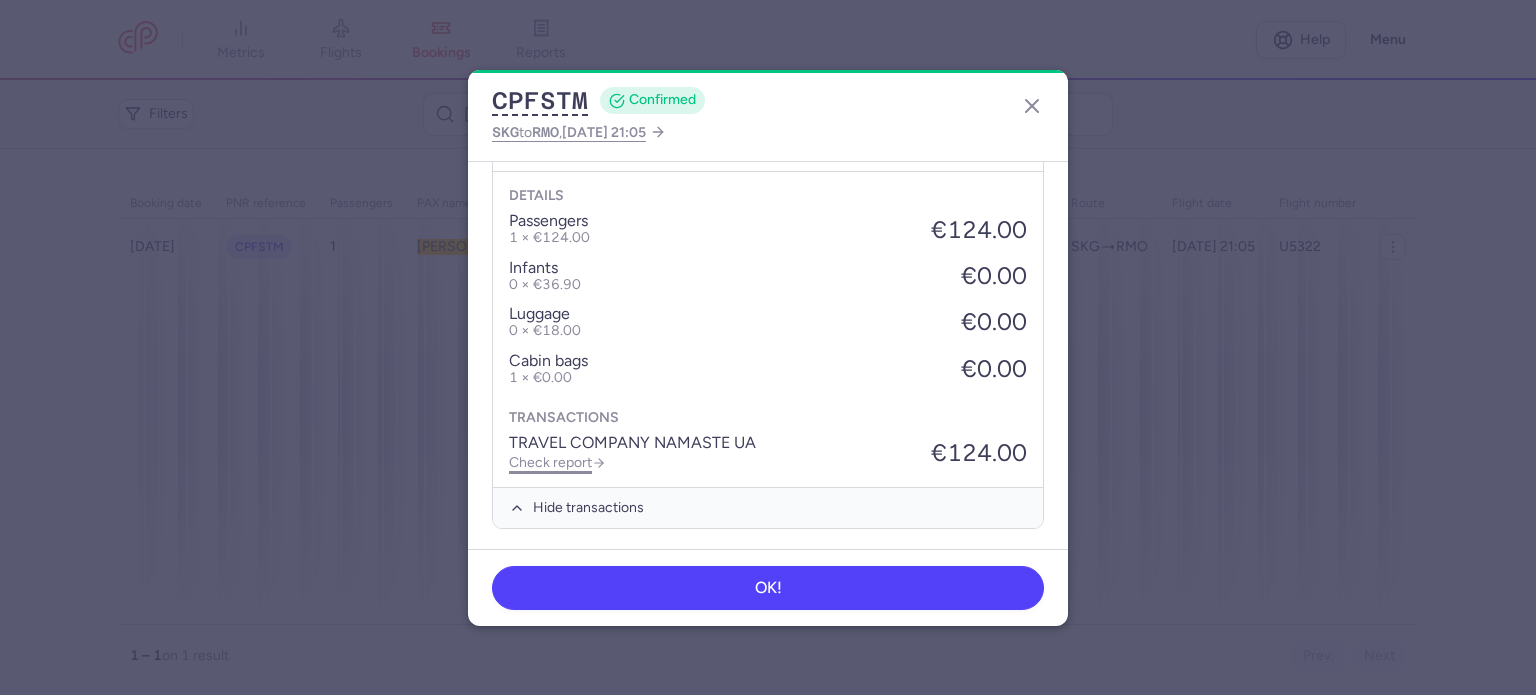 click on "Check report" 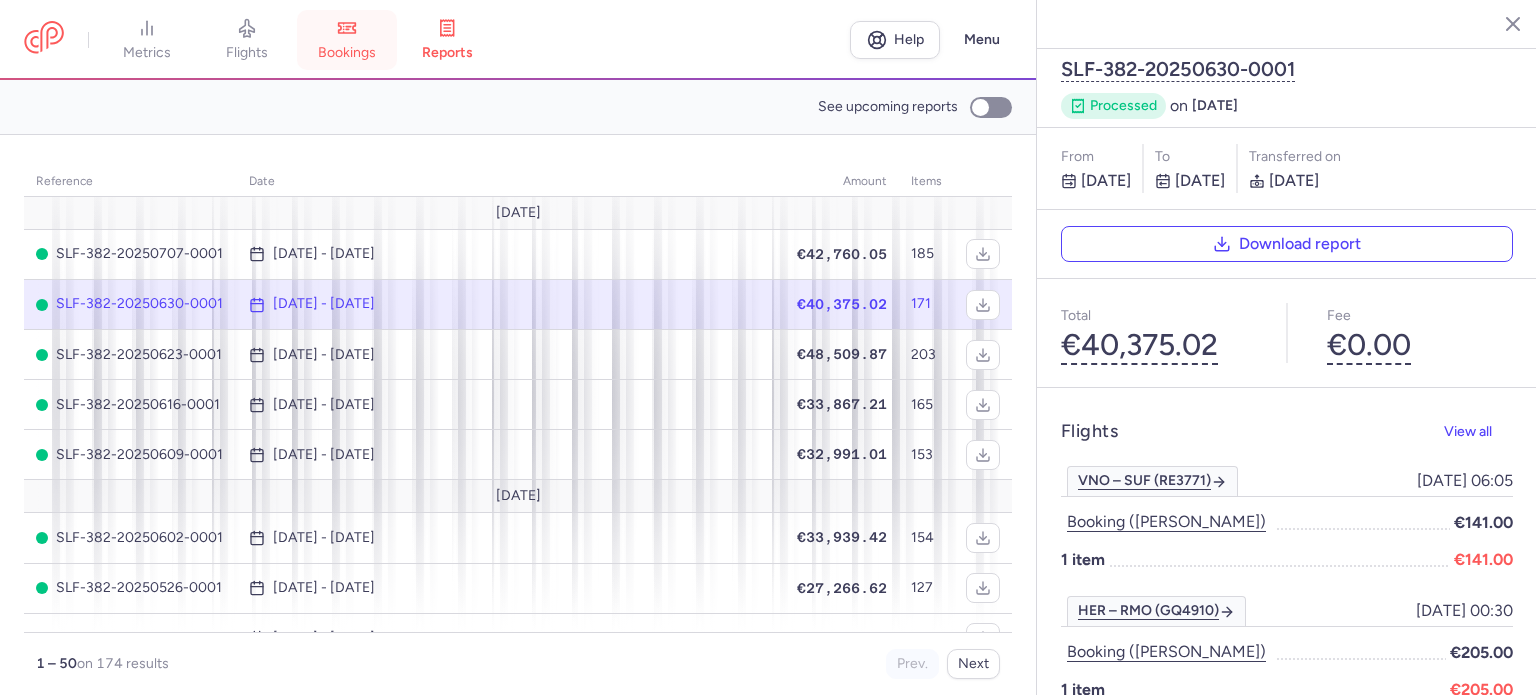 click on "bookings" at bounding box center [347, 53] 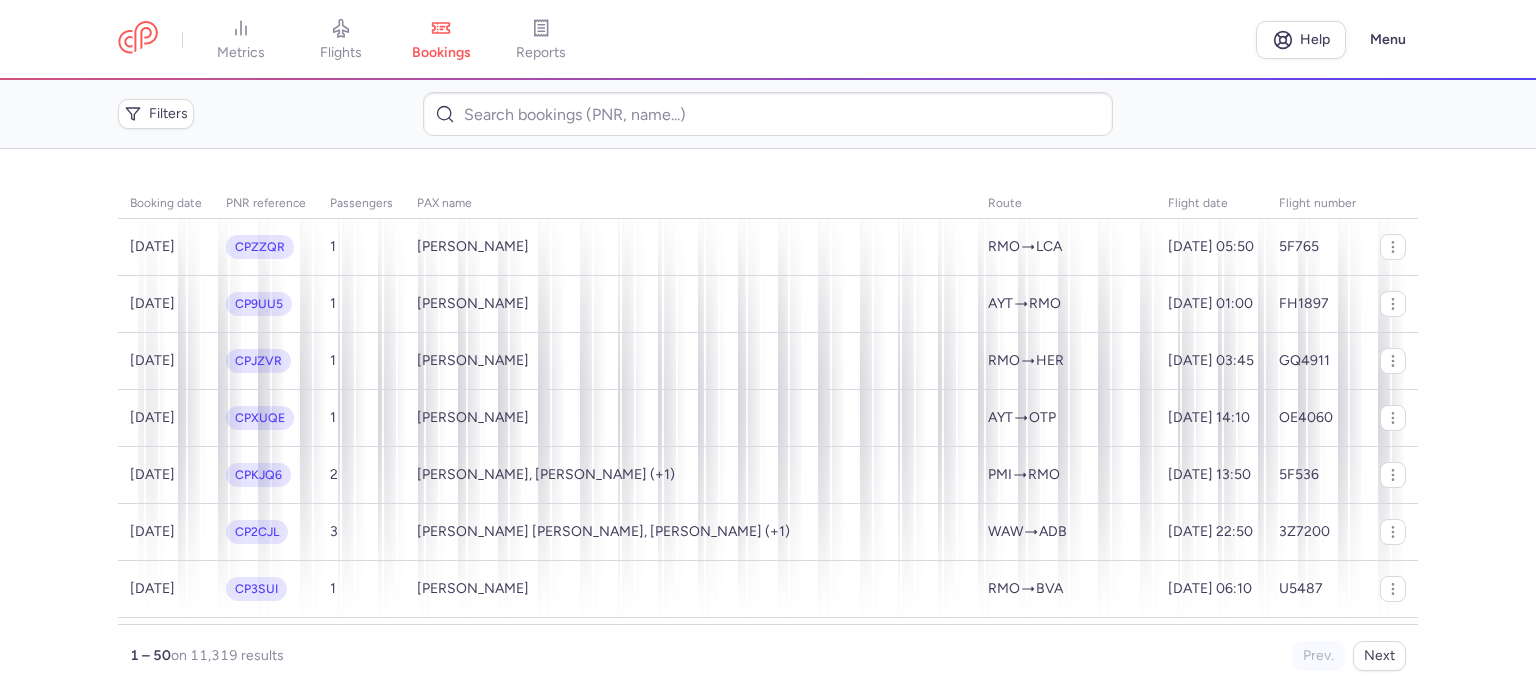 click on "reports" at bounding box center [541, 53] 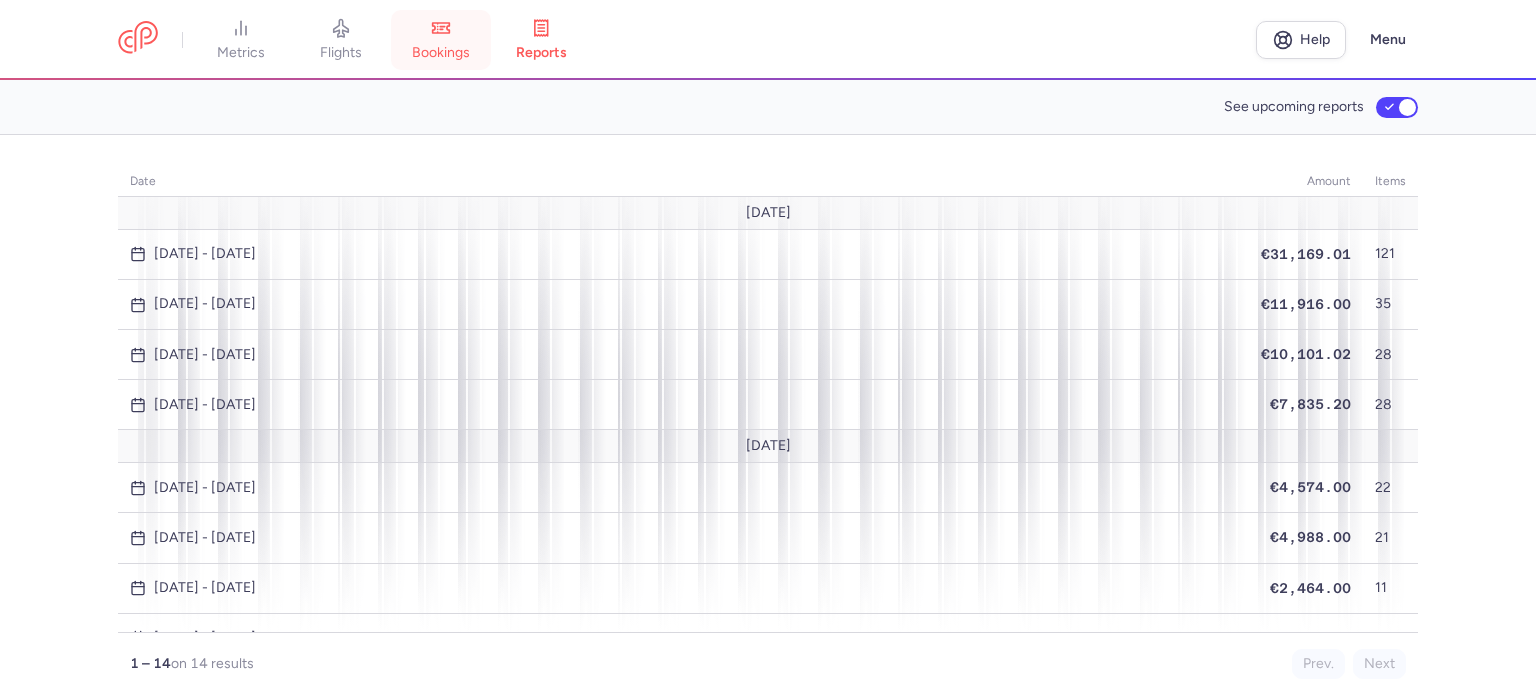click on "bookings" at bounding box center (441, 40) 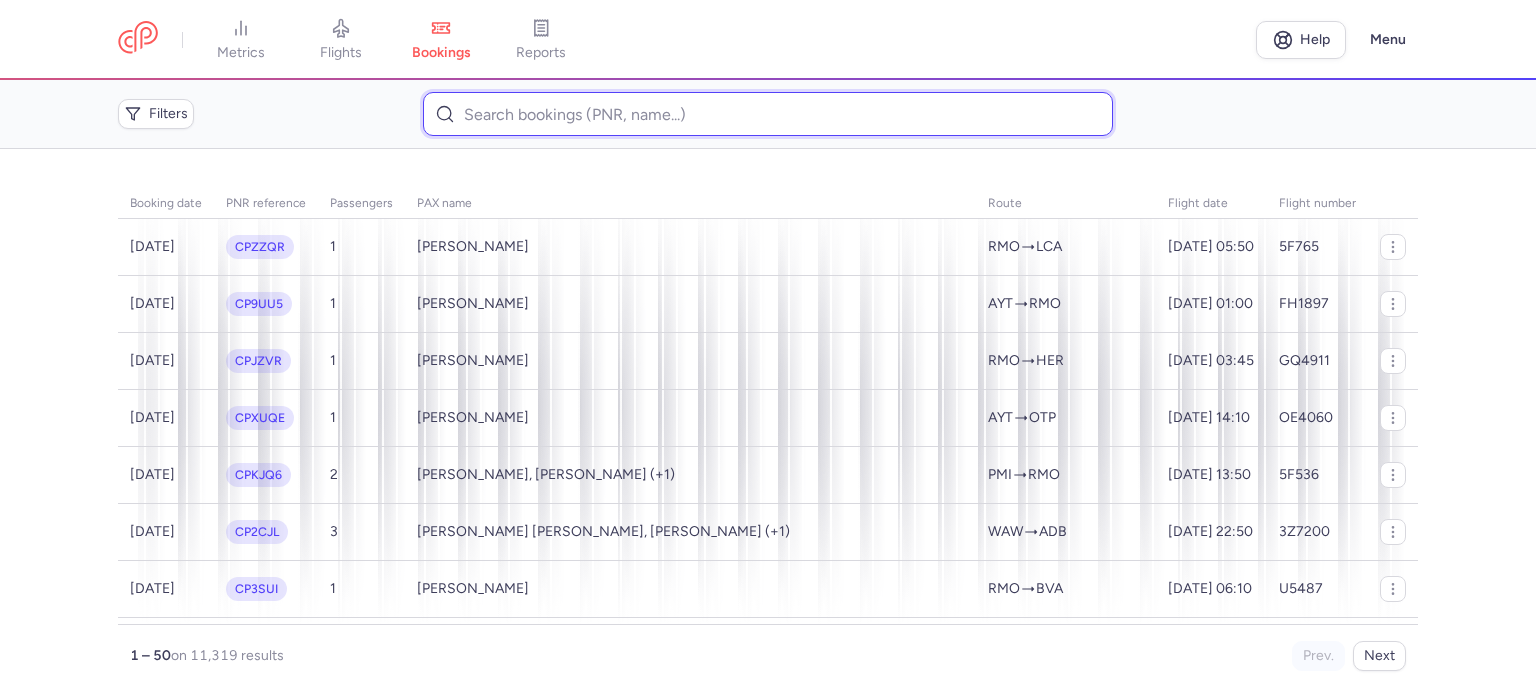 paste on "MUZYCHENKO 	IRYNA" 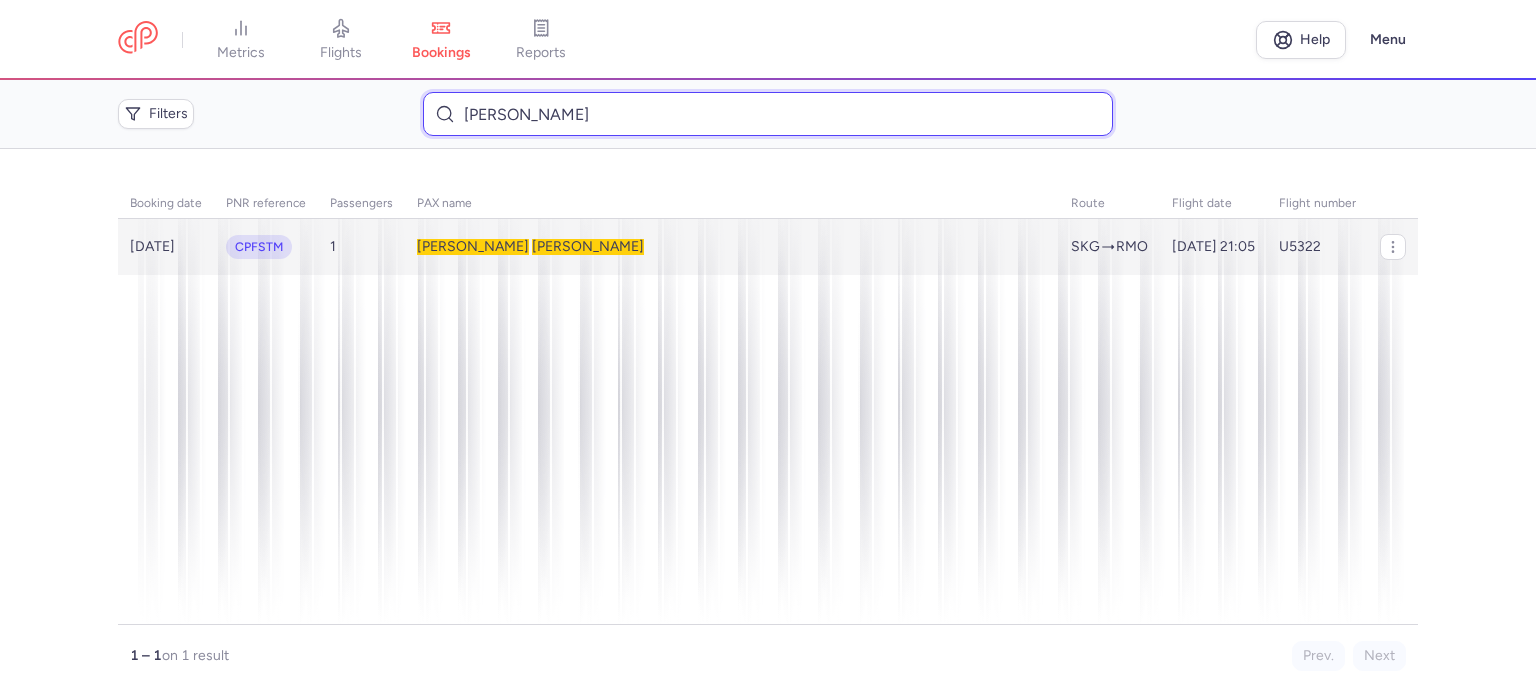 type on "MUZYCHENKO 	IRYNA" 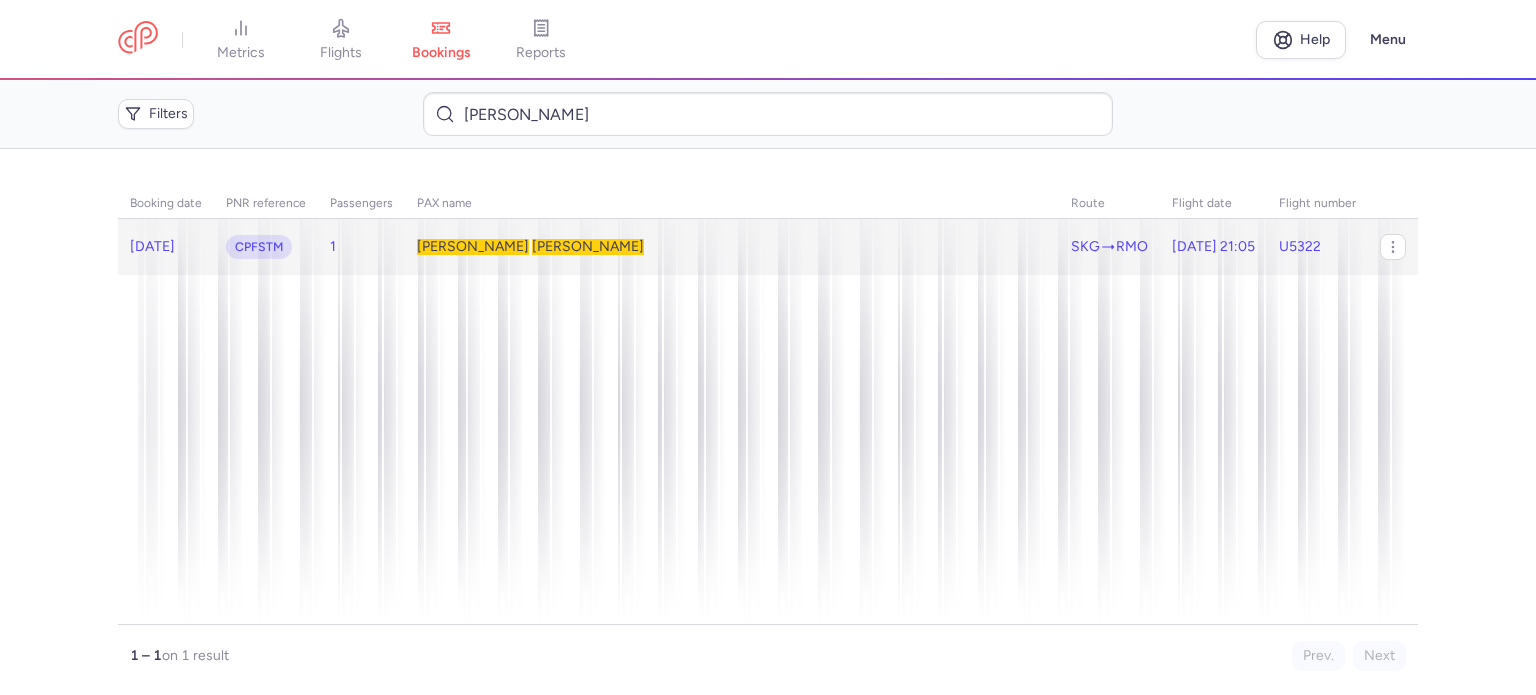 click on "MUZYCHENKO" at bounding box center (588, 246) 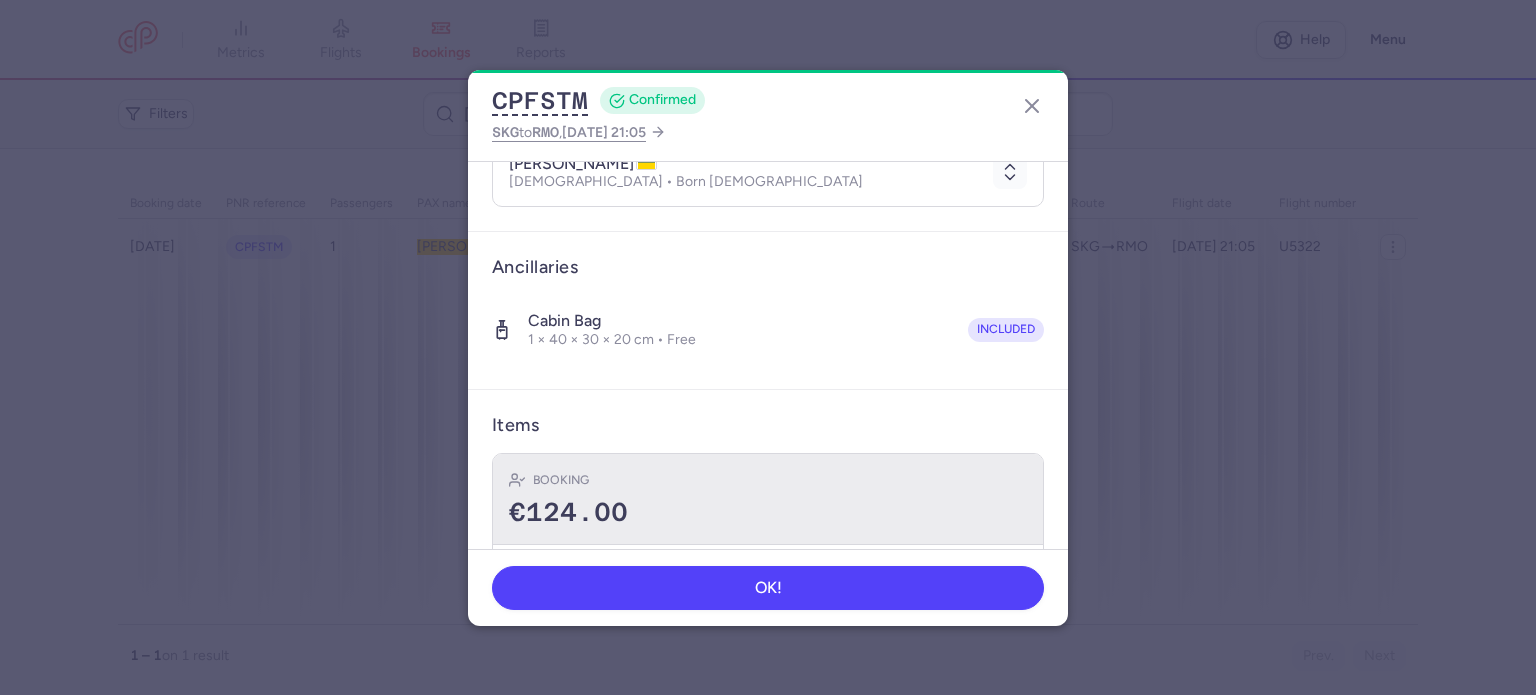 scroll, scrollTop: 352, scrollLeft: 0, axis: vertical 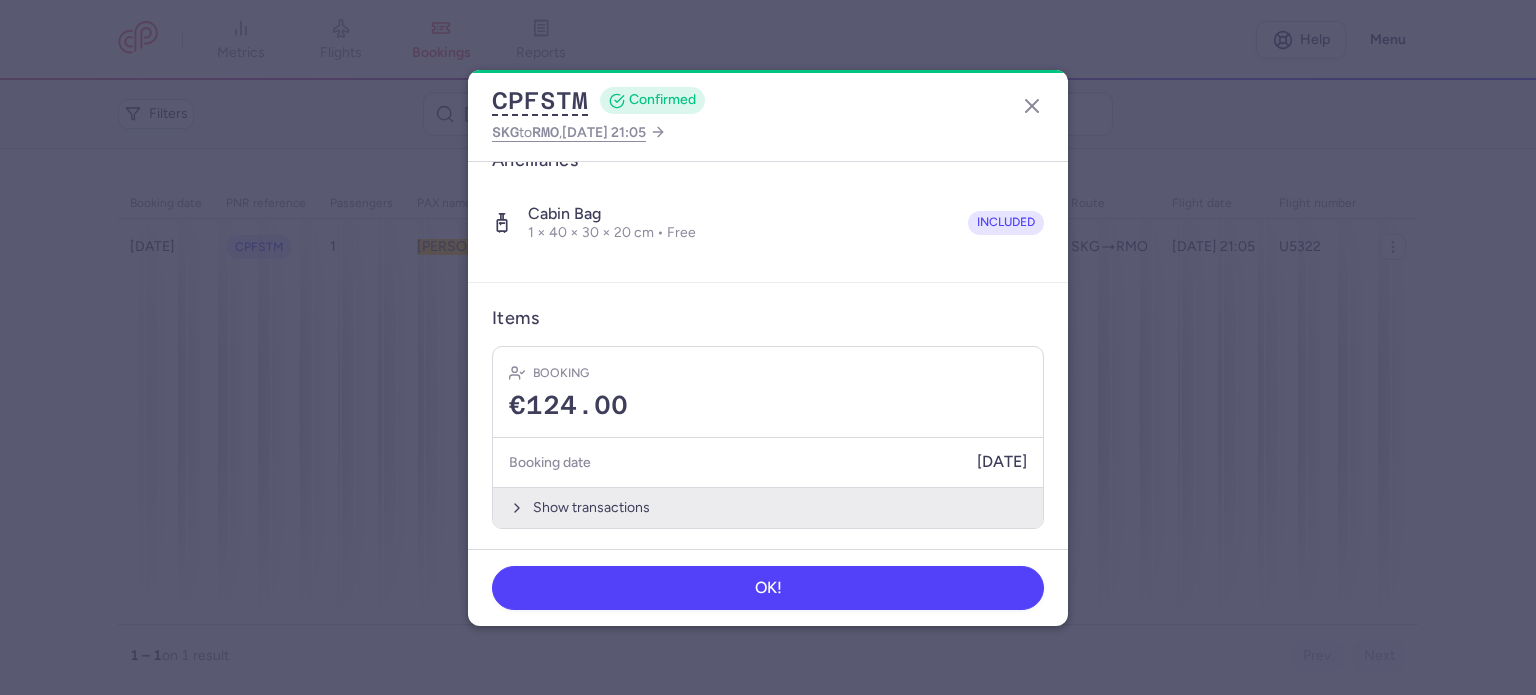 click on "Show transactions" at bounding box center [768, 507] 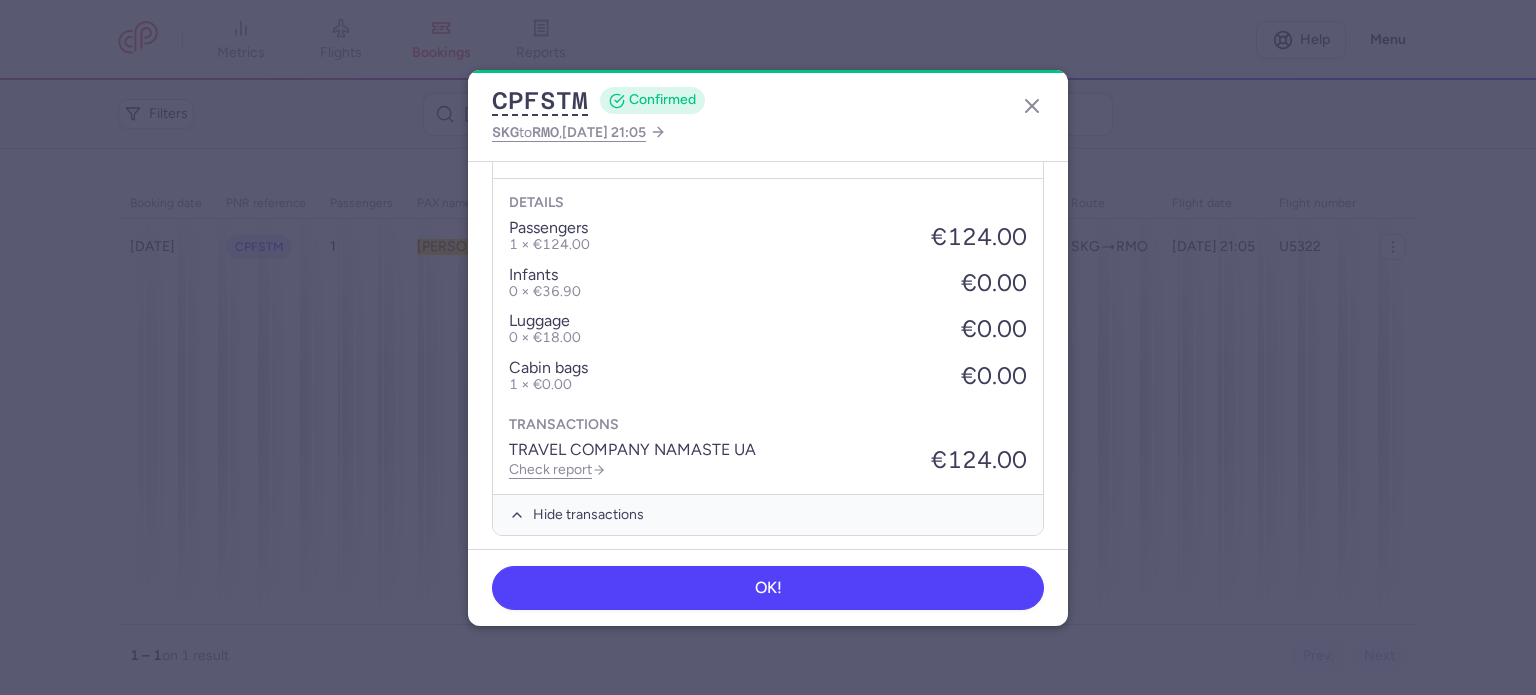 scroll, scrollTop: 668, scrollLeft: 0, axis: vertical 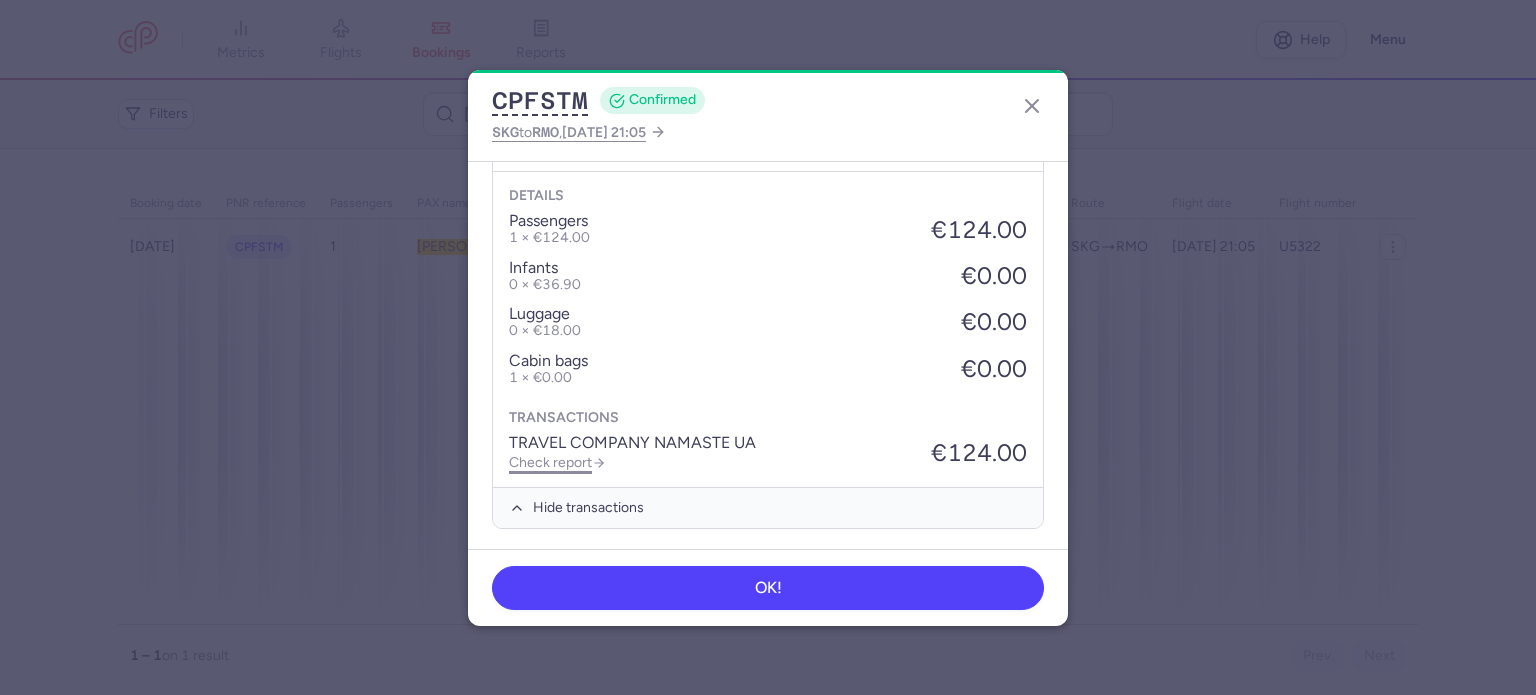 click on "Check report" 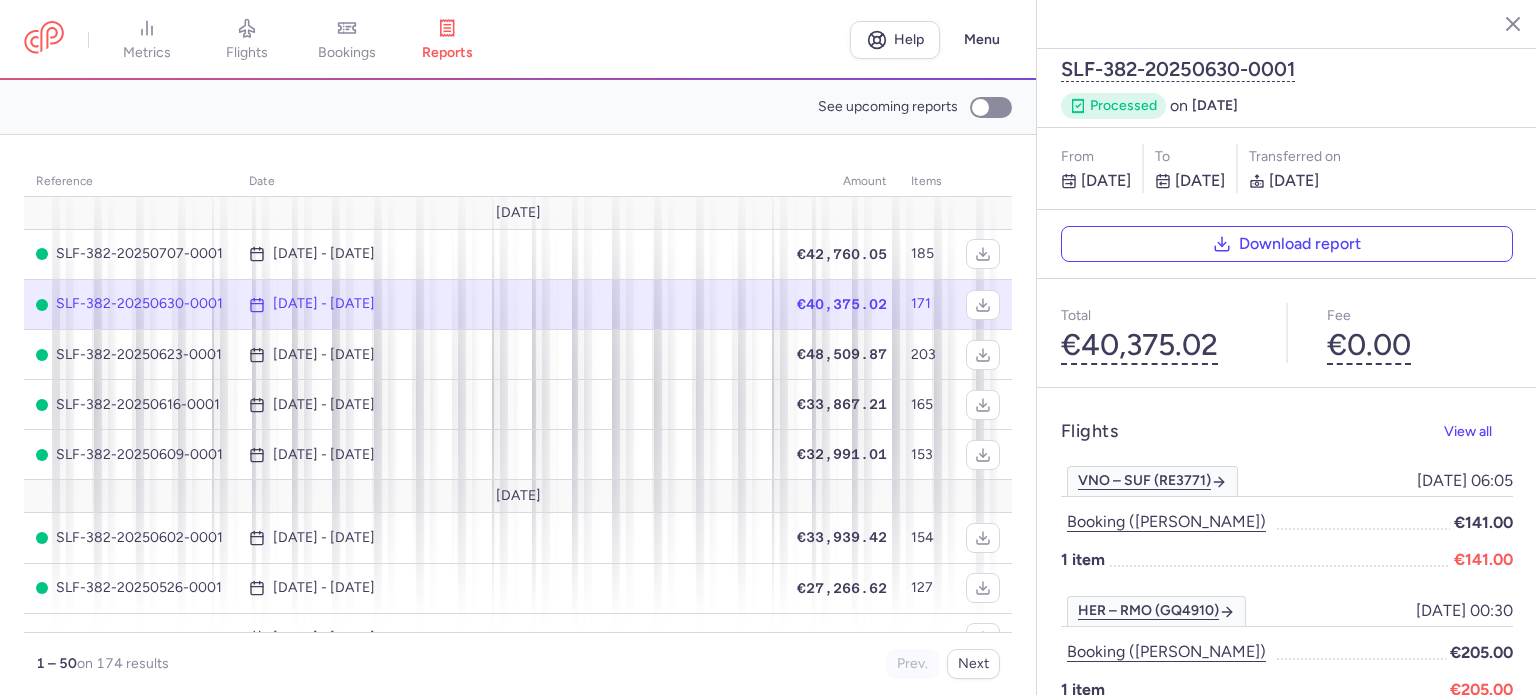 click on "€40,375.02" 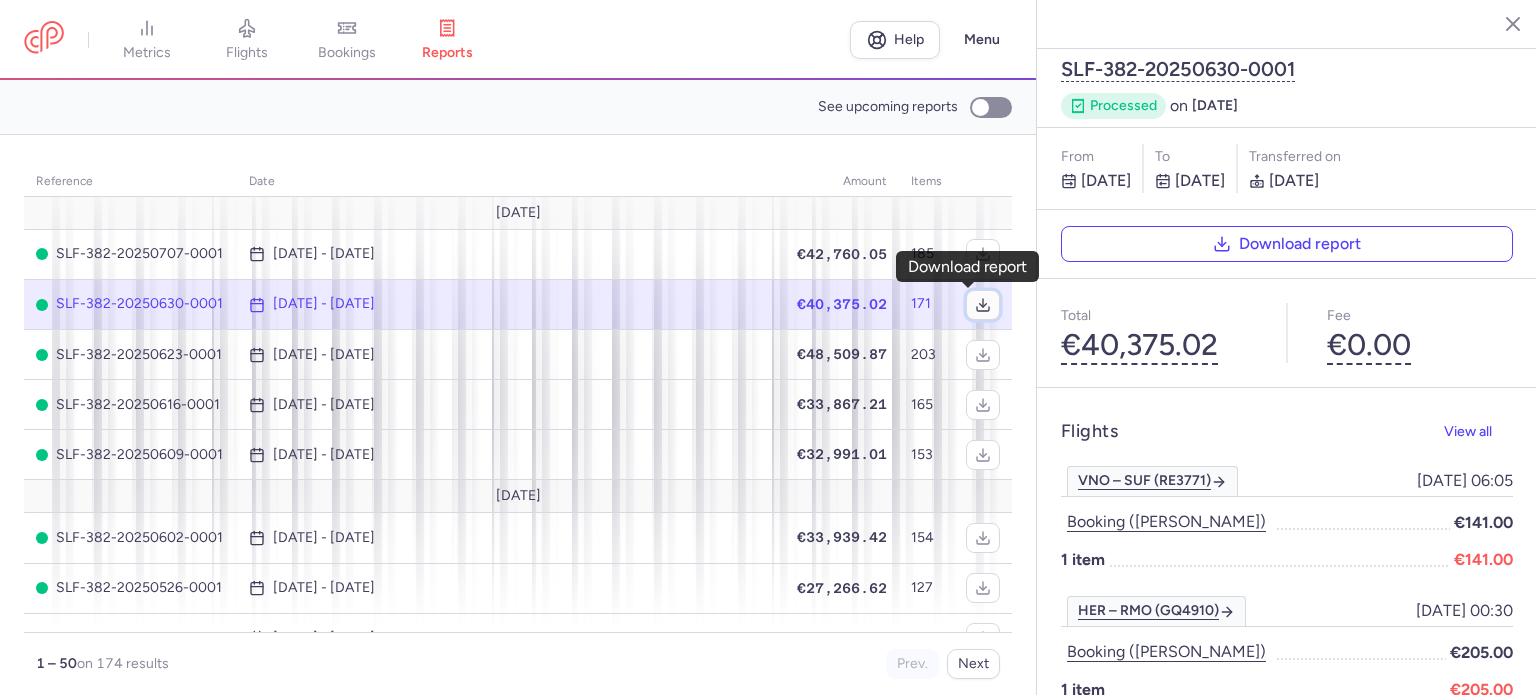 click 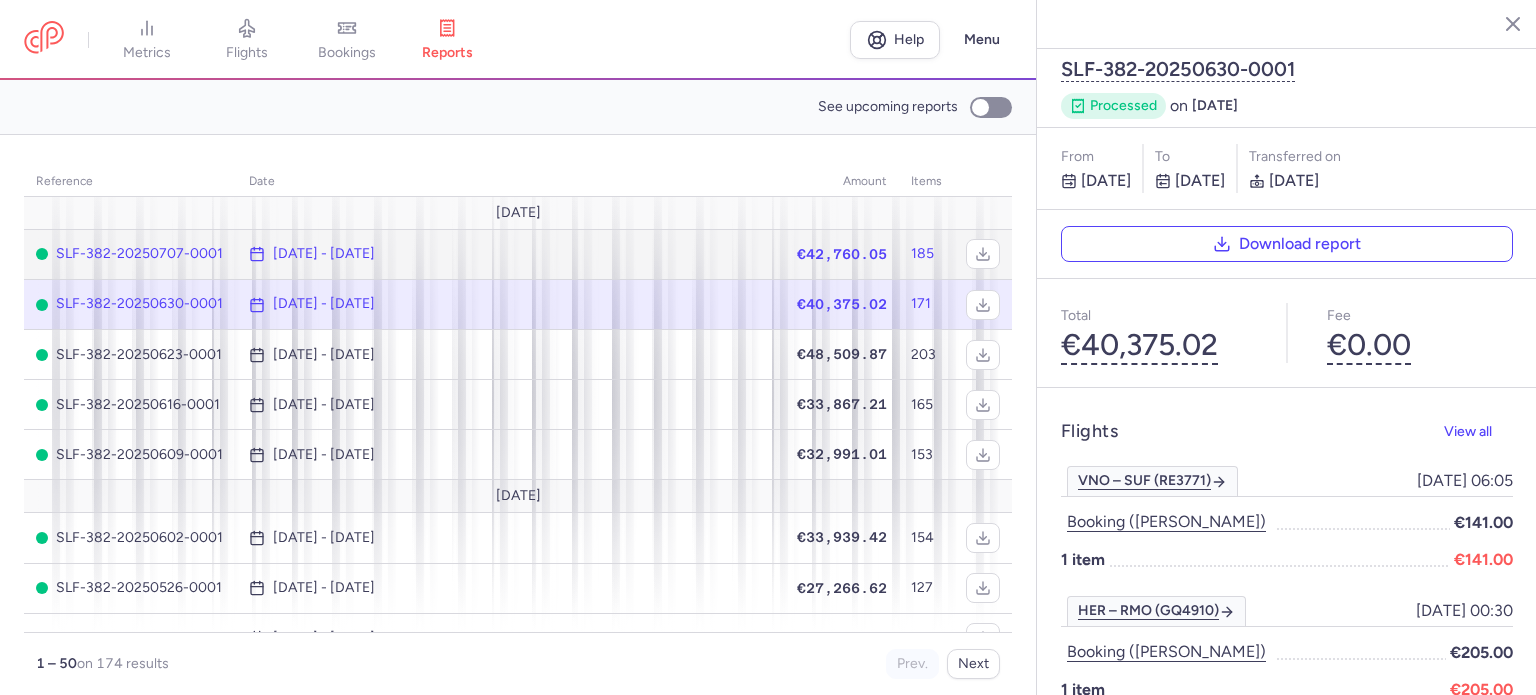 click on "€42,760.05" 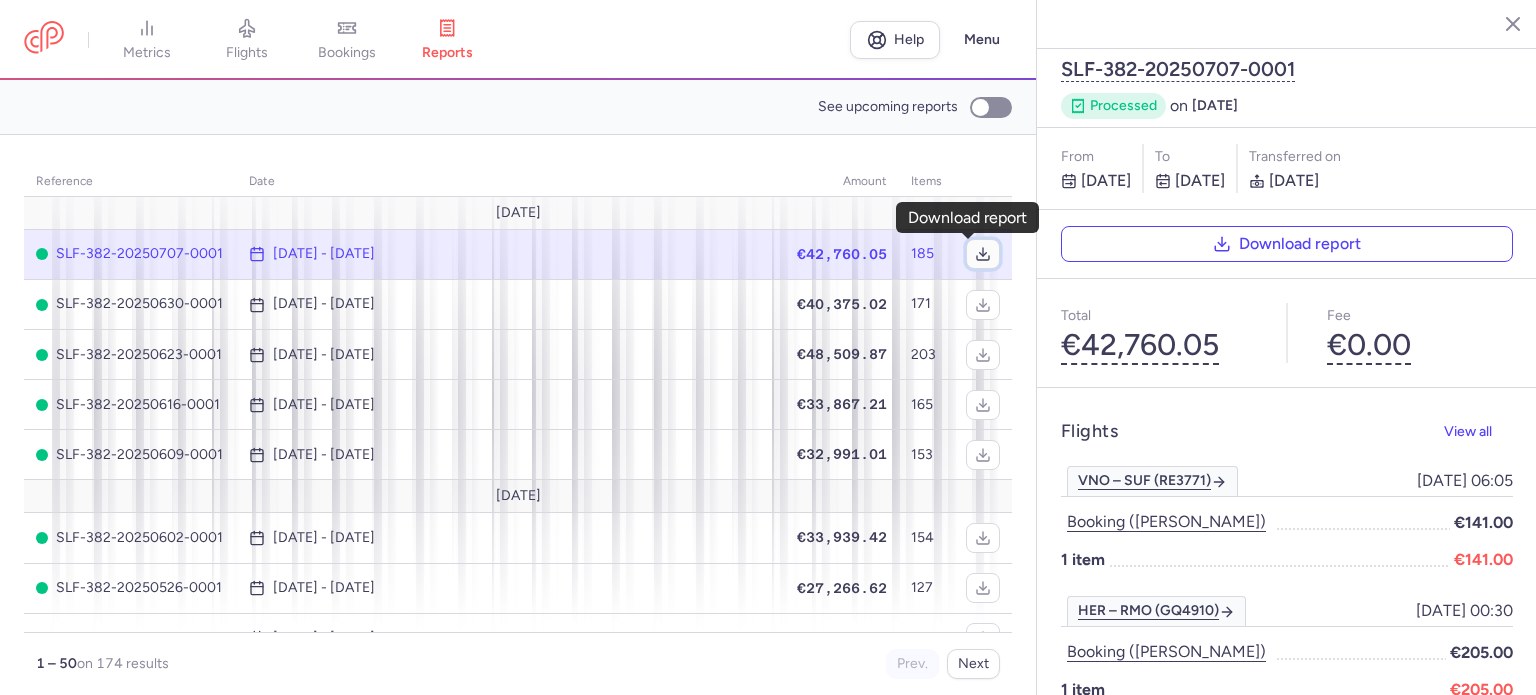 click at bounding box center (983, 254) 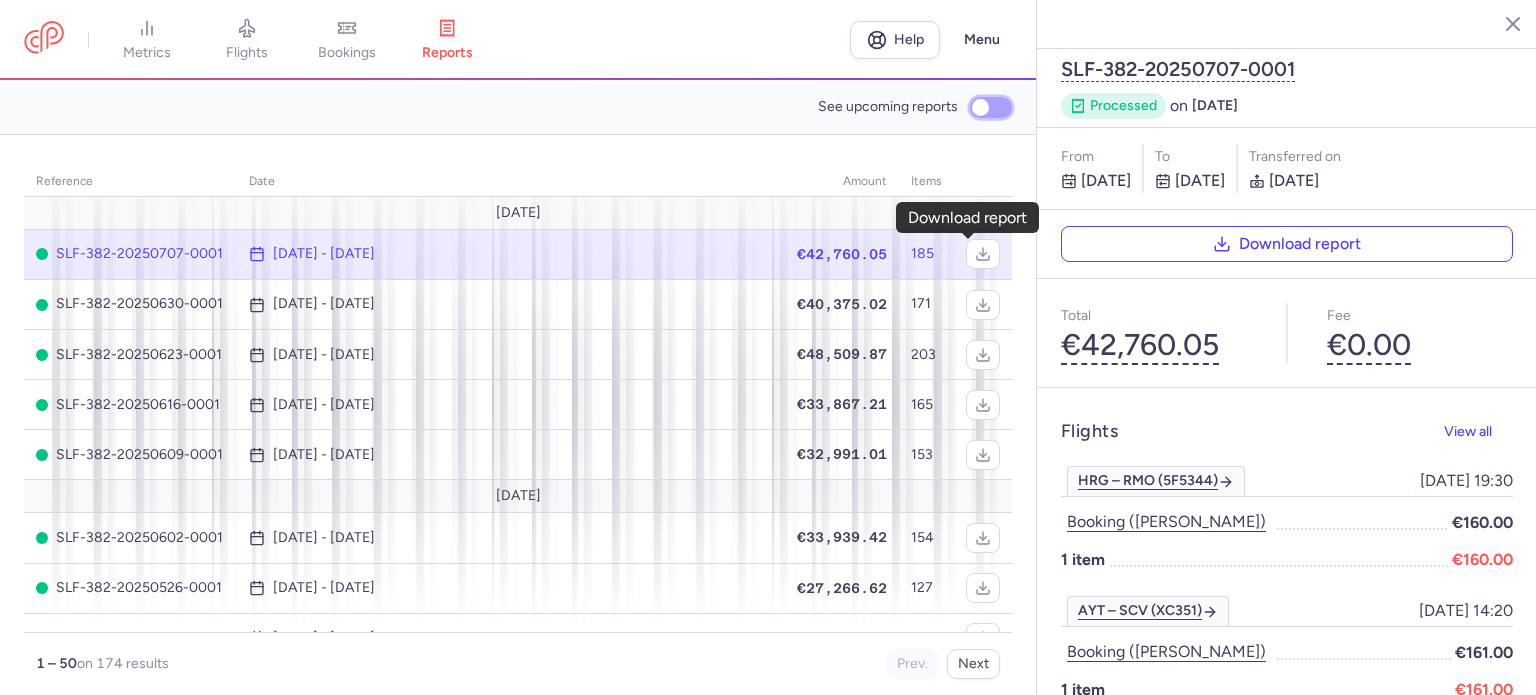 click on "See upcoming reports" at bounding box center (991, 107) 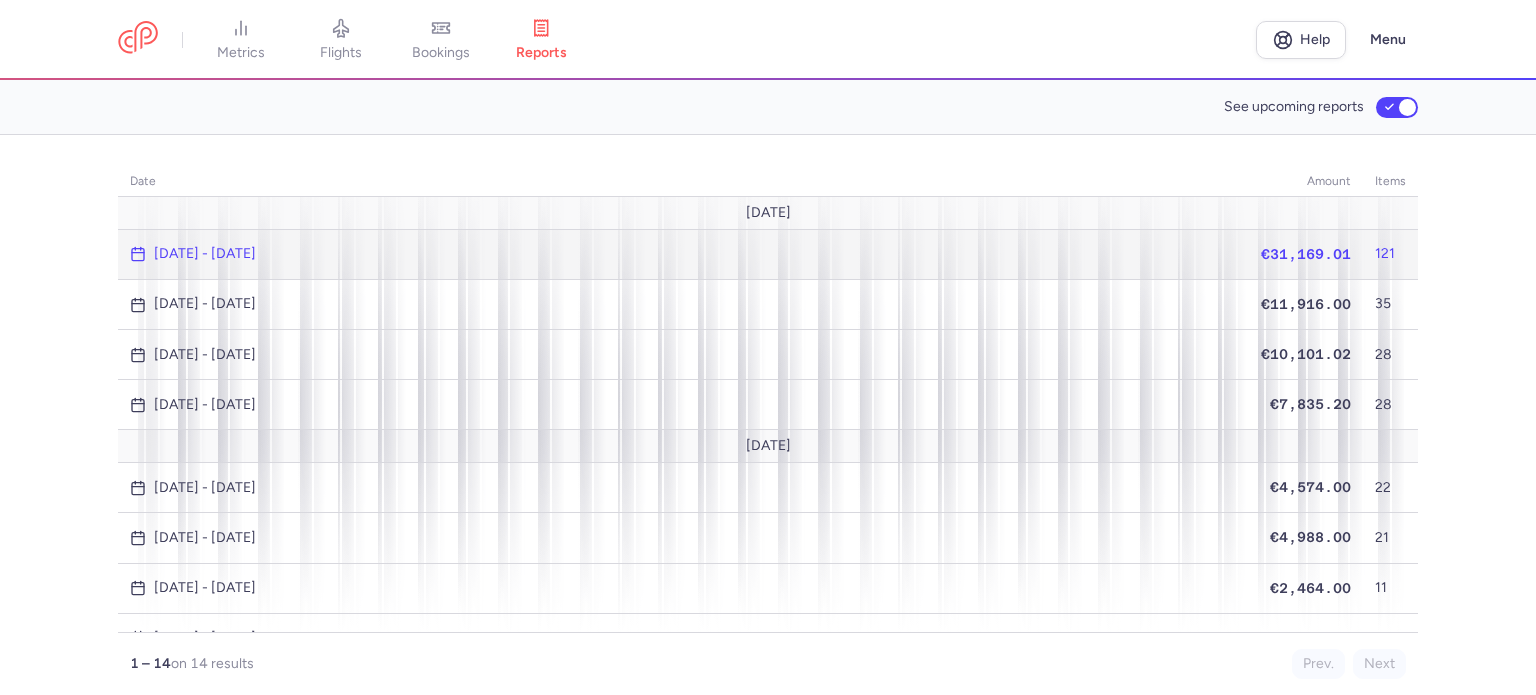 click on "€31,169.01" 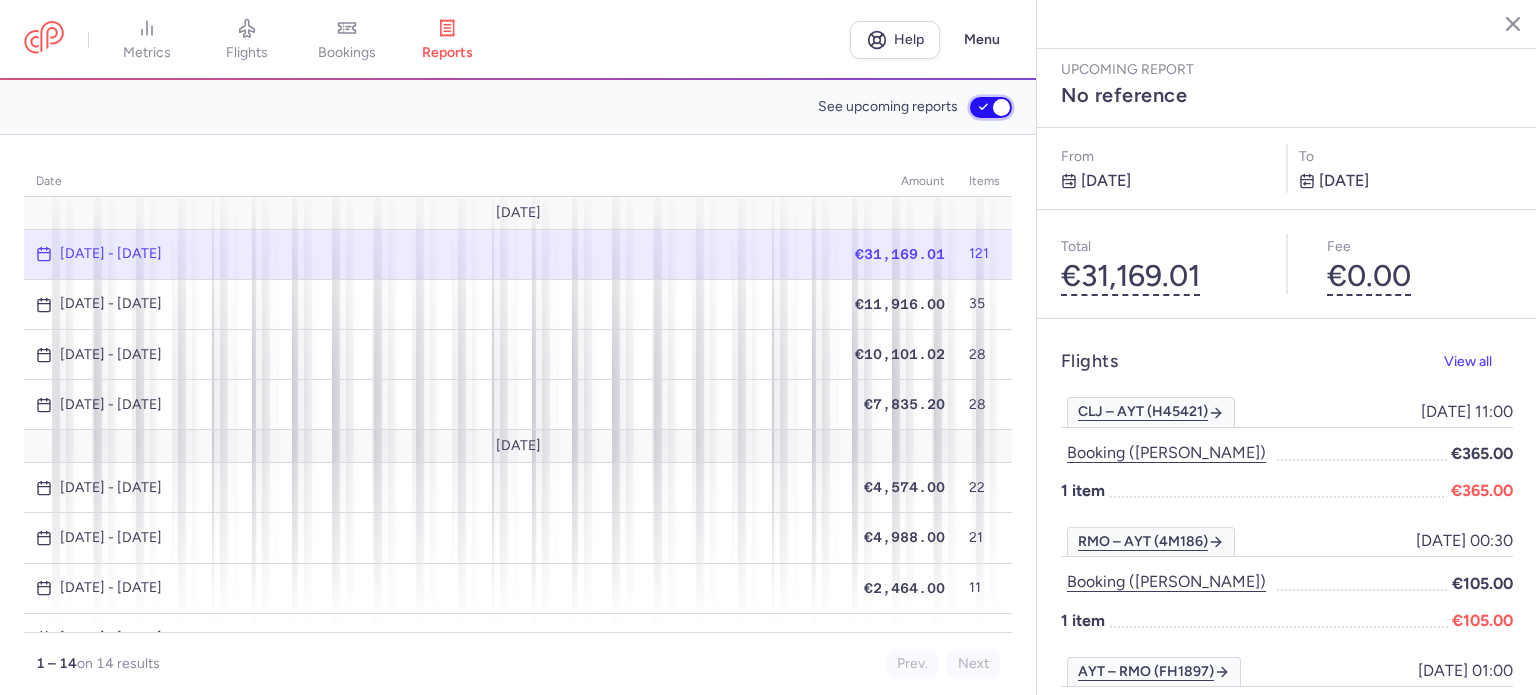 click on "See upcoming reports" at bounding box center [991, 107] 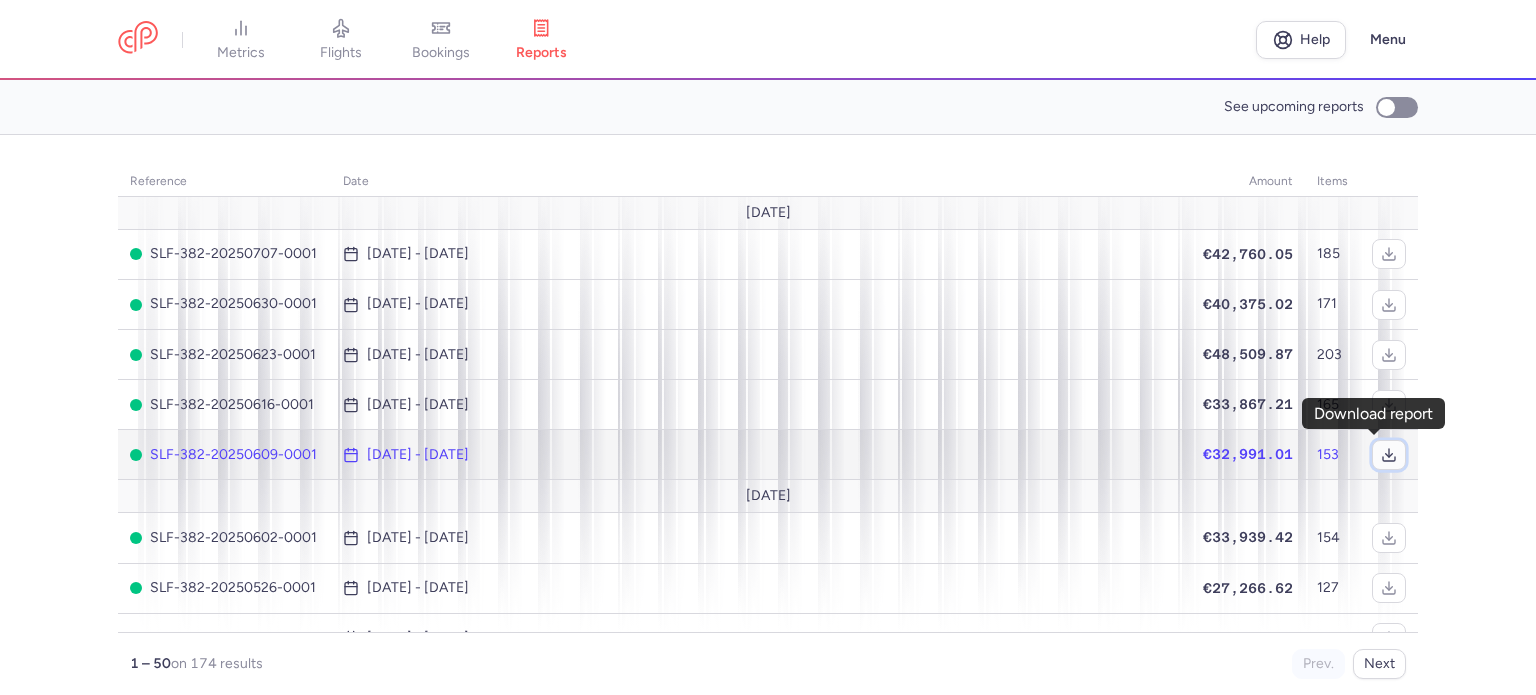 click 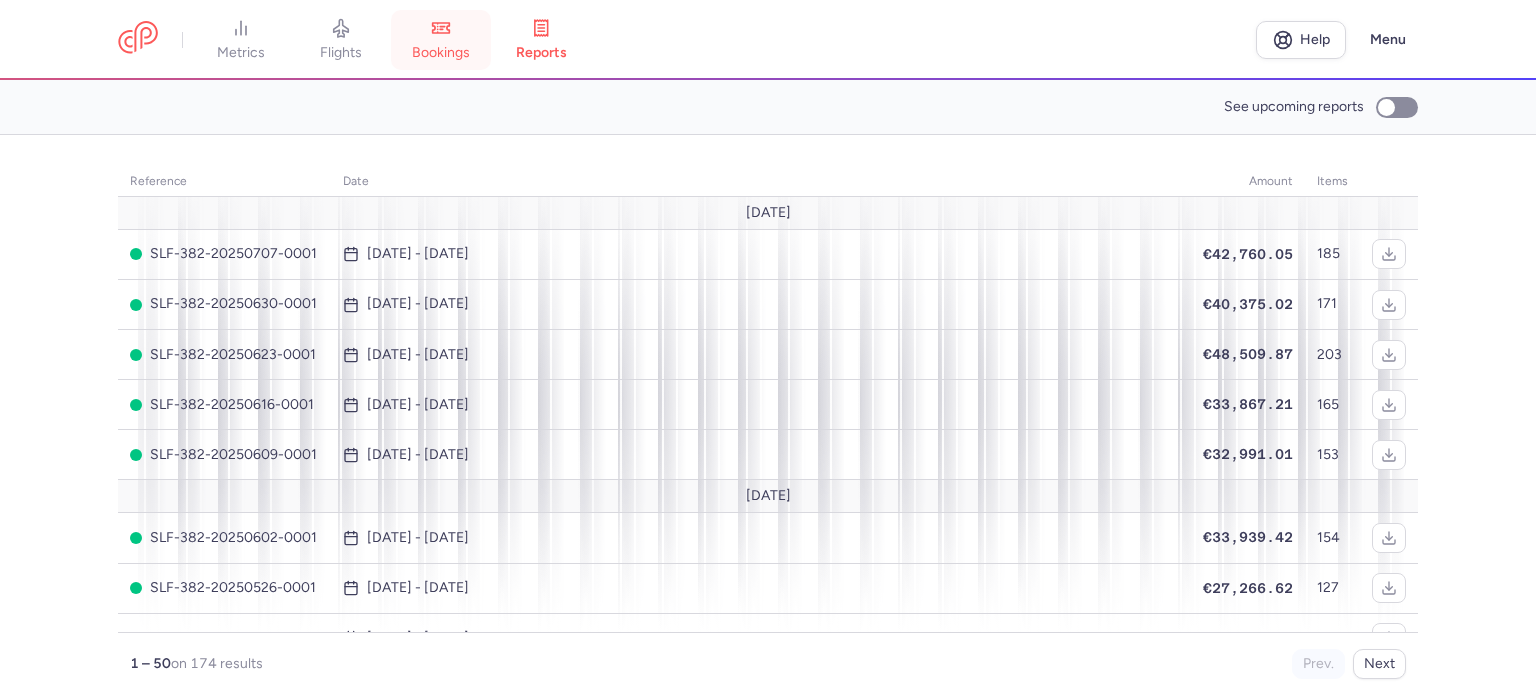 click 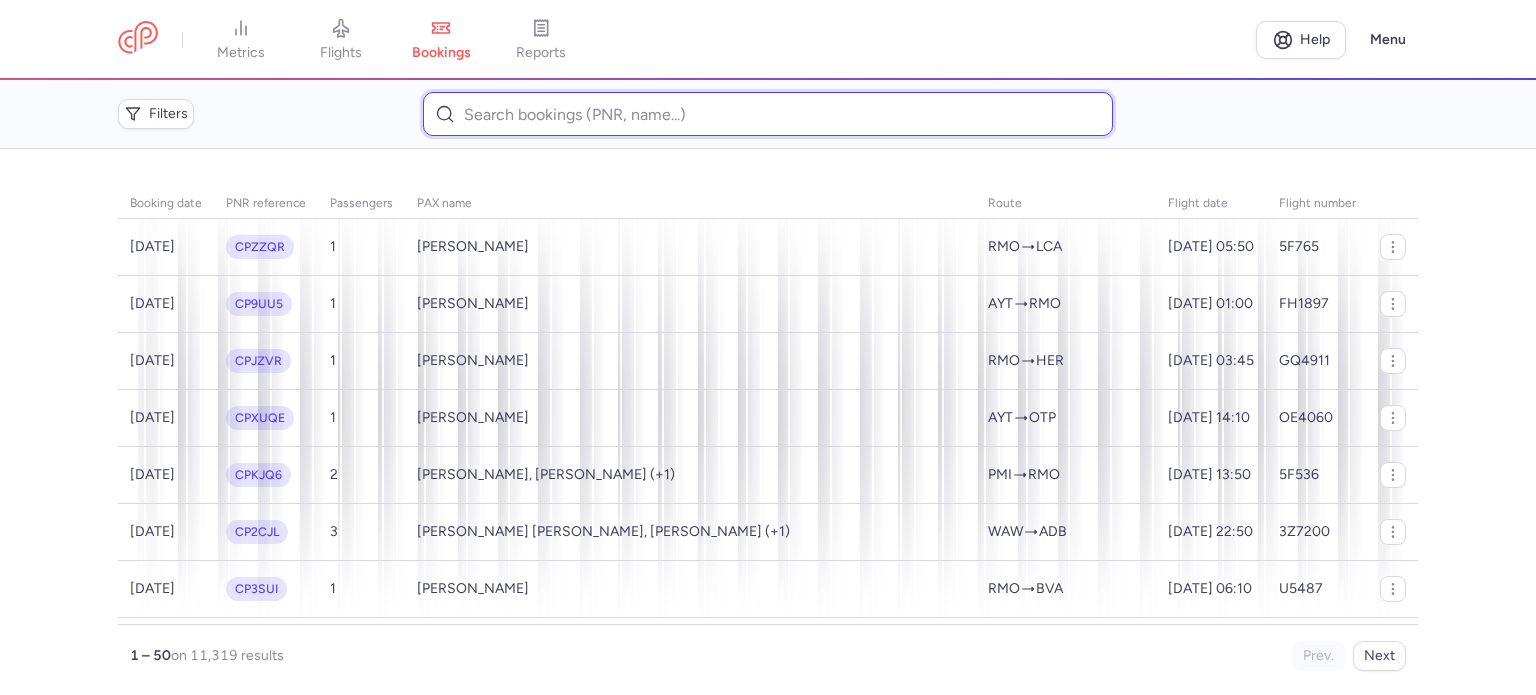 paste on "MUZYCHENKO 	IRYNA" 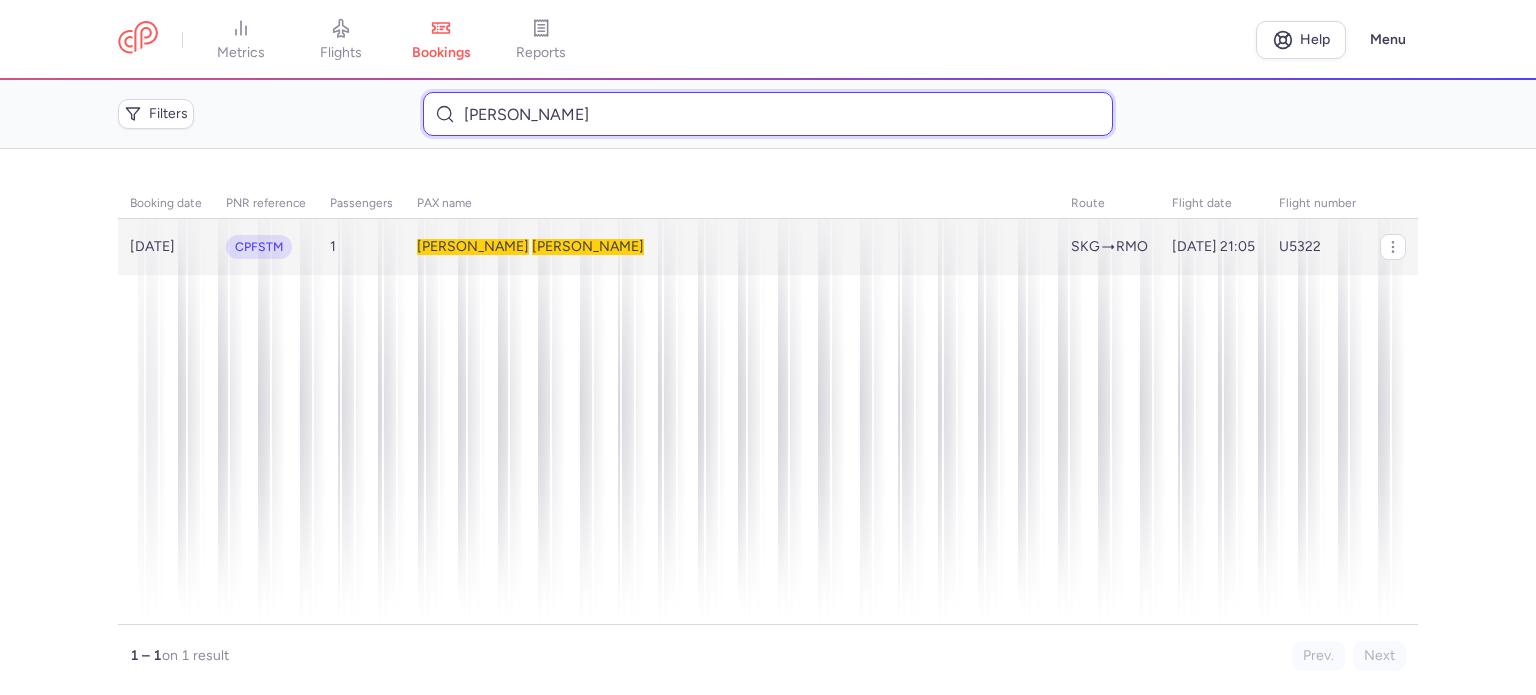 type on "MUZYCHENKO 	IRYNA" 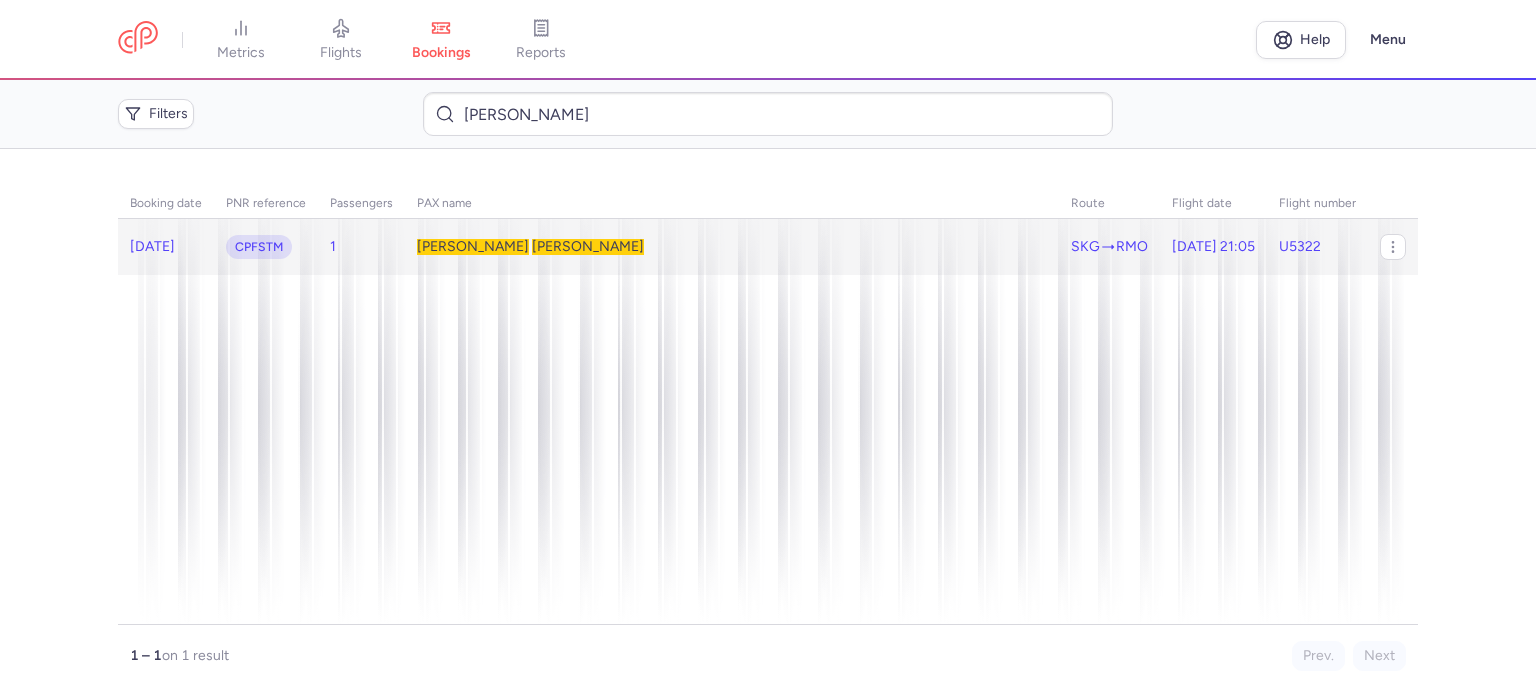 click on "MUZYCHENKO" at bounding box center [588, 246] 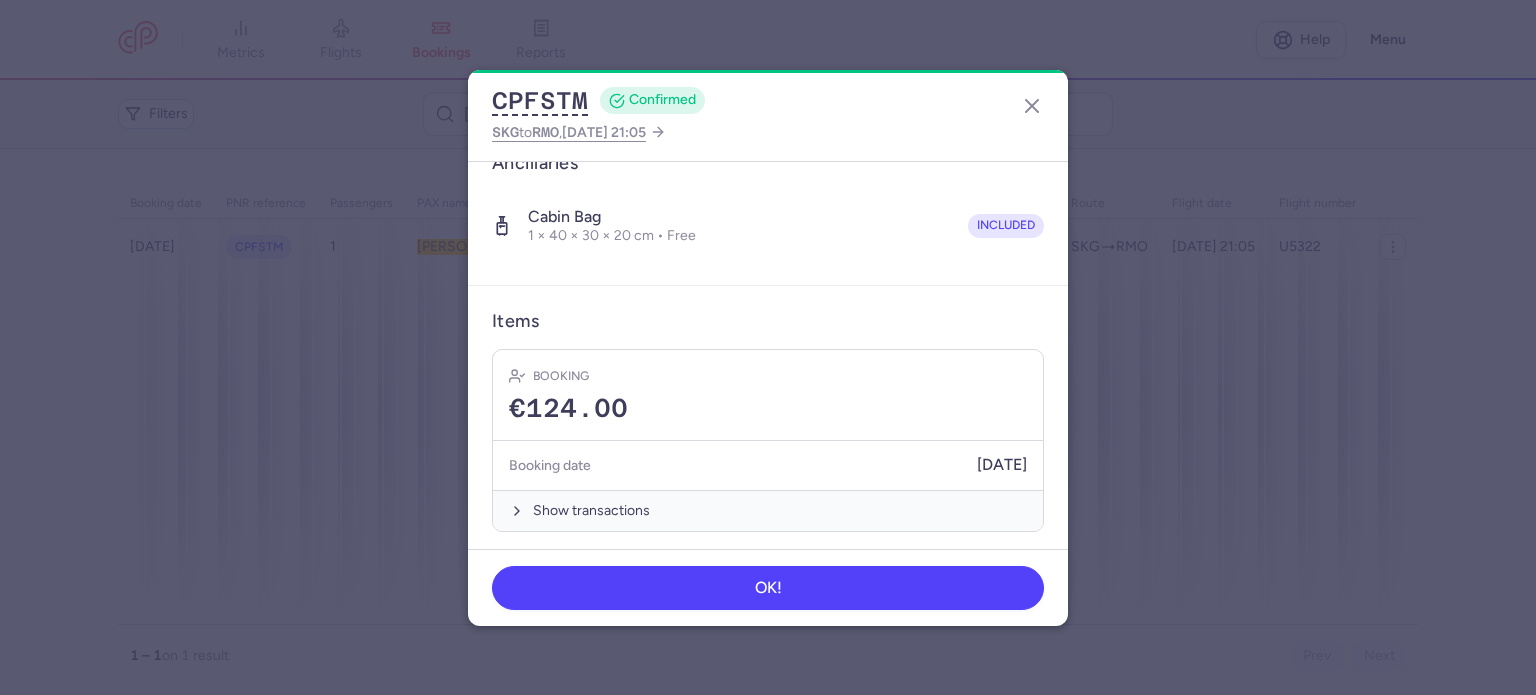 scroll, scrollTop: 352, scrollLeft: 0, axis: vertical 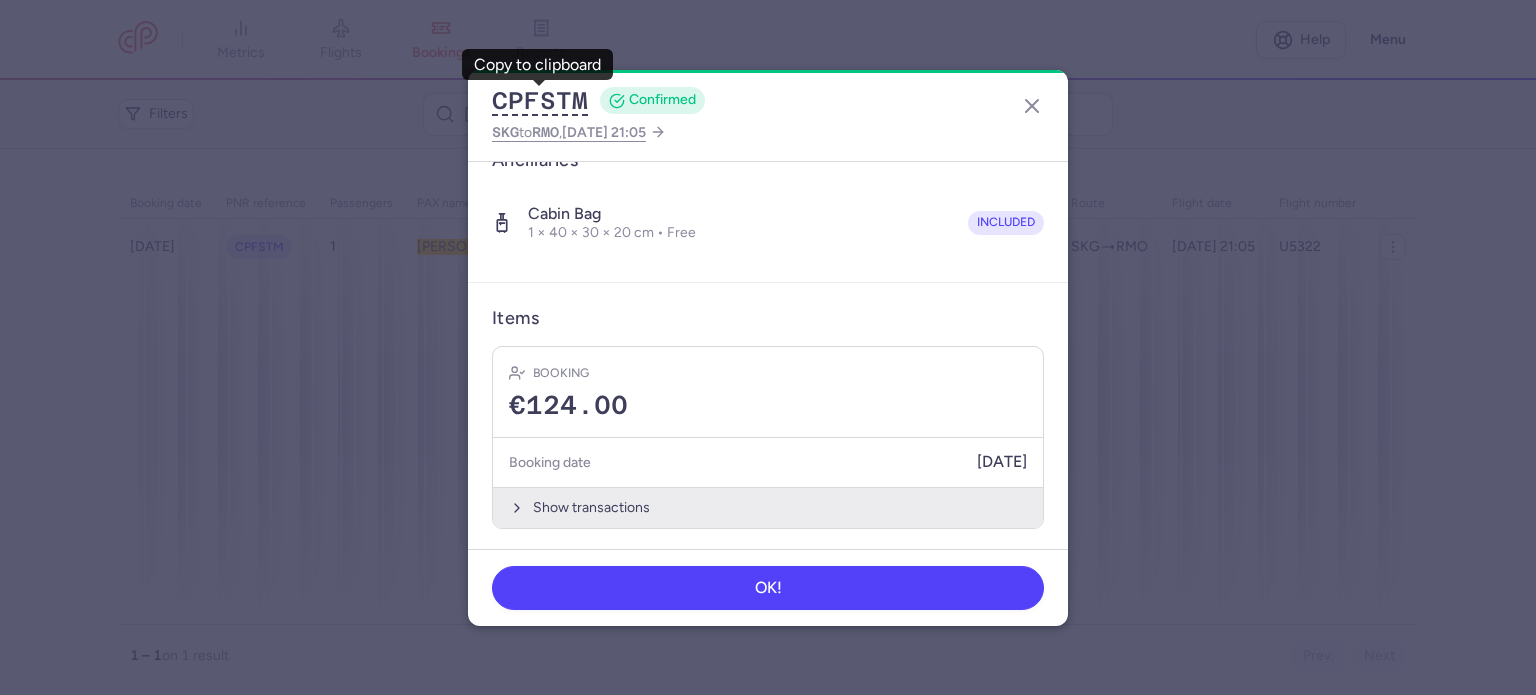 click on "Show transactions" at bounding box center [768, 507] 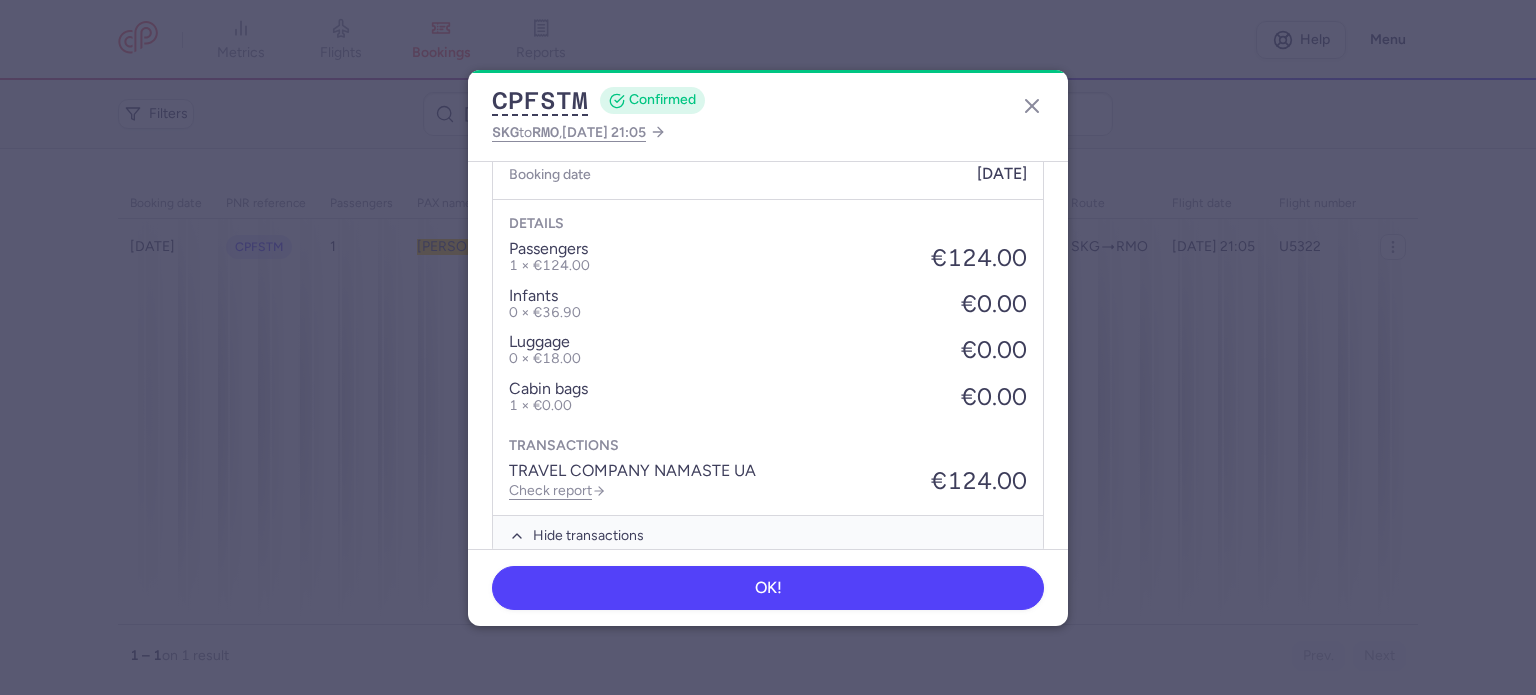 scroll, scrollTop: 668, scrollLeft: 0, axis: vertical 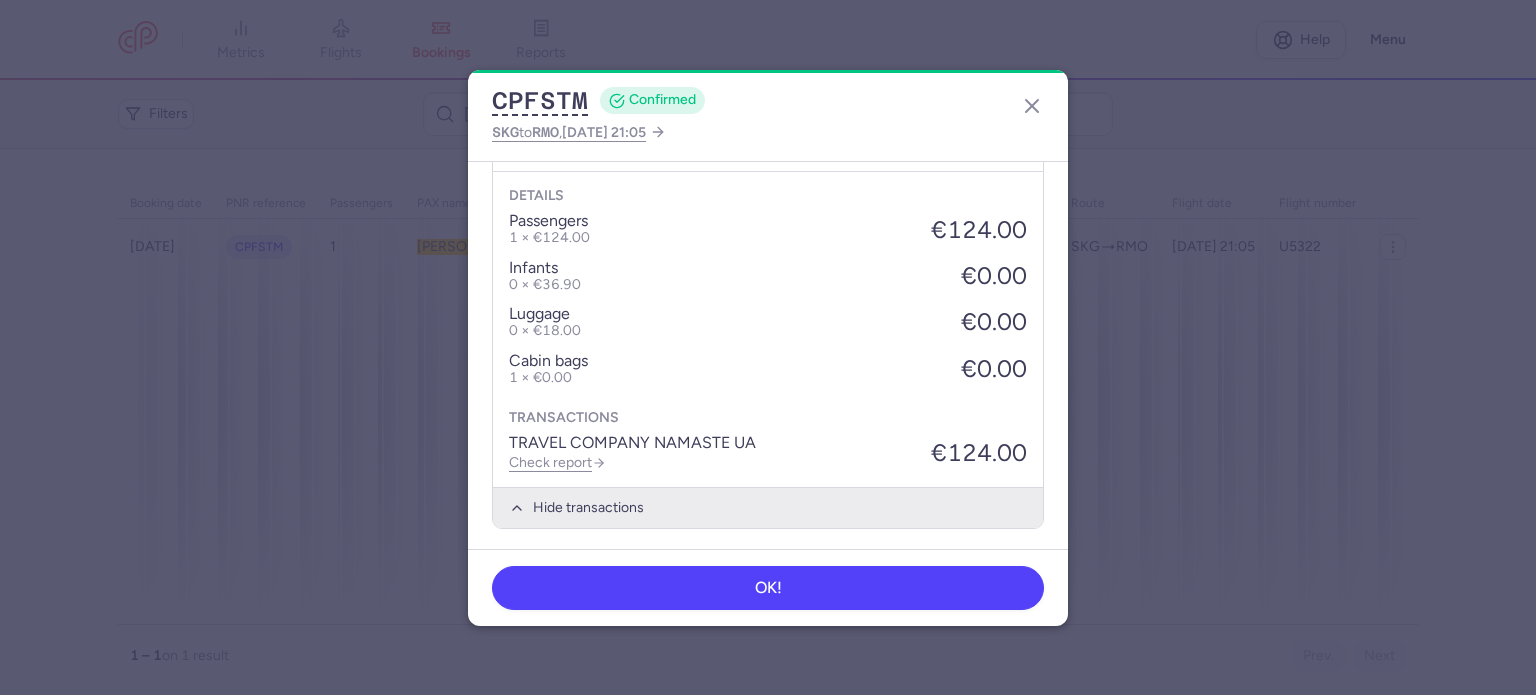 click on "Hide transactions" at bounding box center (768, 507) 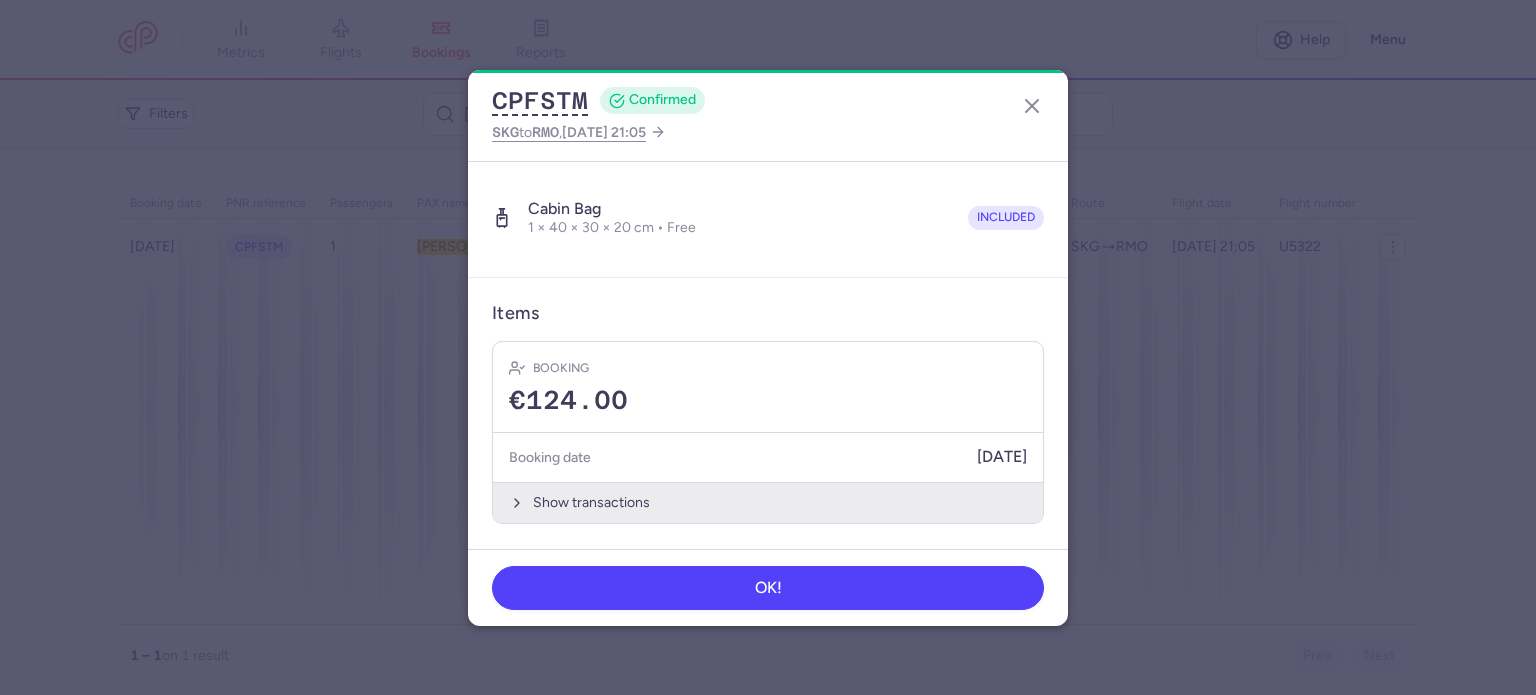 scroll, scrollTop: 352, scrollLeft: 0, axis: vertical 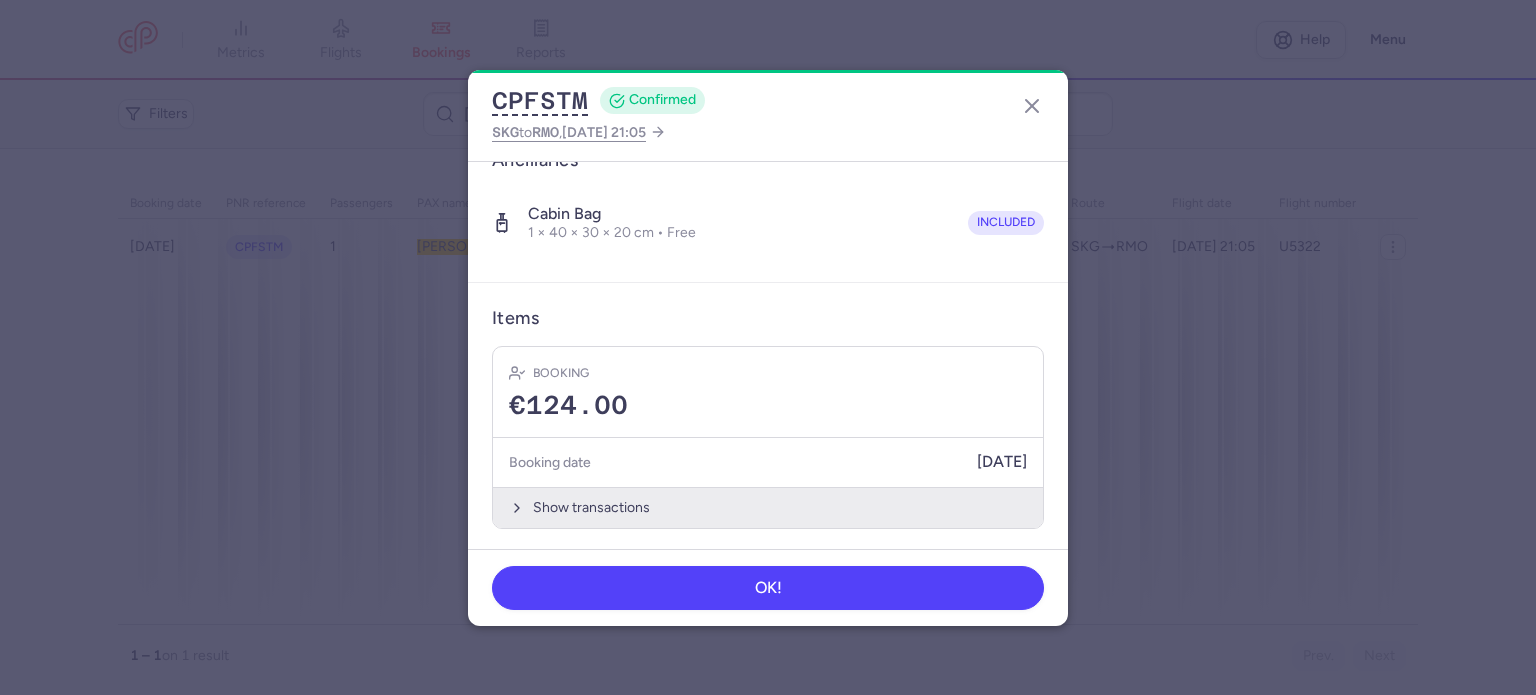 click on "Show transactions" at bounding box center [768, 507] 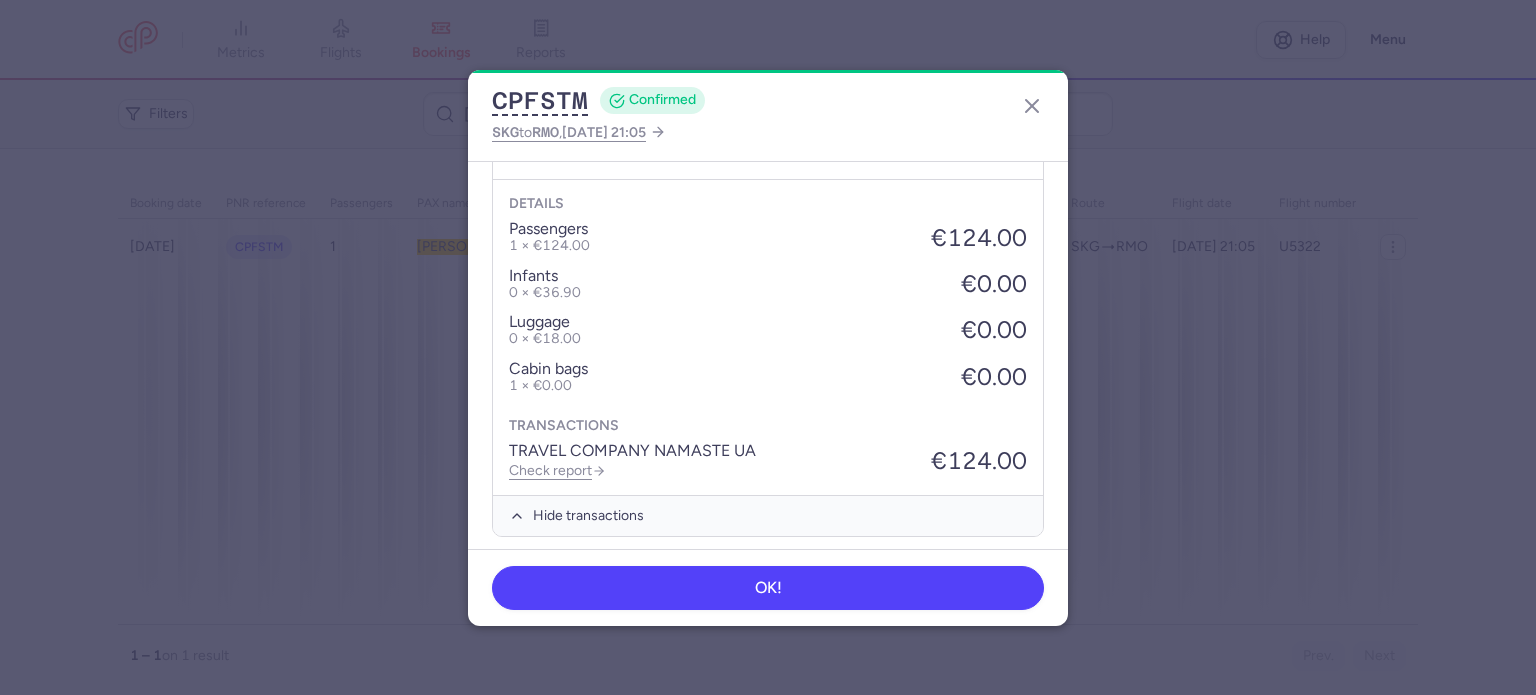 scroll, scrollTop: 668, scrollLeft: 0, axis: vertical 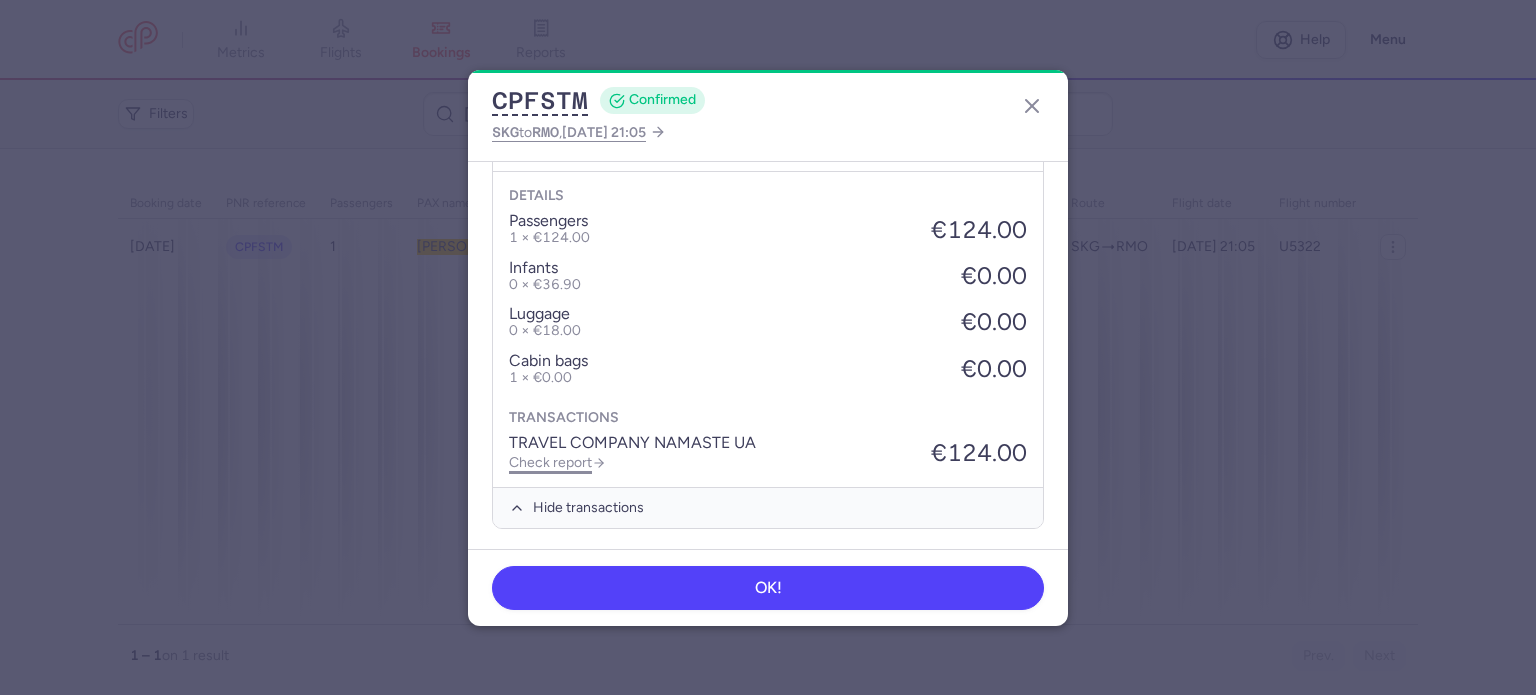 click on "Check report" 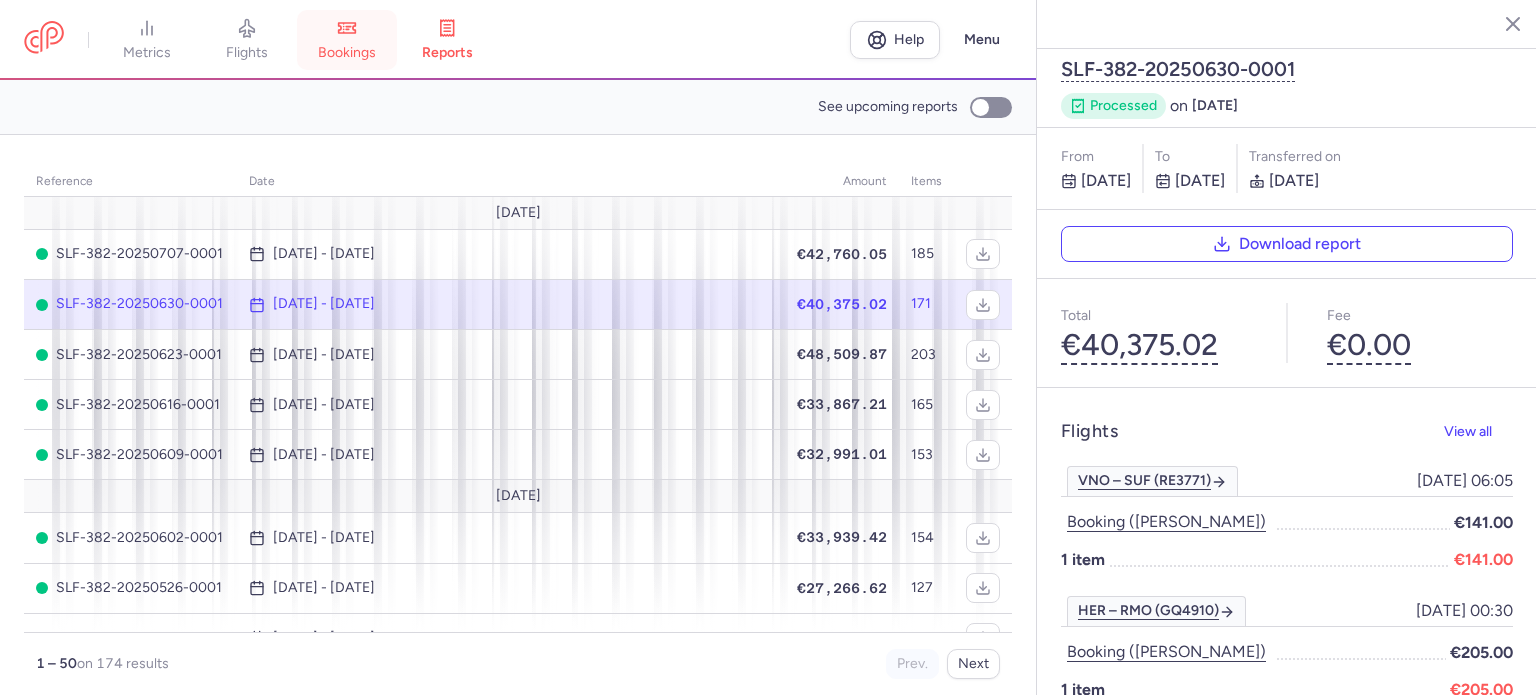 click on "bookings" at bounding box center (347, 40) 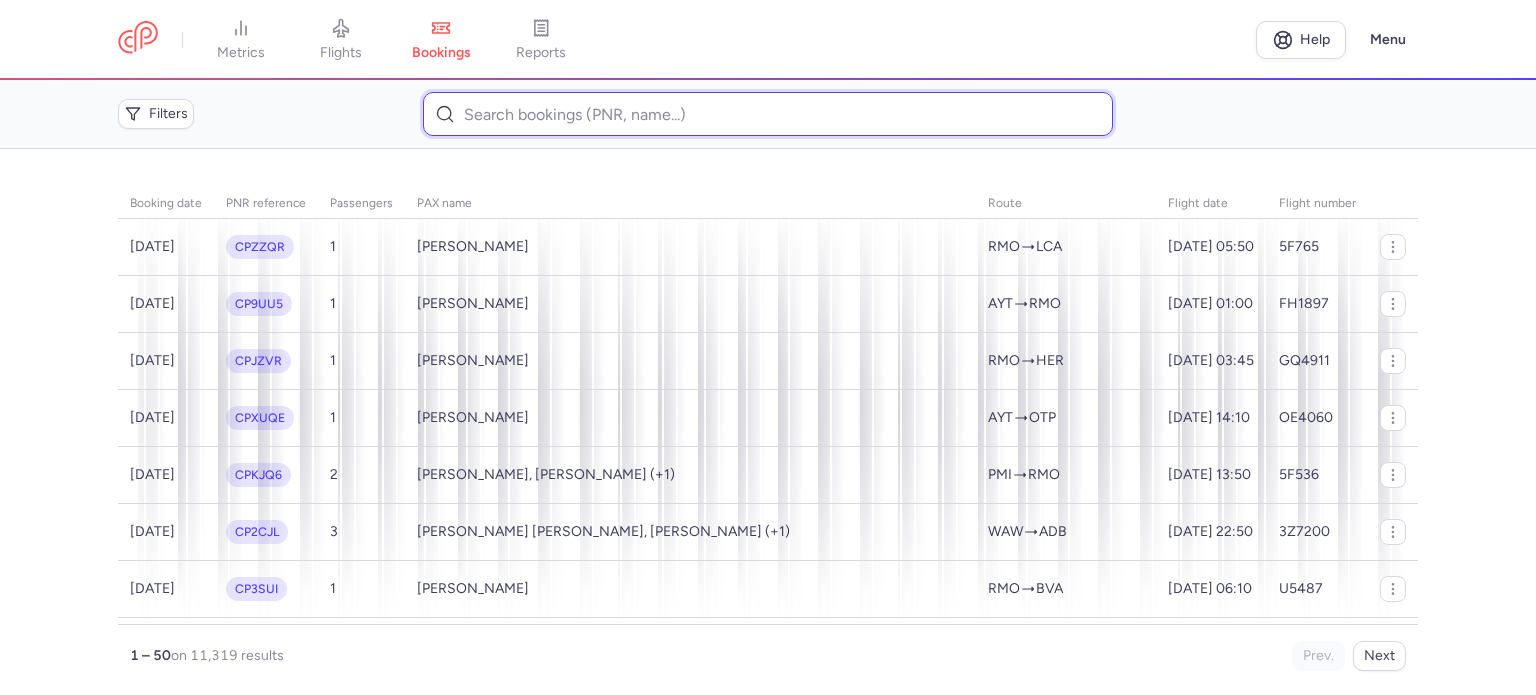 paste on "ILIINA 	NADEJDA" 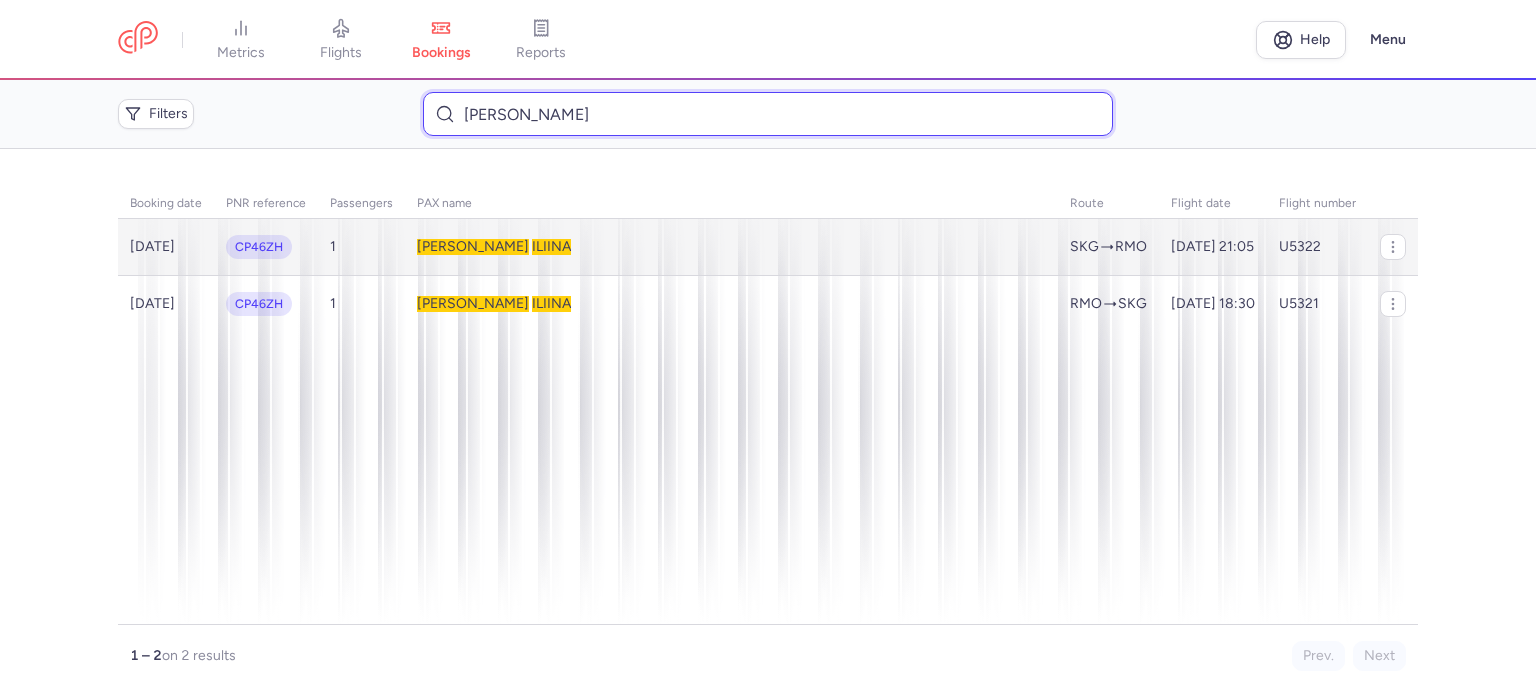 type on "ILIINA 	NADEJDA" 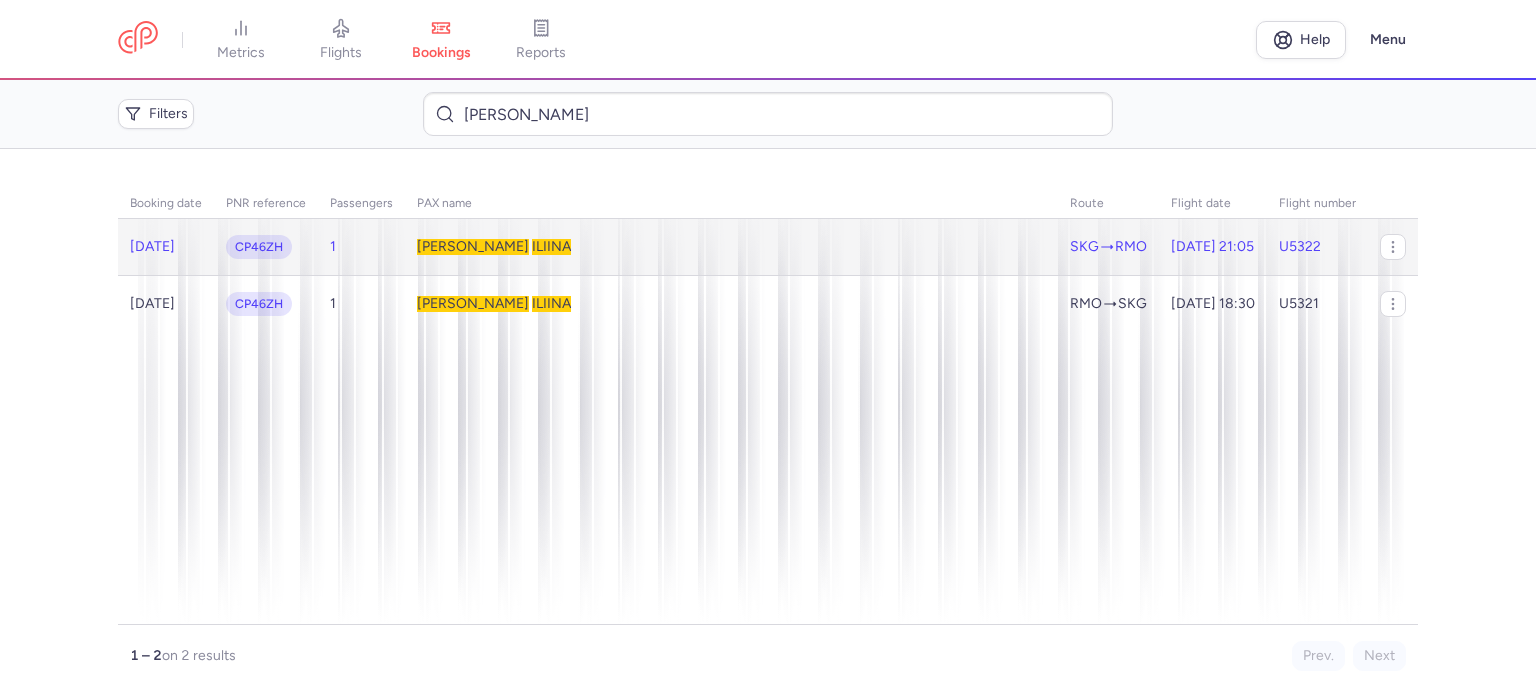 click on "Nadejda" at bounding box center [473, 246] 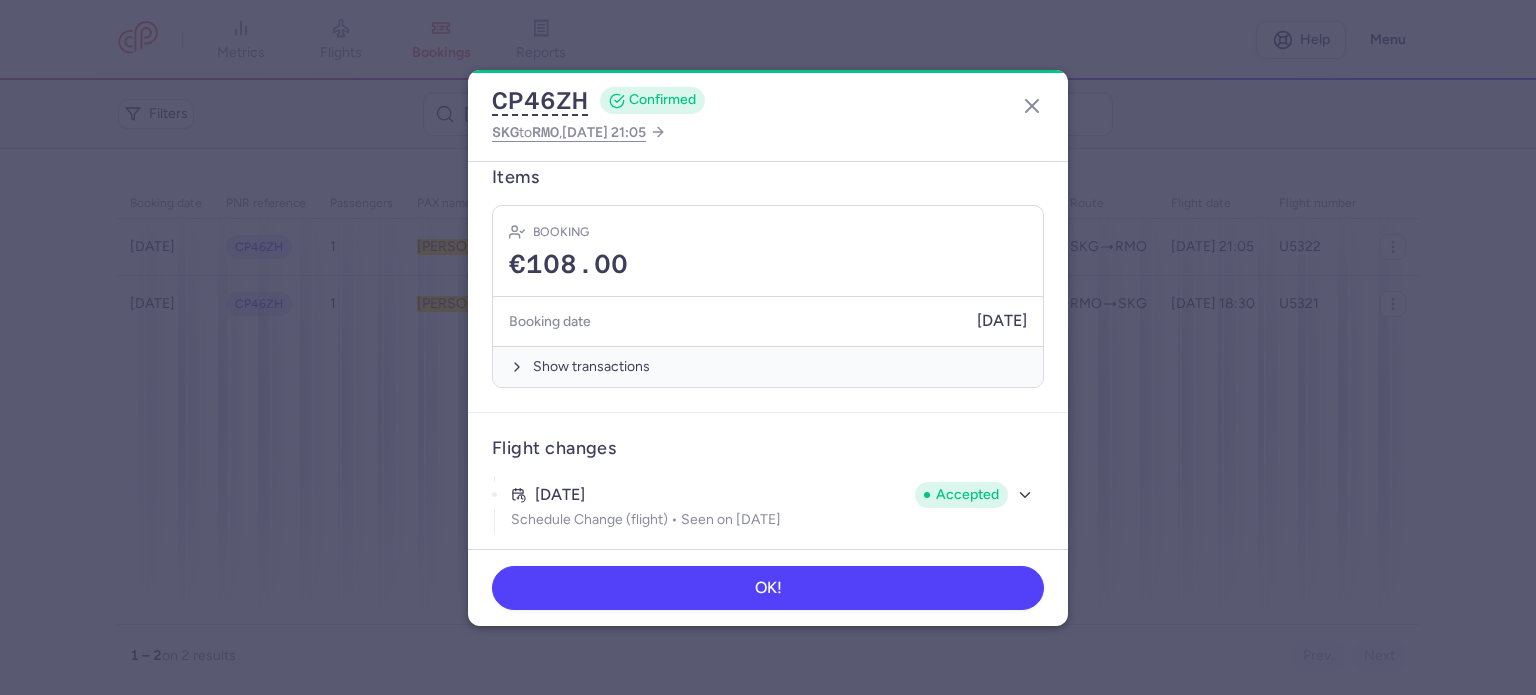 scroll, scrollTop: 498, scrollLeft: 0, axis: vertical 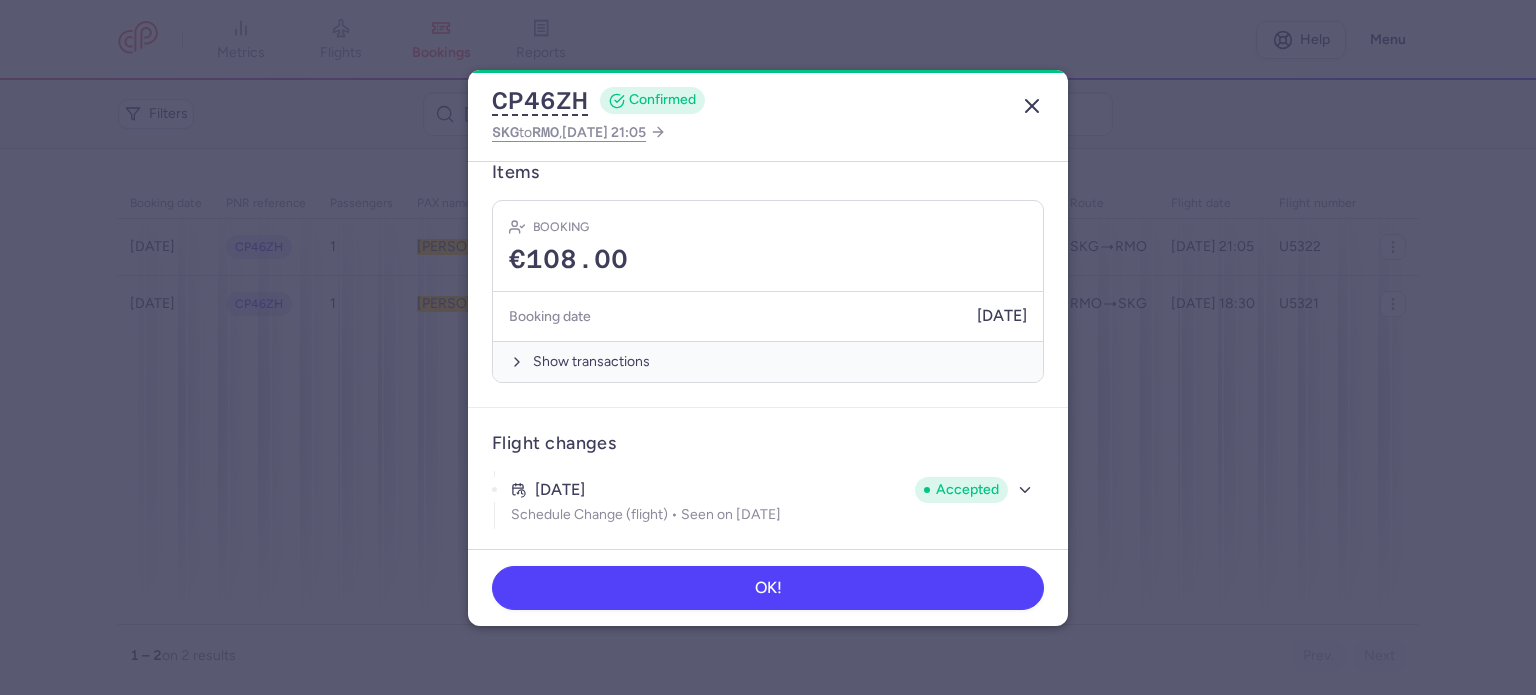 click 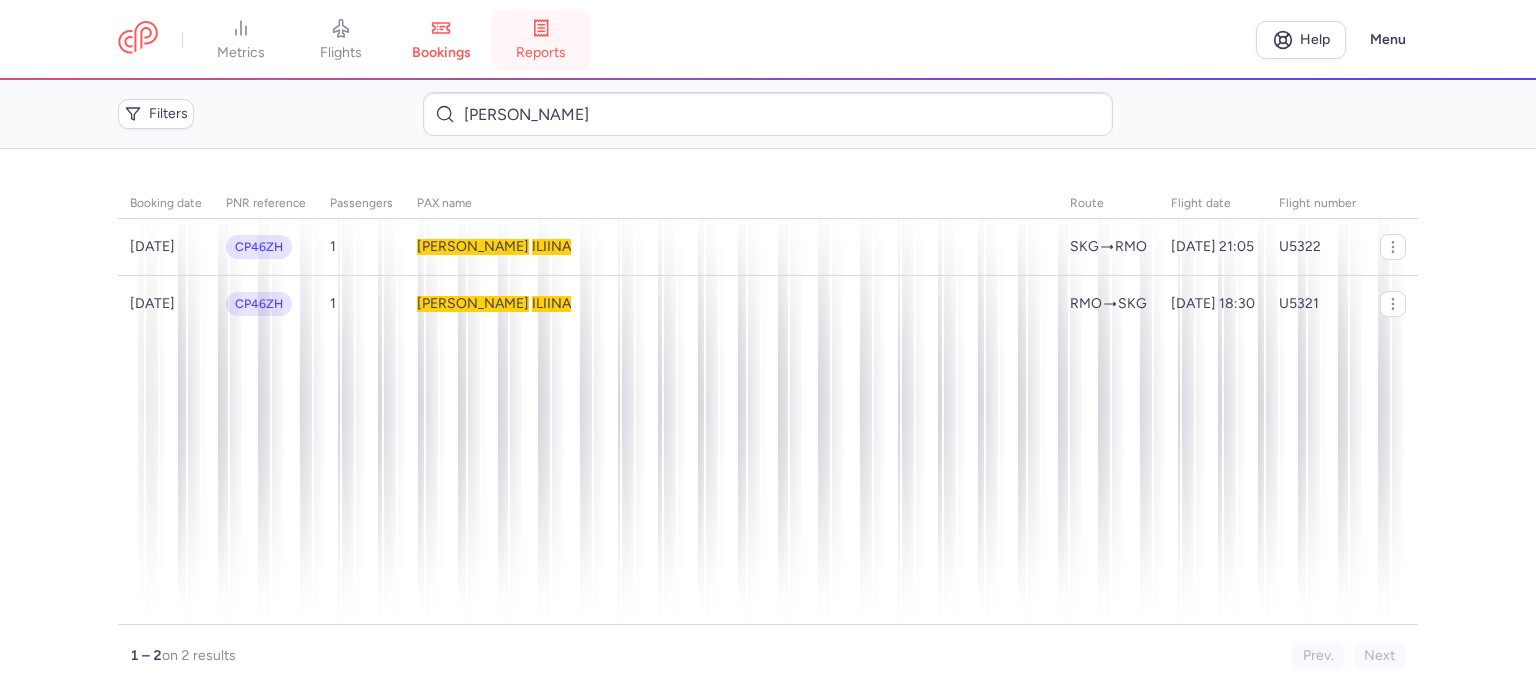 click on "reports" at bounding box center (541, 53) 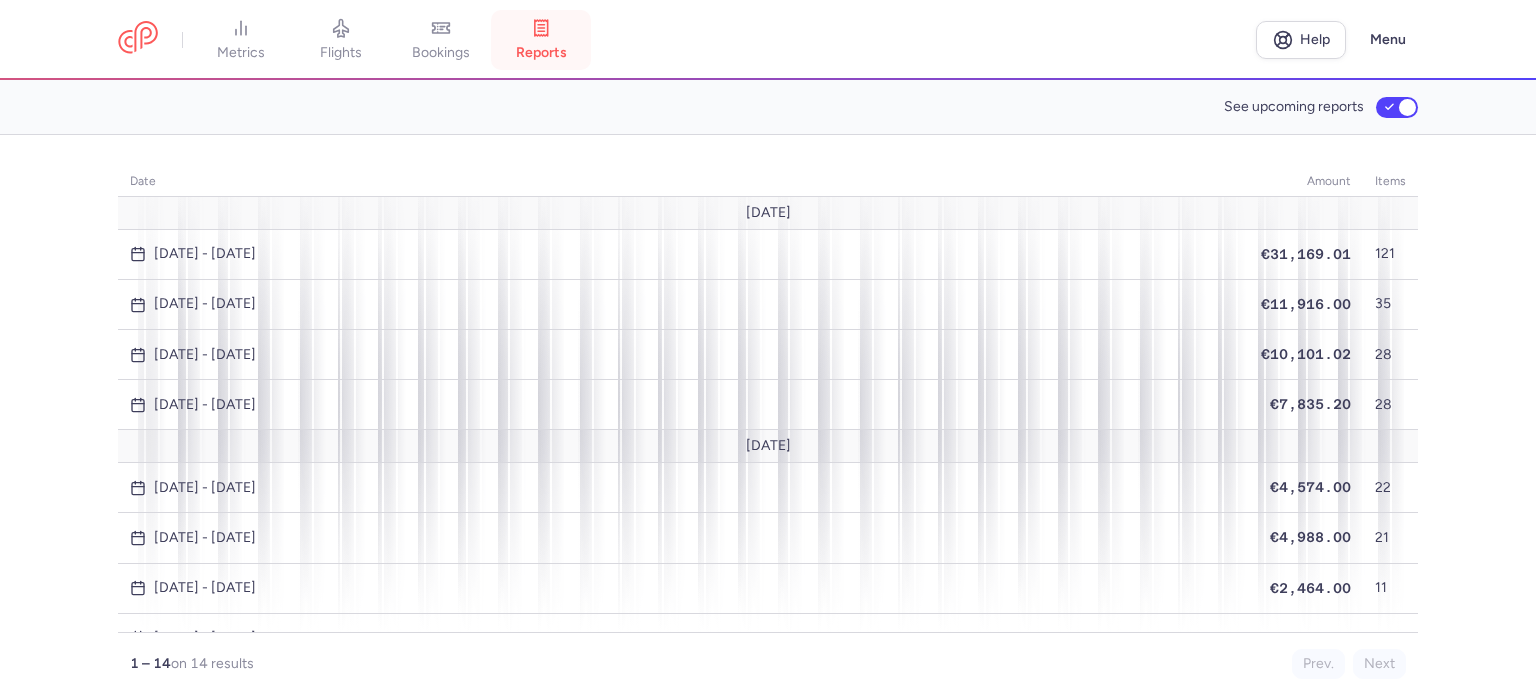 click on "reports" at bounding box center (541, 53) 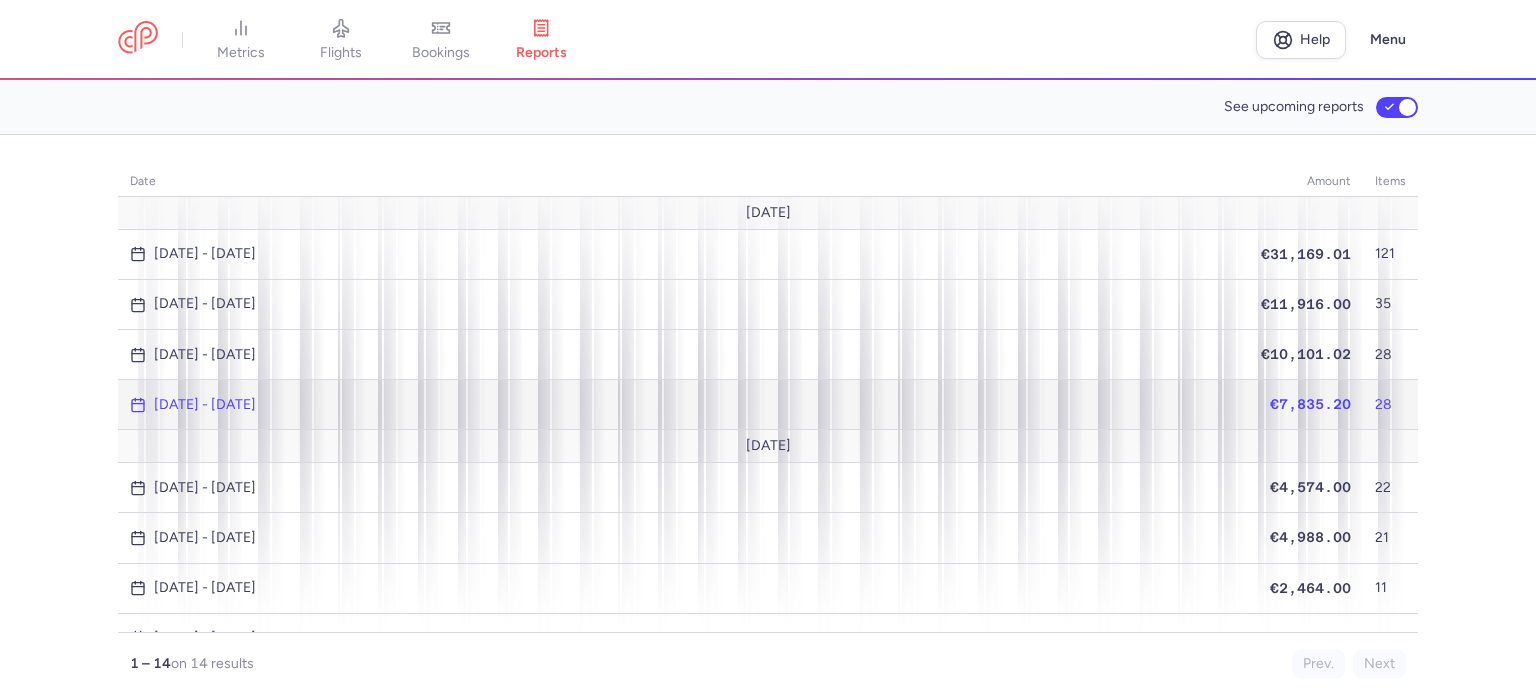 click on "€7,835.20" 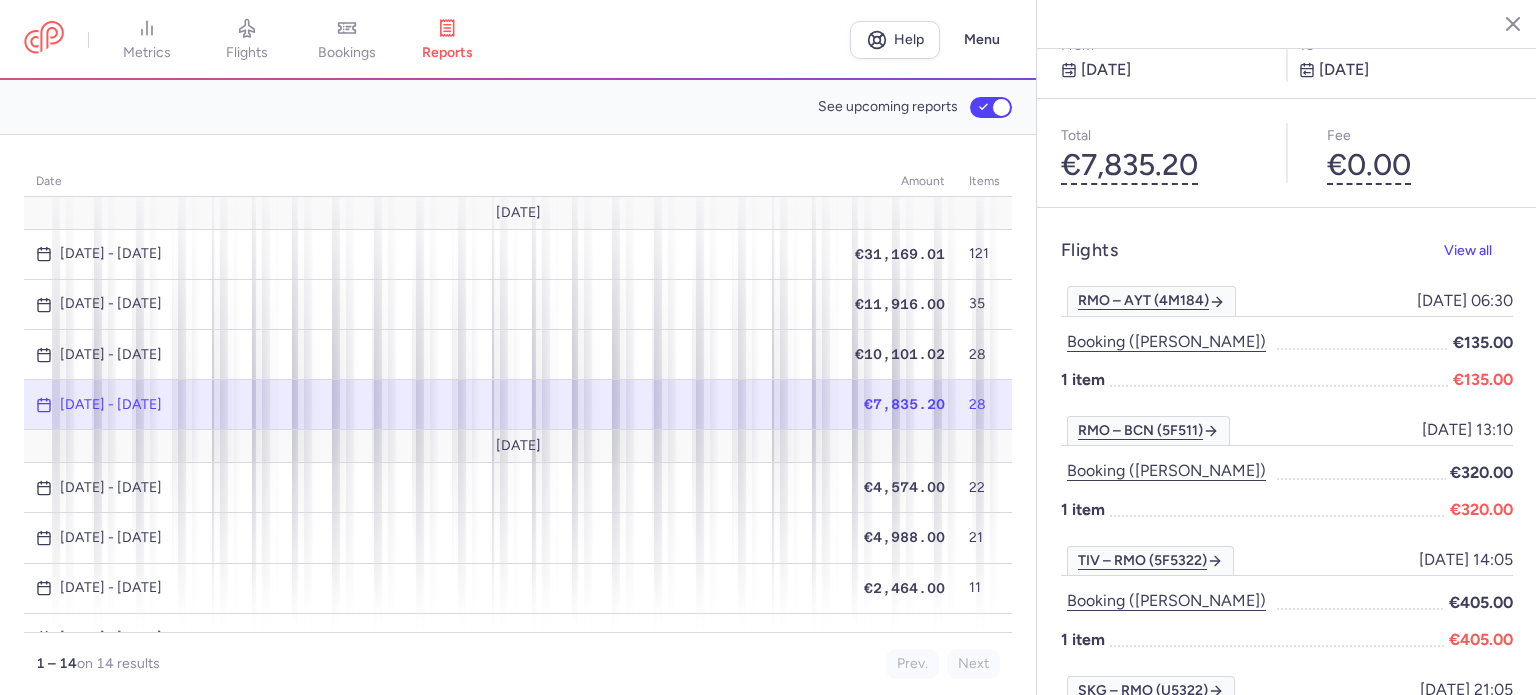 scroll, scrollTop: 100, scrollLeft: 0, axis: vertical 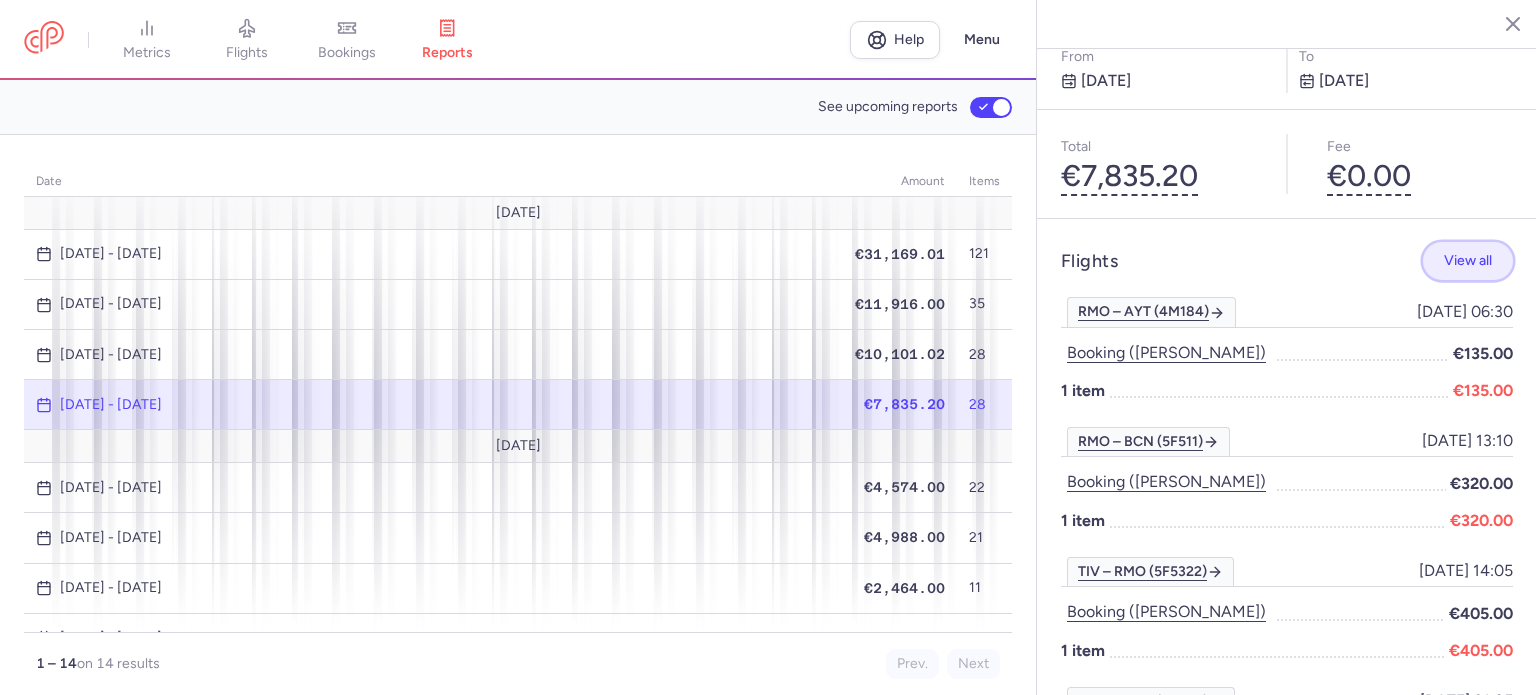 click on "View all" at bounding box center (1468, 261) 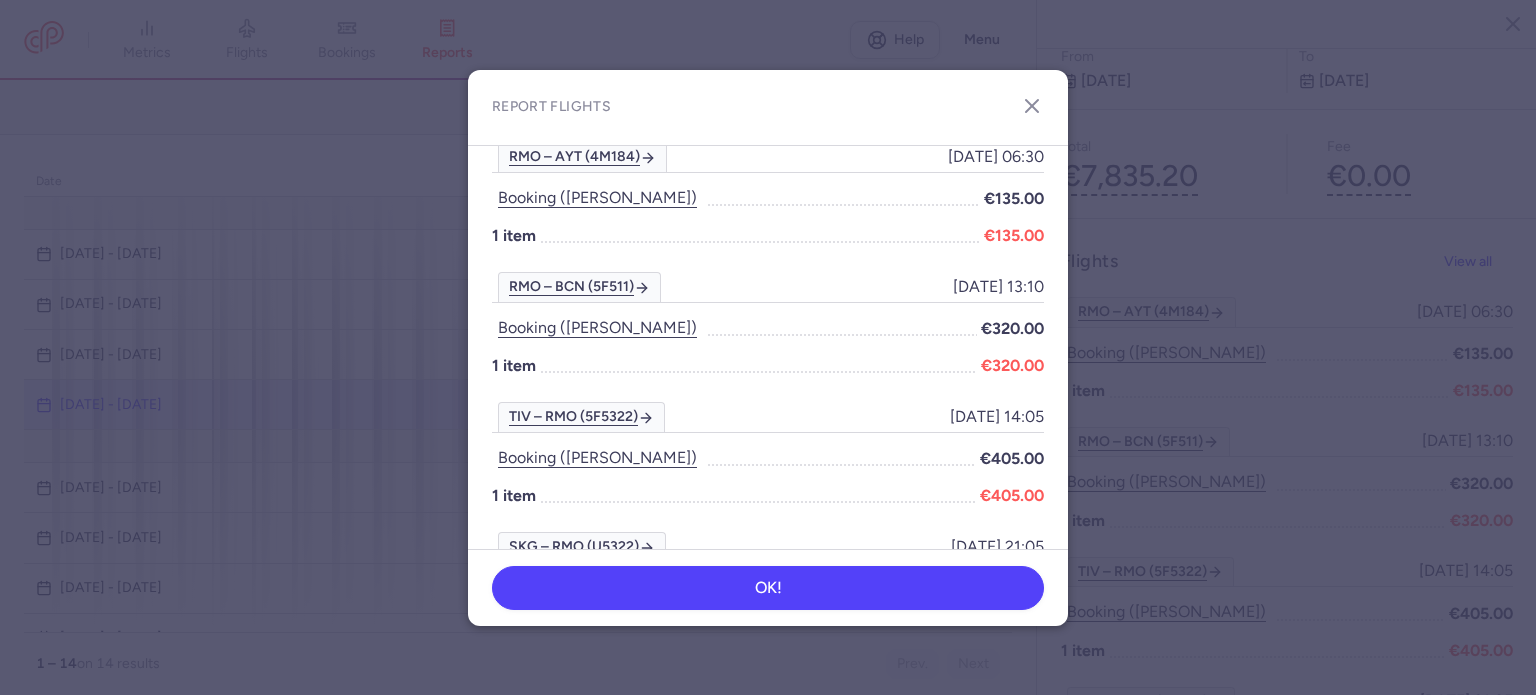 scroll, scrollTop: 0, scrollLeft: 0, axis: both 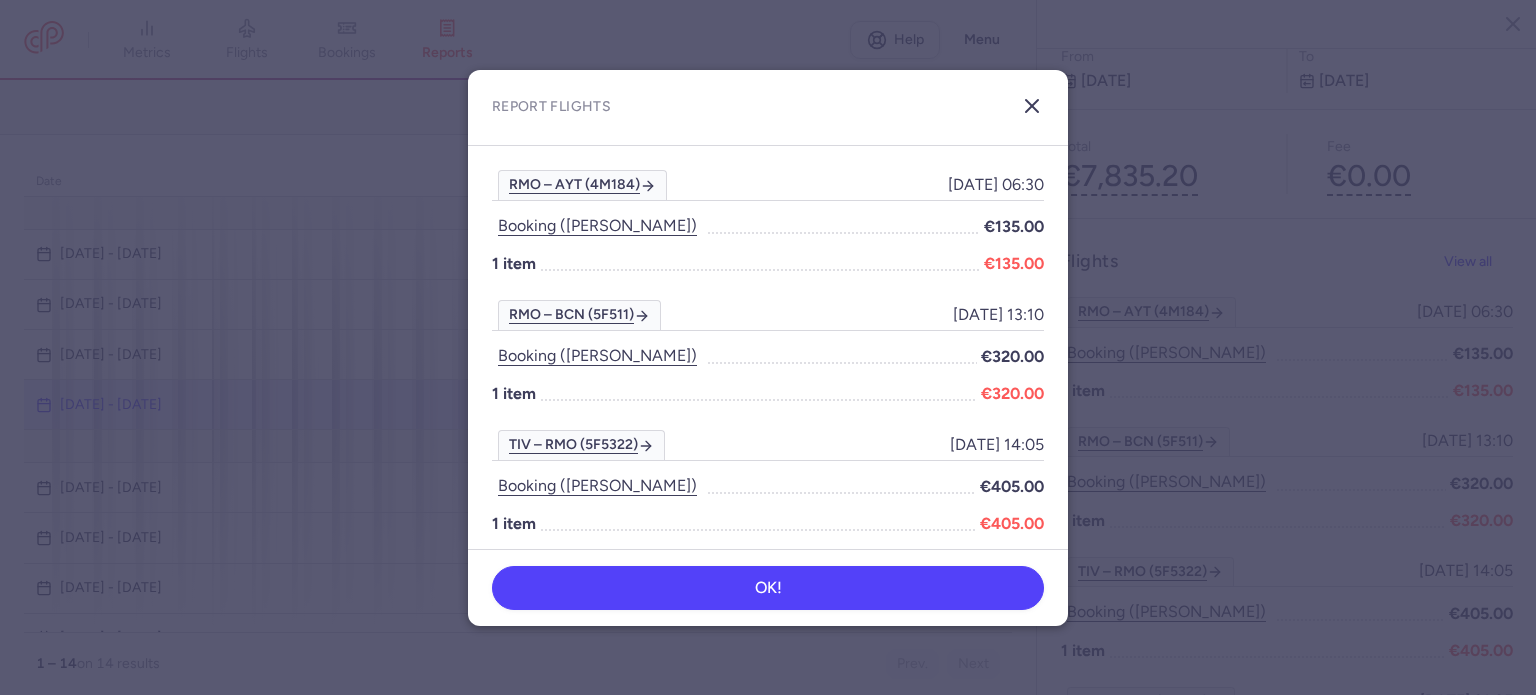 click 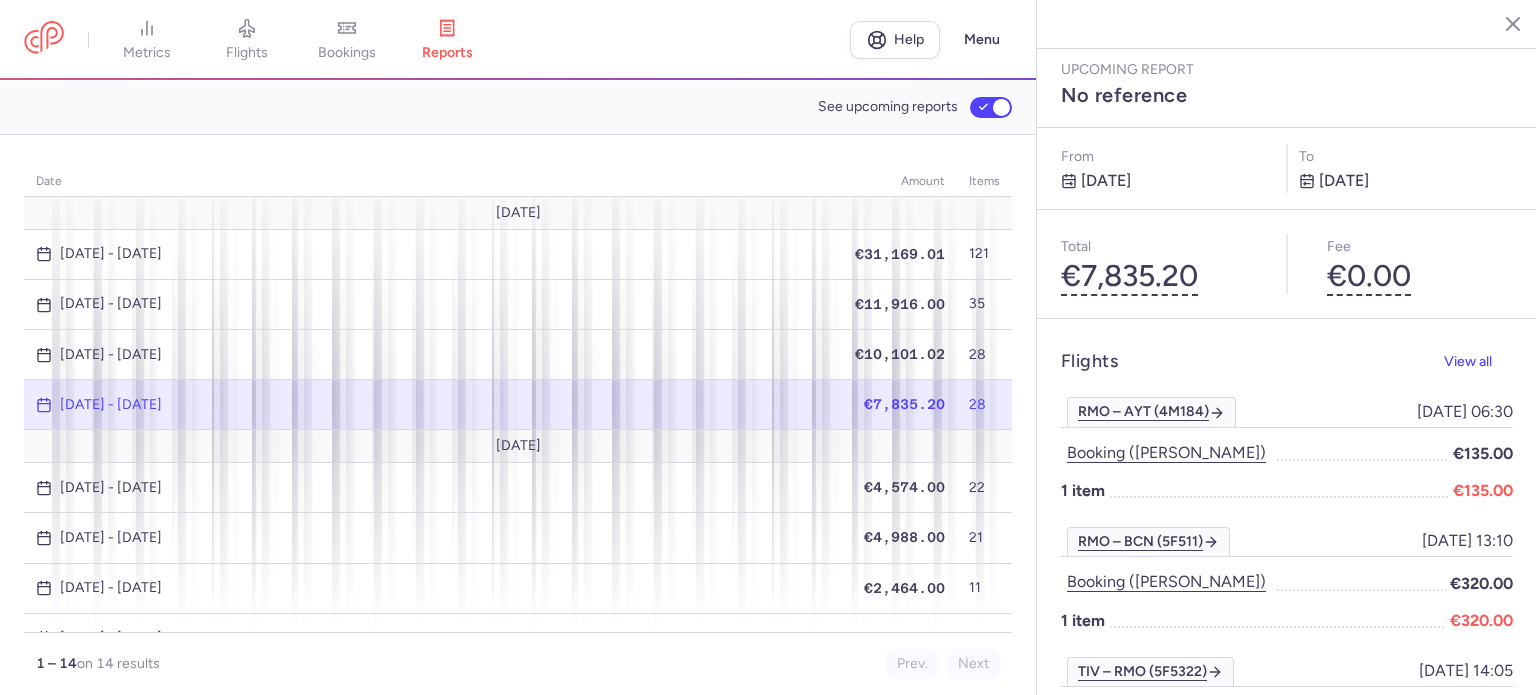scroll, scrollTop: 0, scrollLeft: 0, axis: both 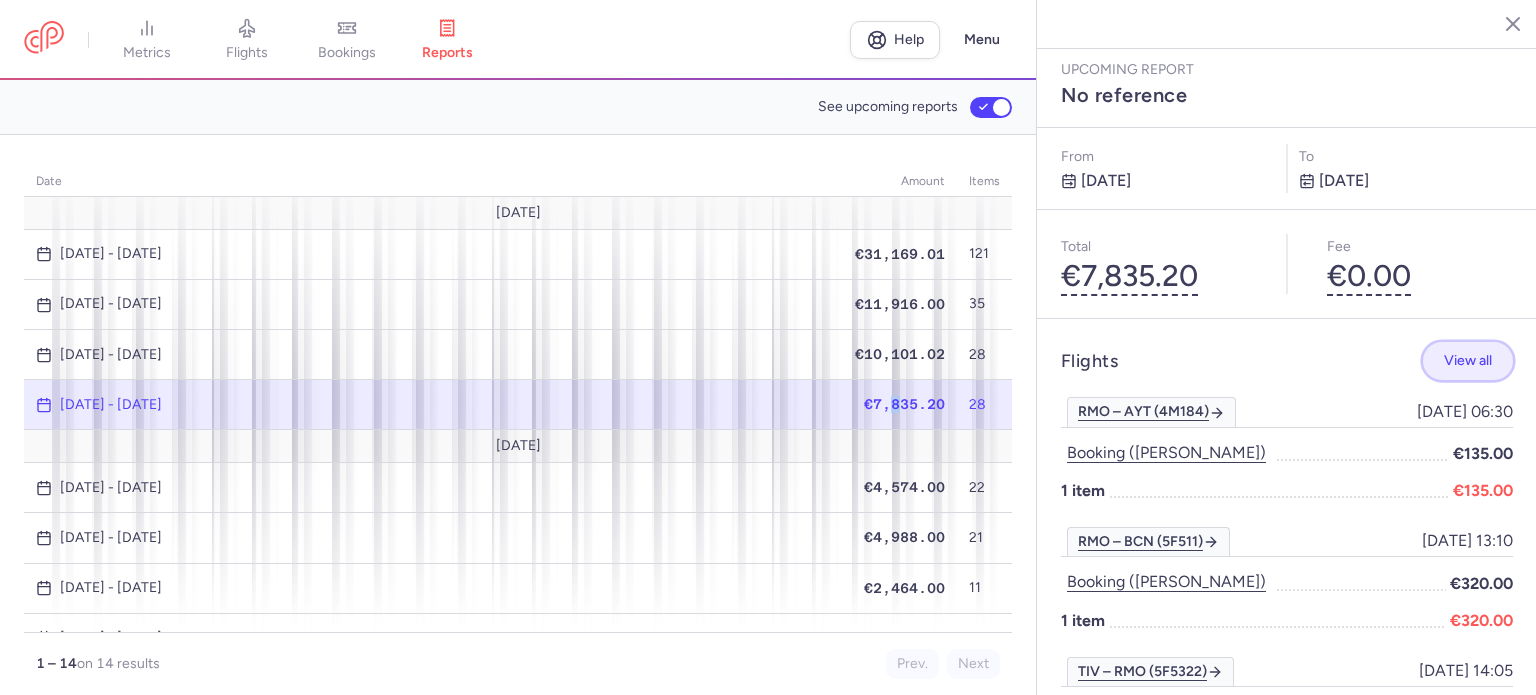click on "View all" at bounding box center [1468, 360] 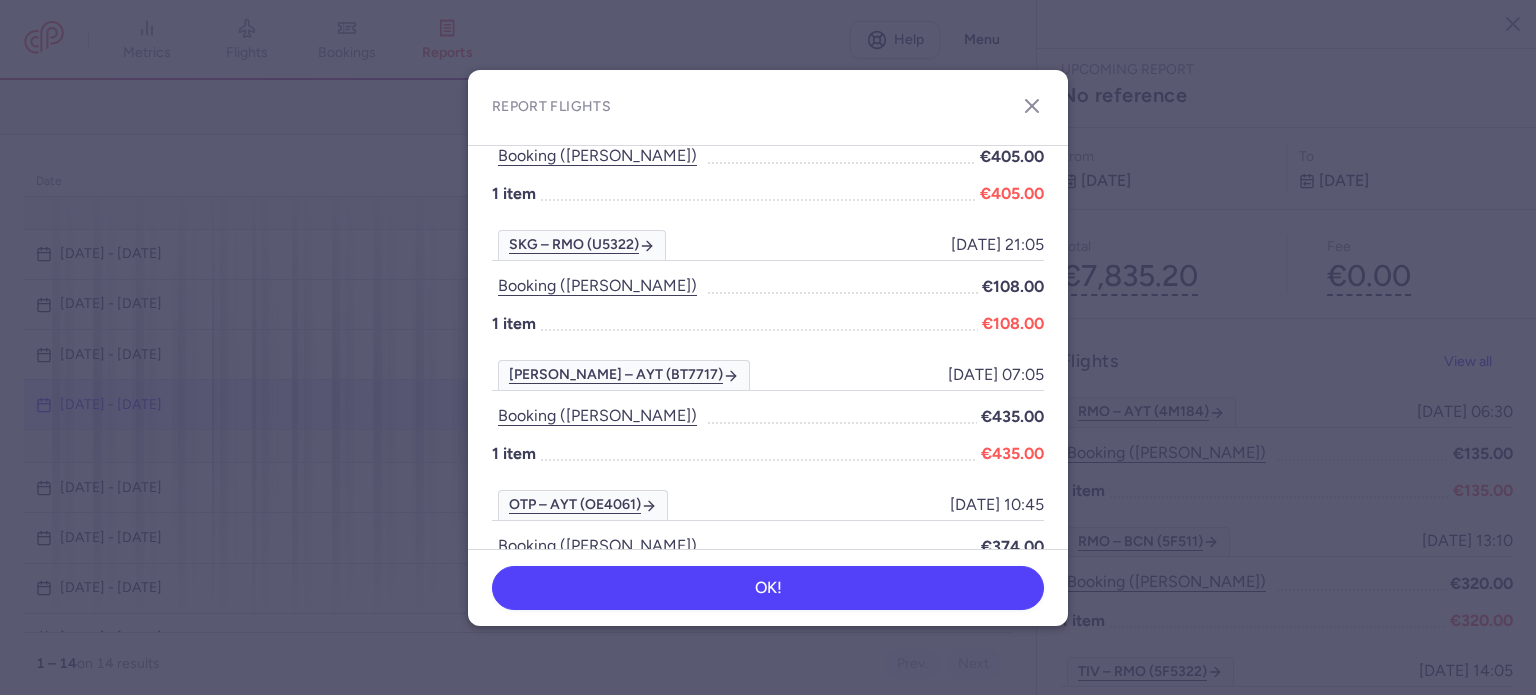 scroll, scrollTop: 300, scrollLeft: 0, axis: vertical 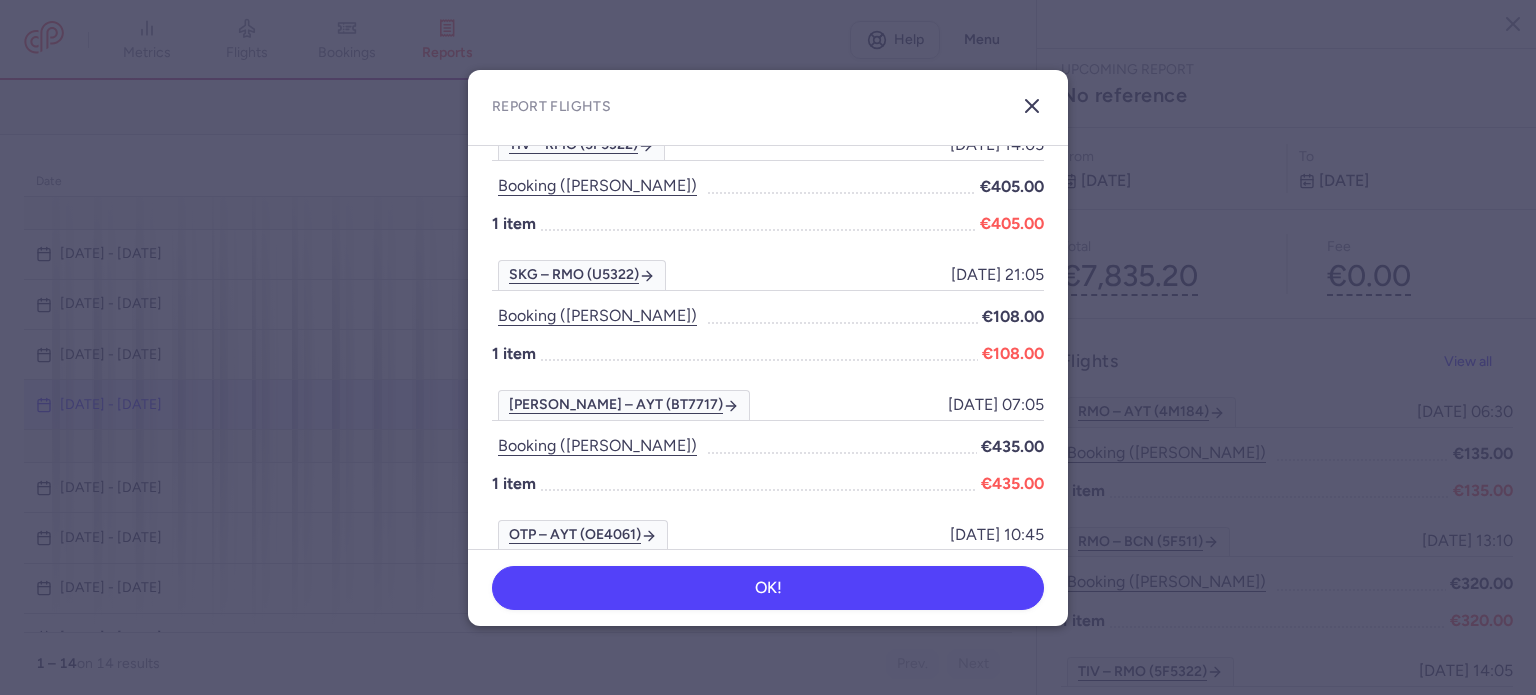 click 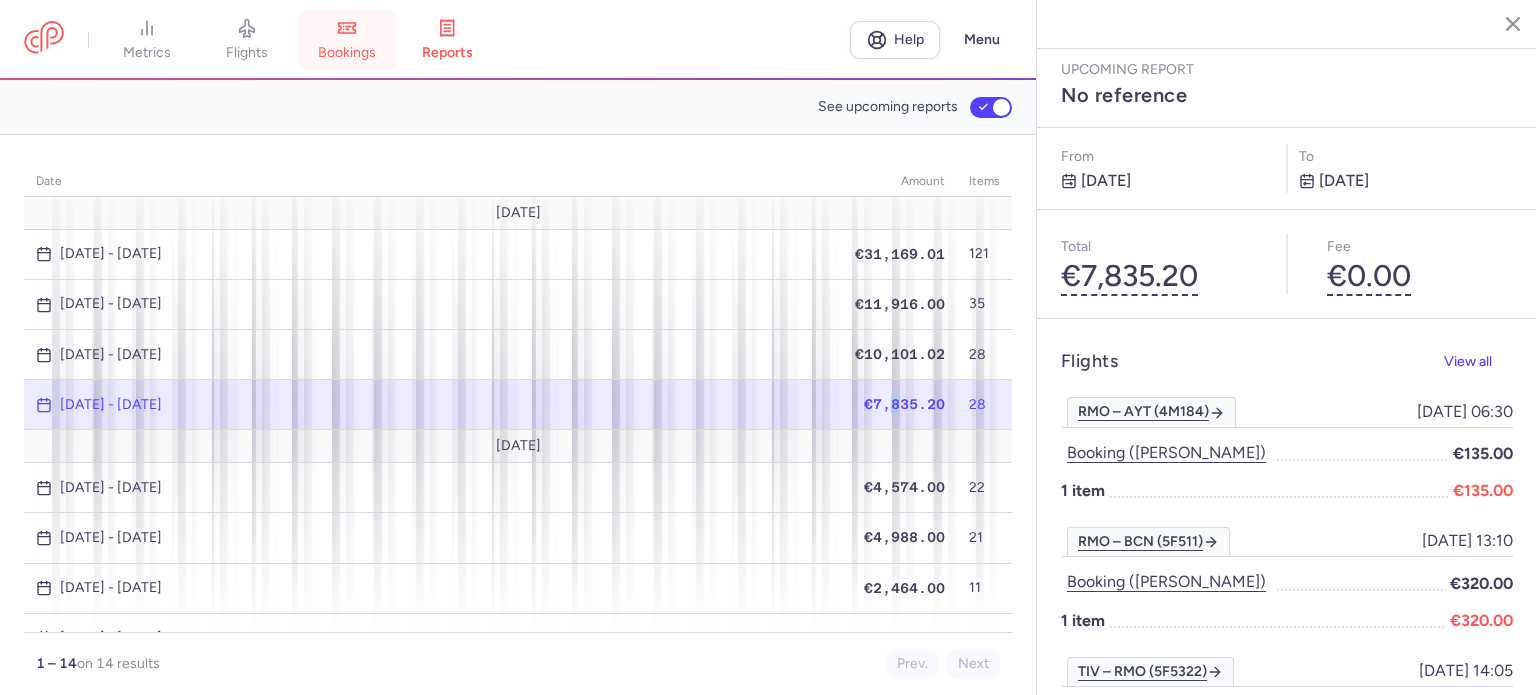 click on "bookings" at bounding box center [347, 40] 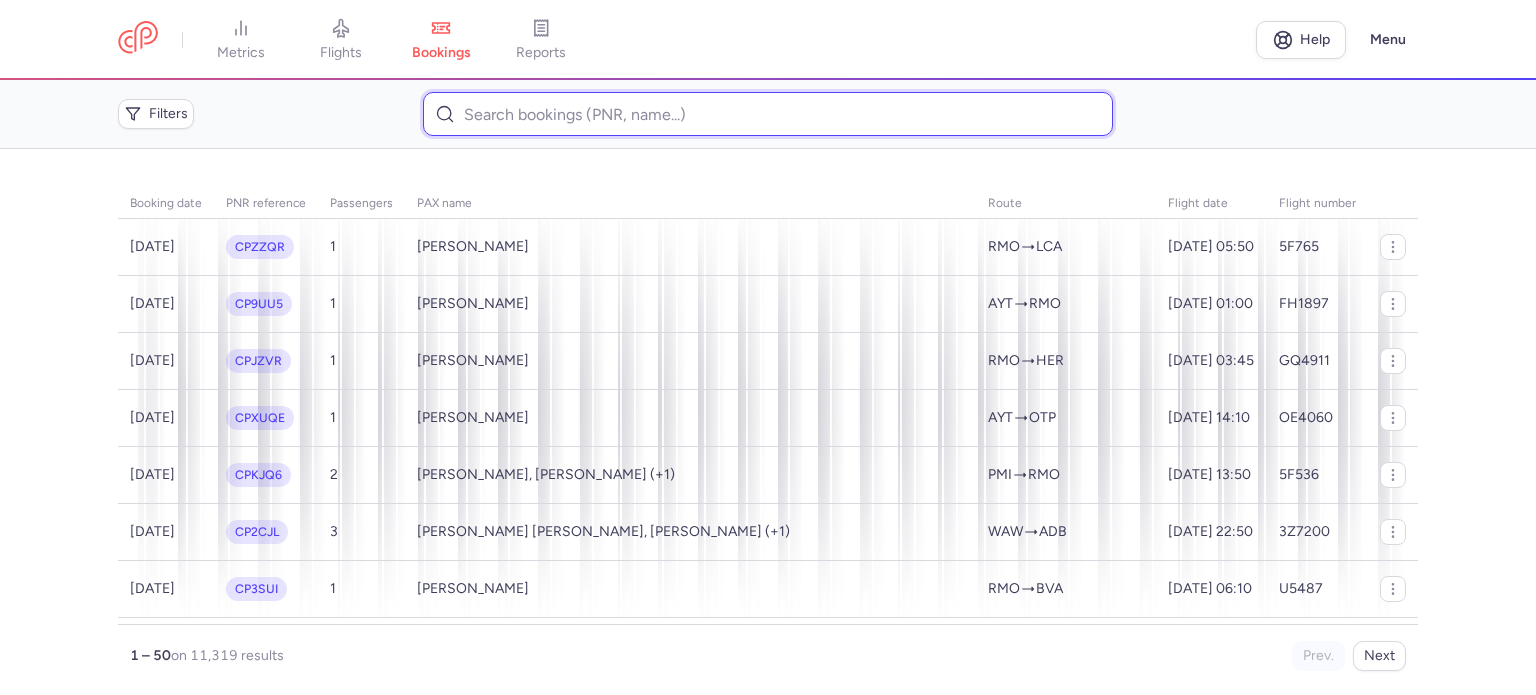 paste on "CRUTOGUZ 	SERGIU" 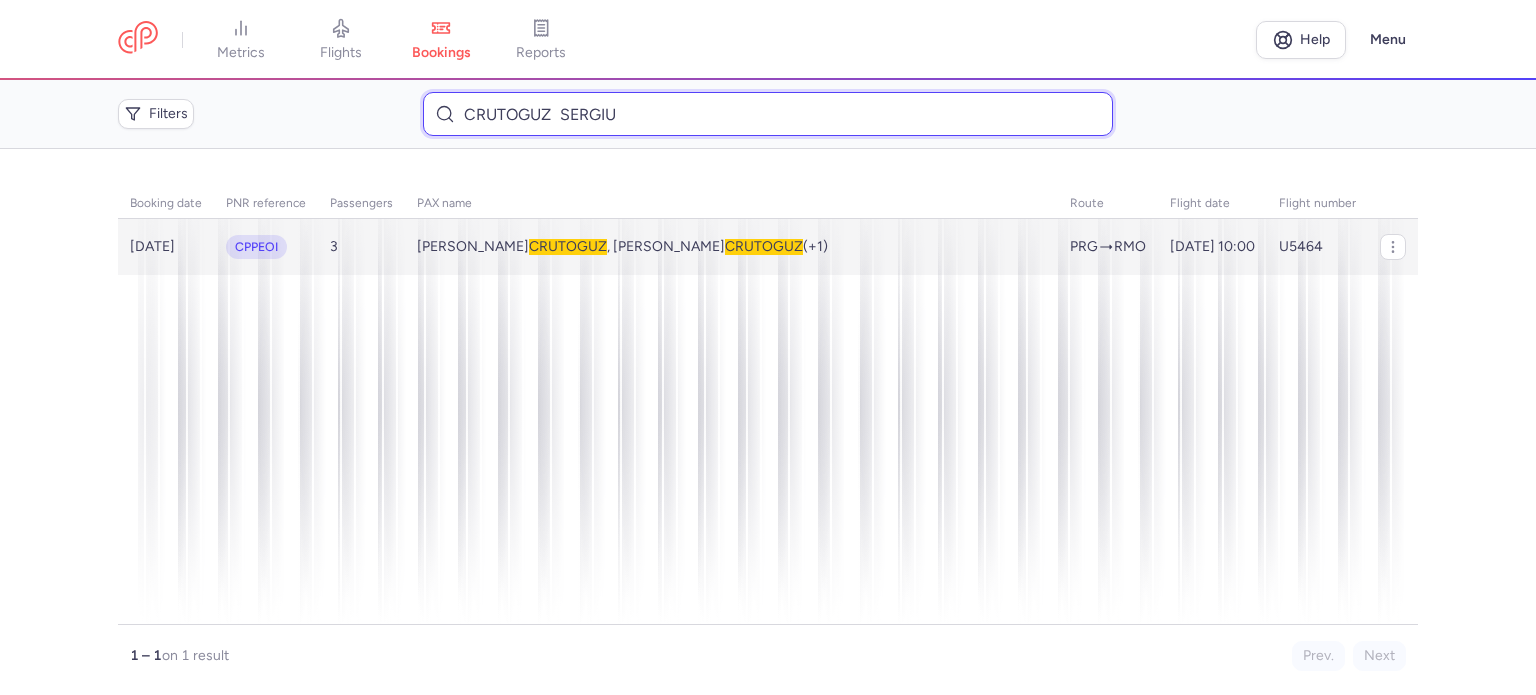 type on "CRUTOGUZ 	SERGIU" 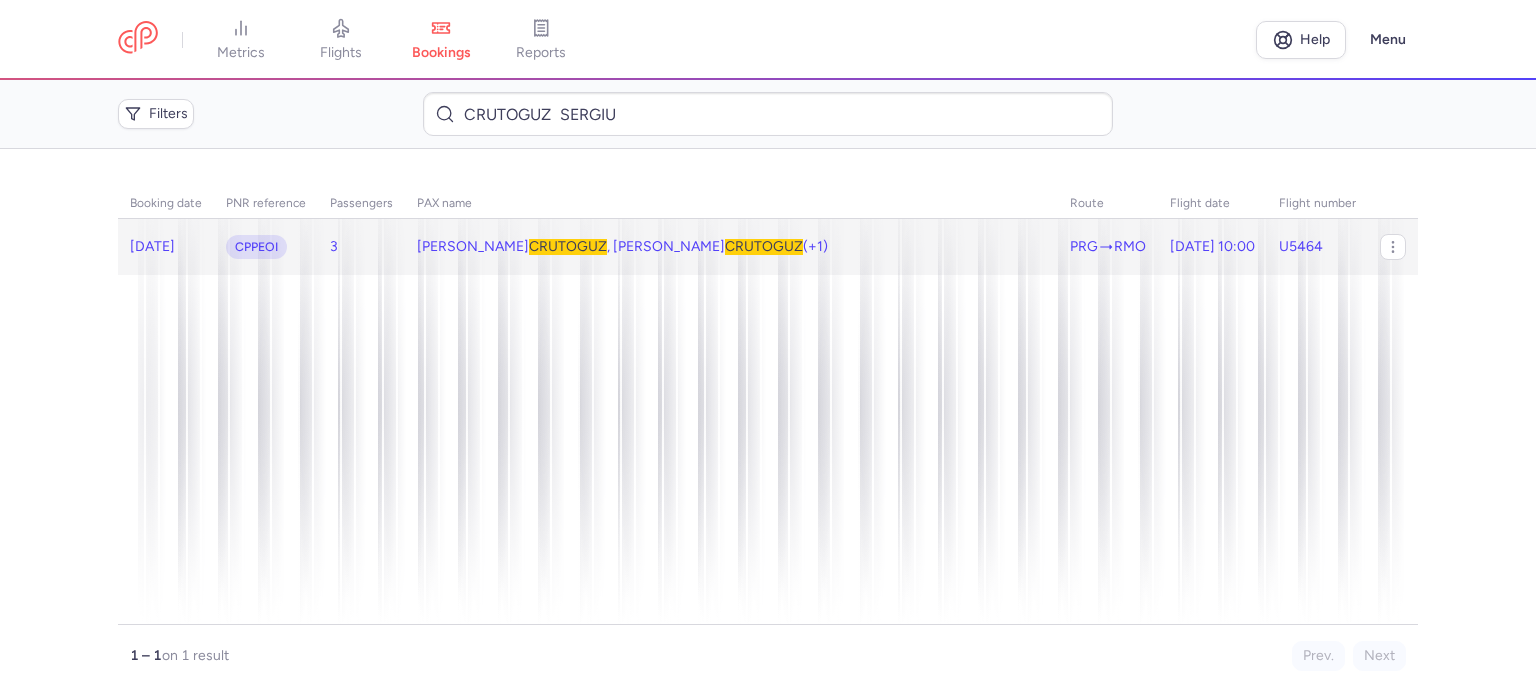 click on "CRUTOGUZ" at bounding box center (568, 246) 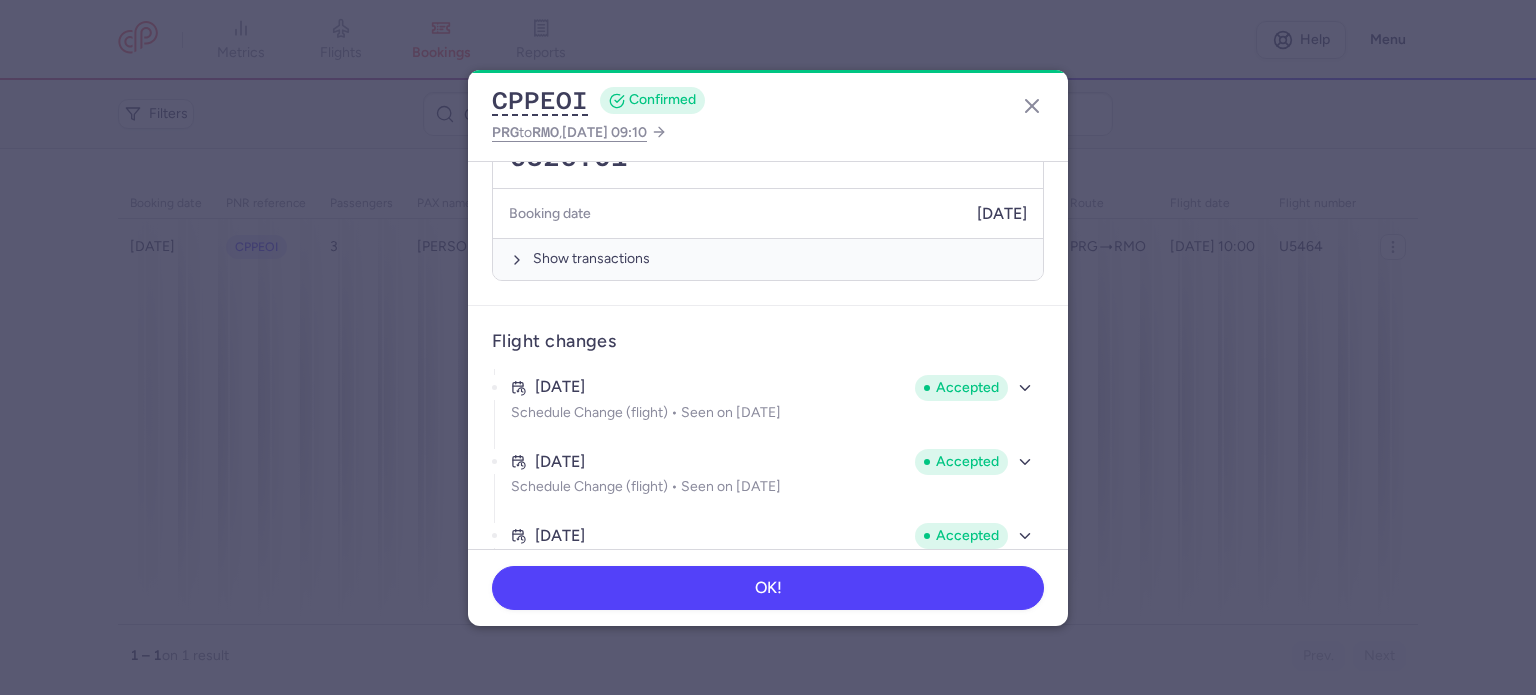 scroll, scrollTop: 707, scrollLeft: 0, axis: vertical 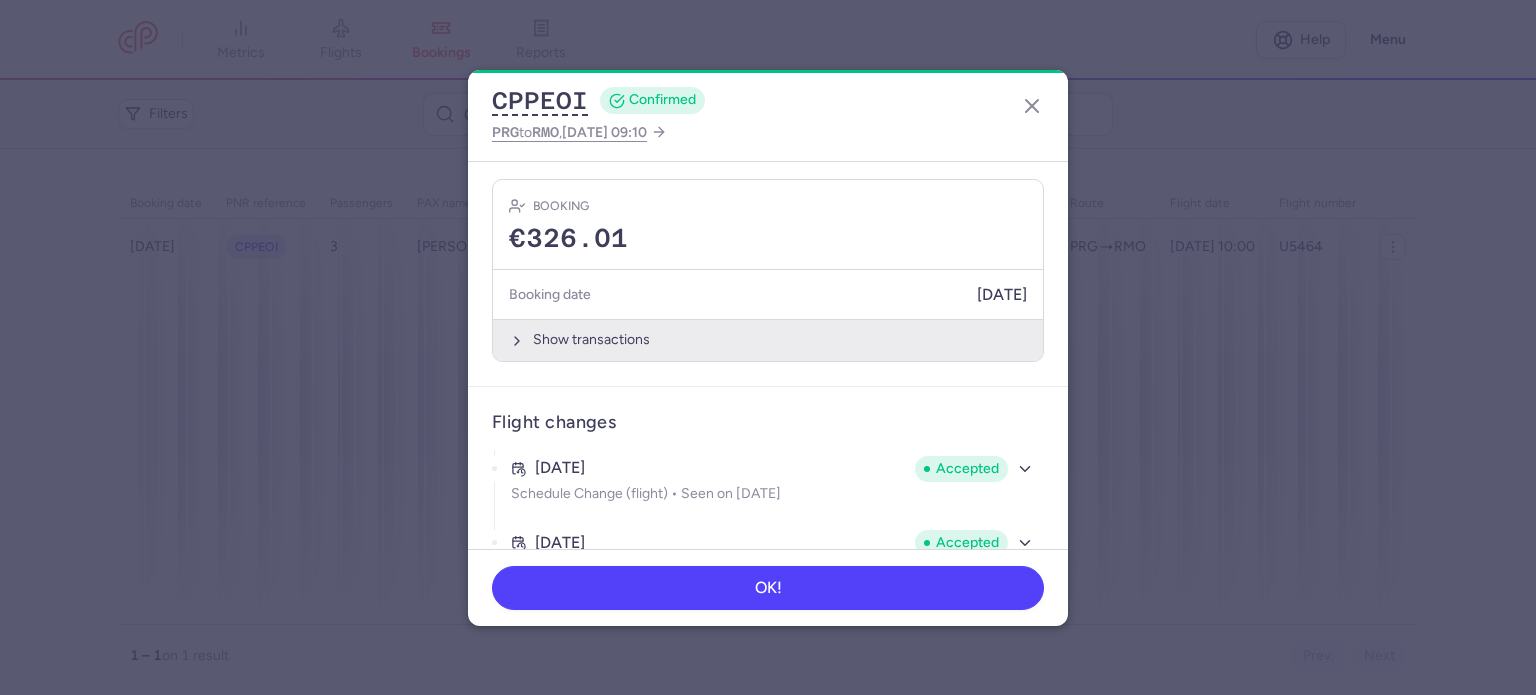 click on "Show transactions" at bounding box center [768, 339] 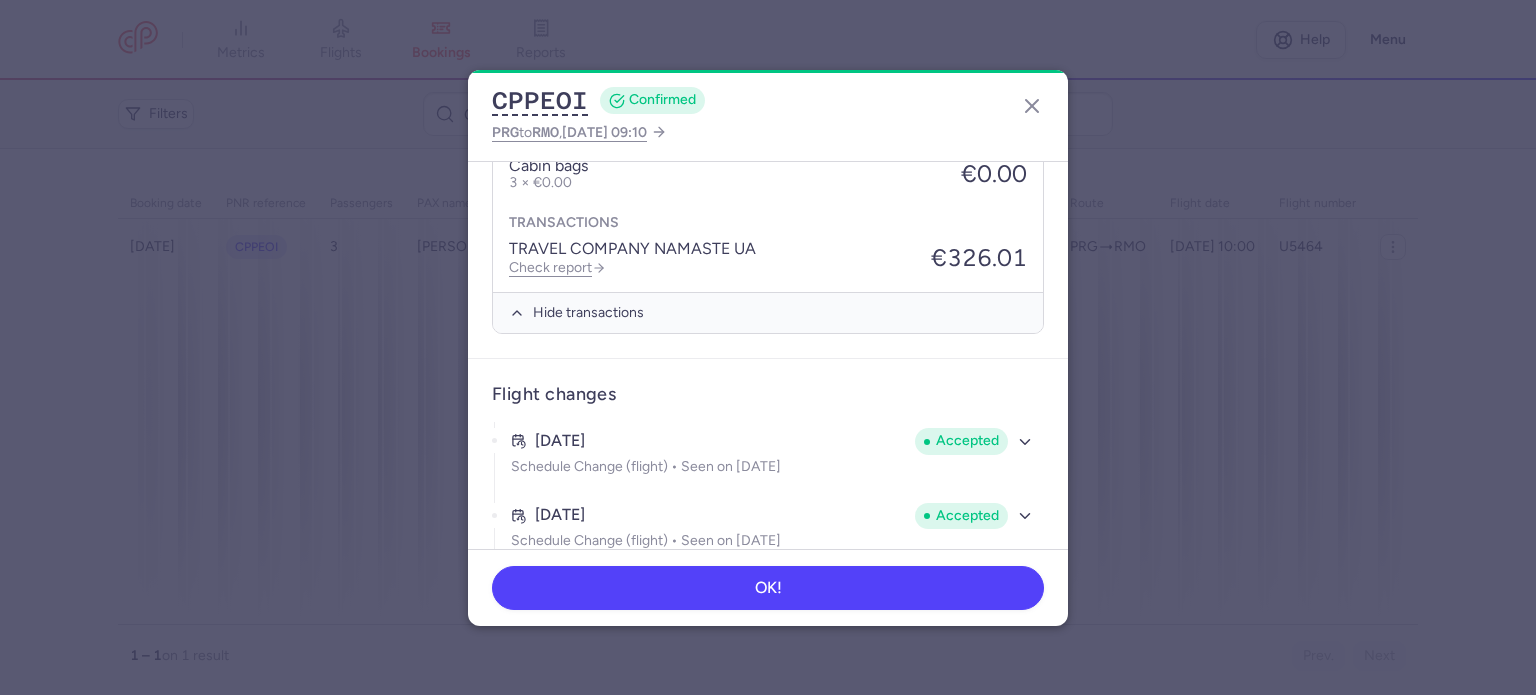 scroll, scrollTop: 1022, scrollLeft: 0, axis: vertical 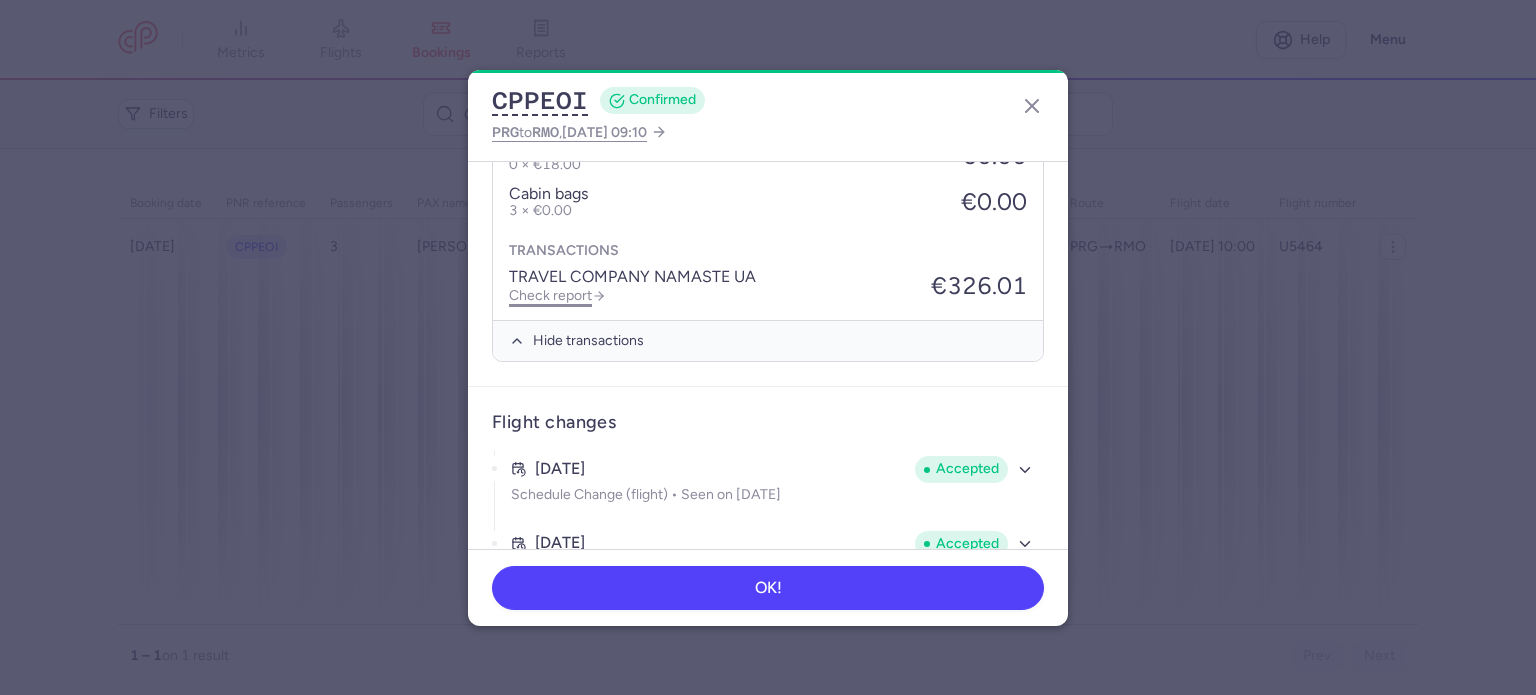 click on "Check report" 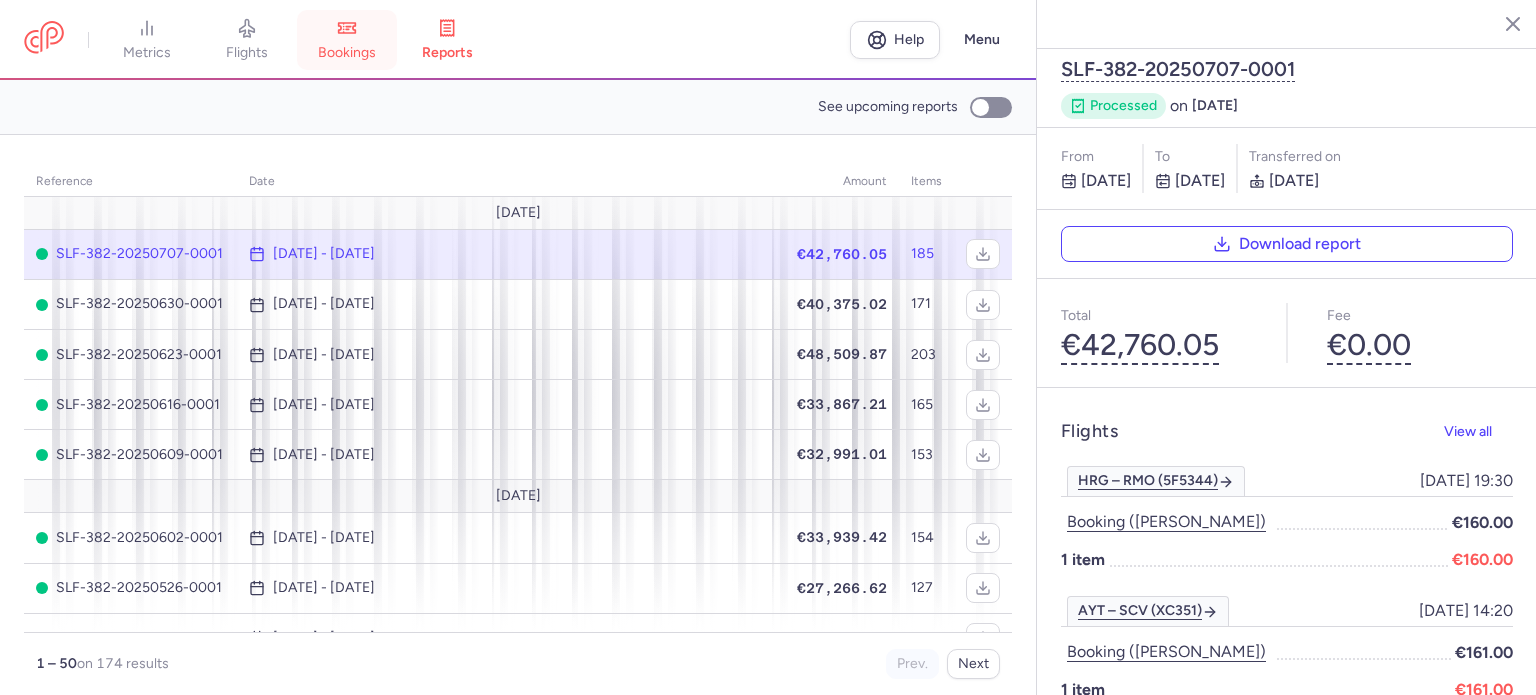 click on "bookings" at bounding box center [347, 53] 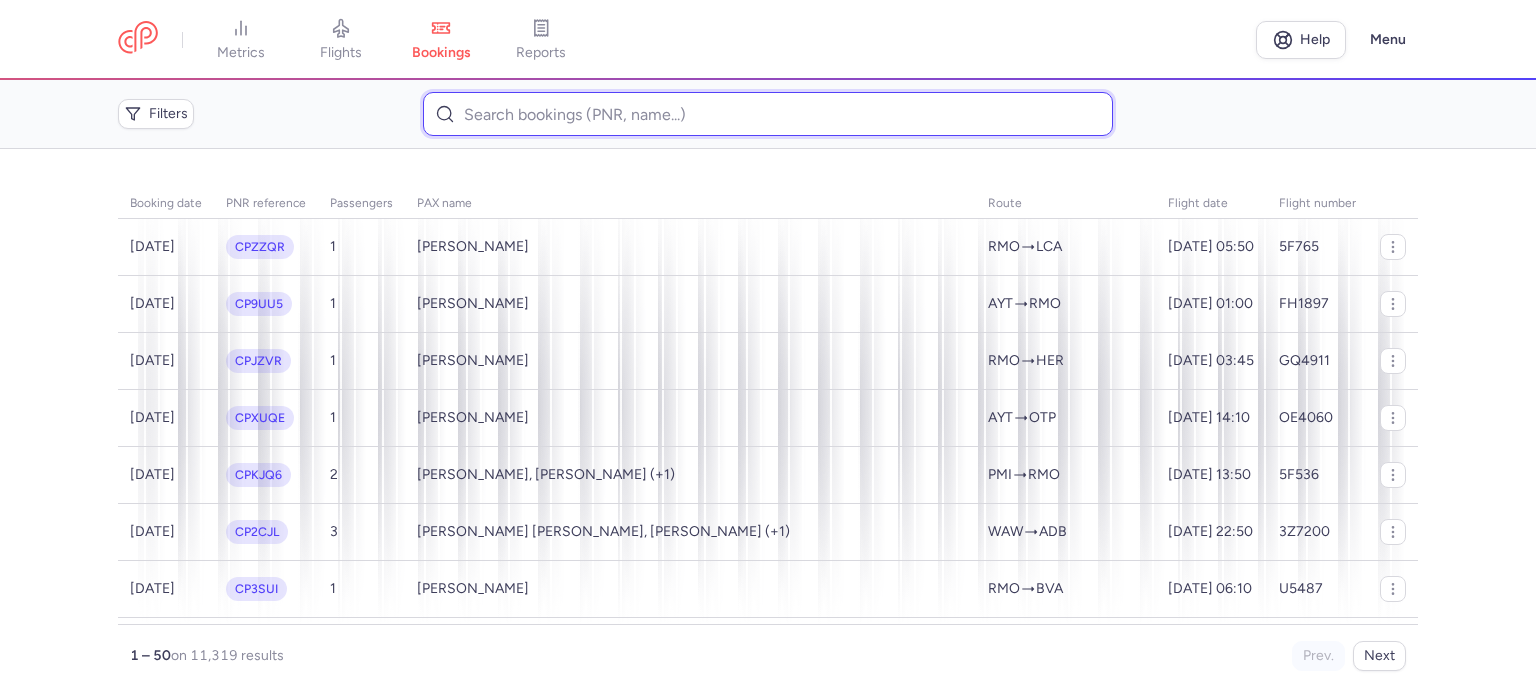 paste on "COBILEANU 	CONSTANTIN" 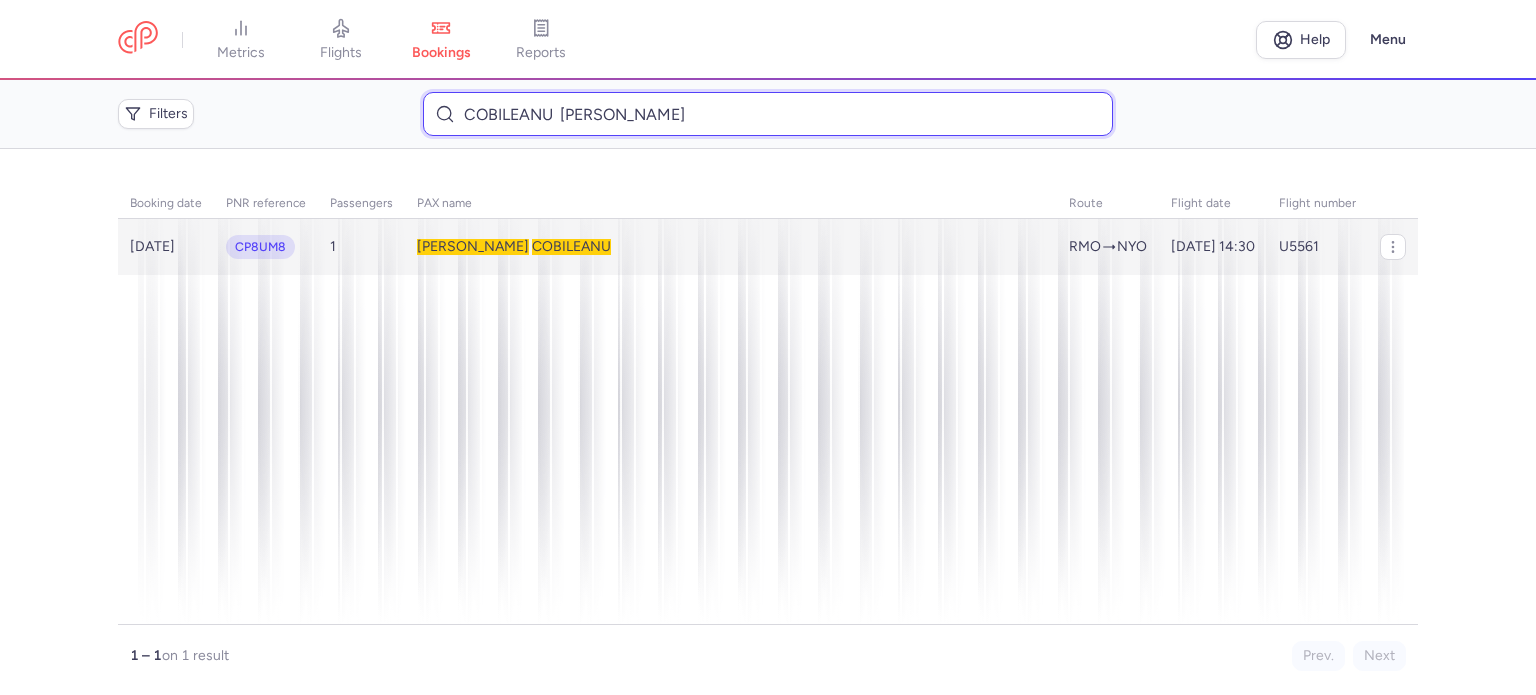 type on "COBILEANU 	CONSTANTIN" 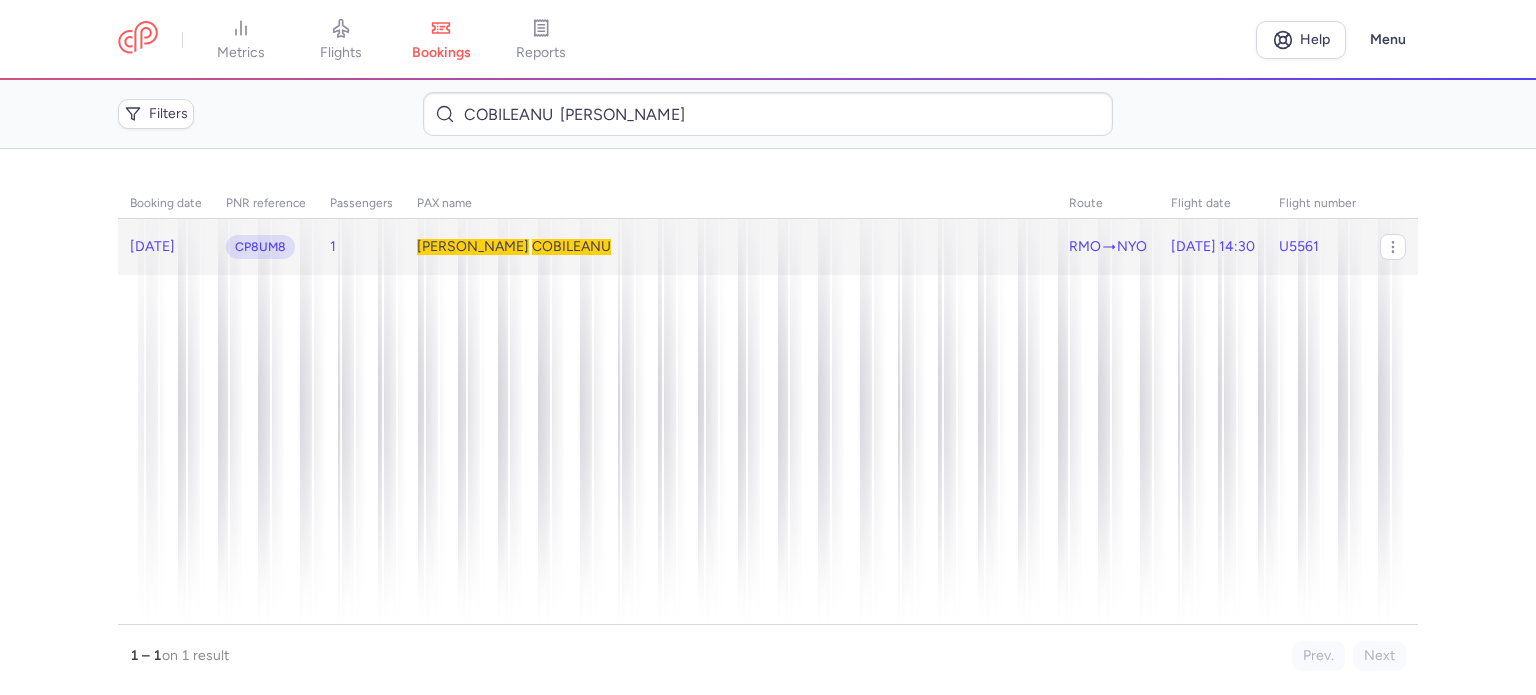 click on "Constantin" at bounding box center (473, 246) 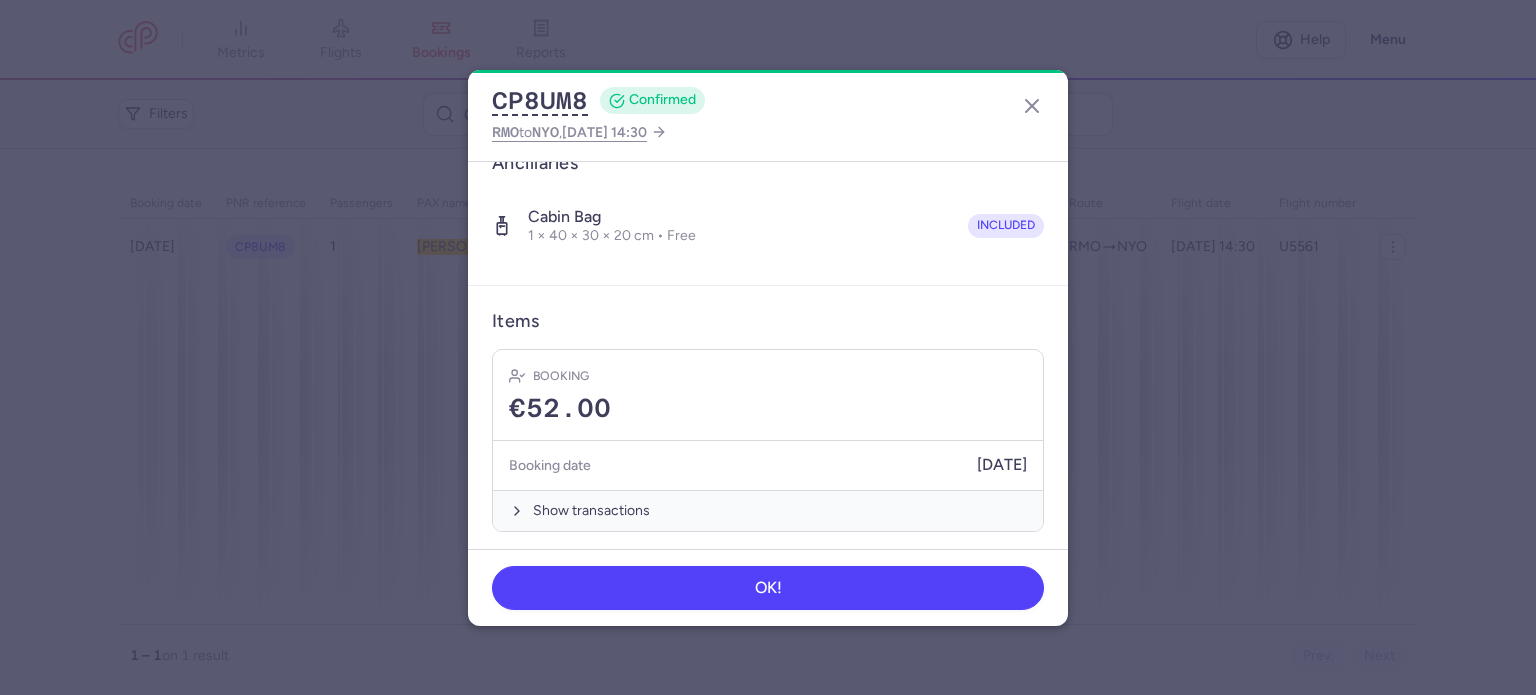 scroll, scrollTop: 352, scrollLeft: 0, axis: vertical 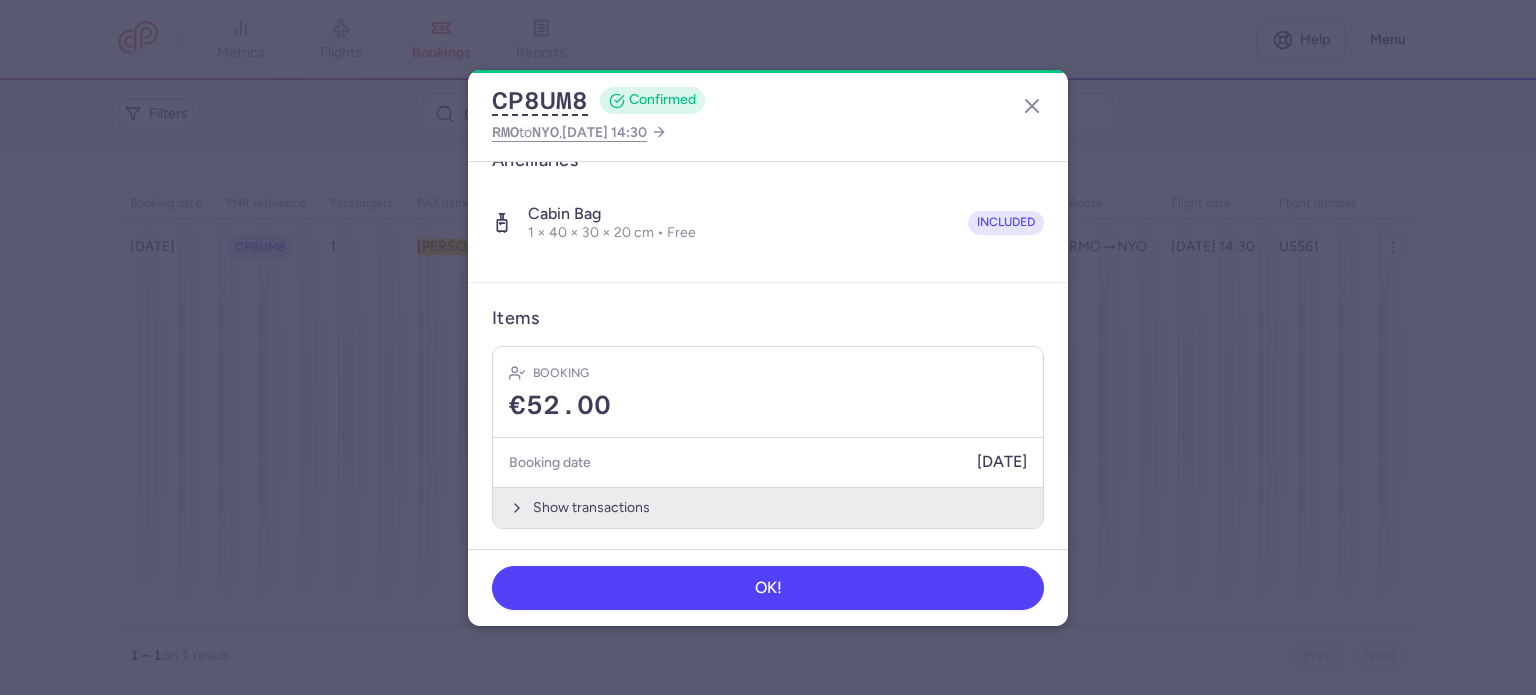 click on "Show transactions" at bounding box center [768, 507] 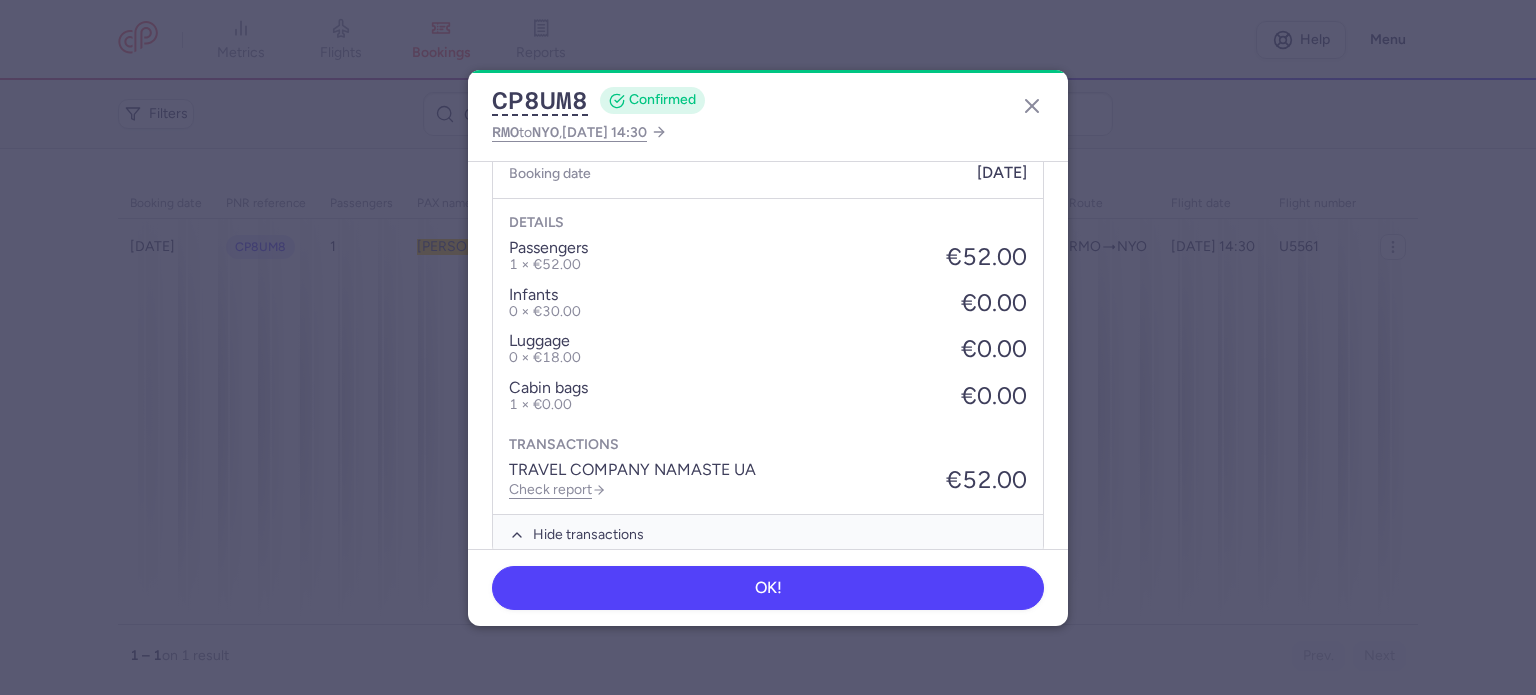 scroll, scrollTop: 668, scrollLeft: 0, axis: vertical 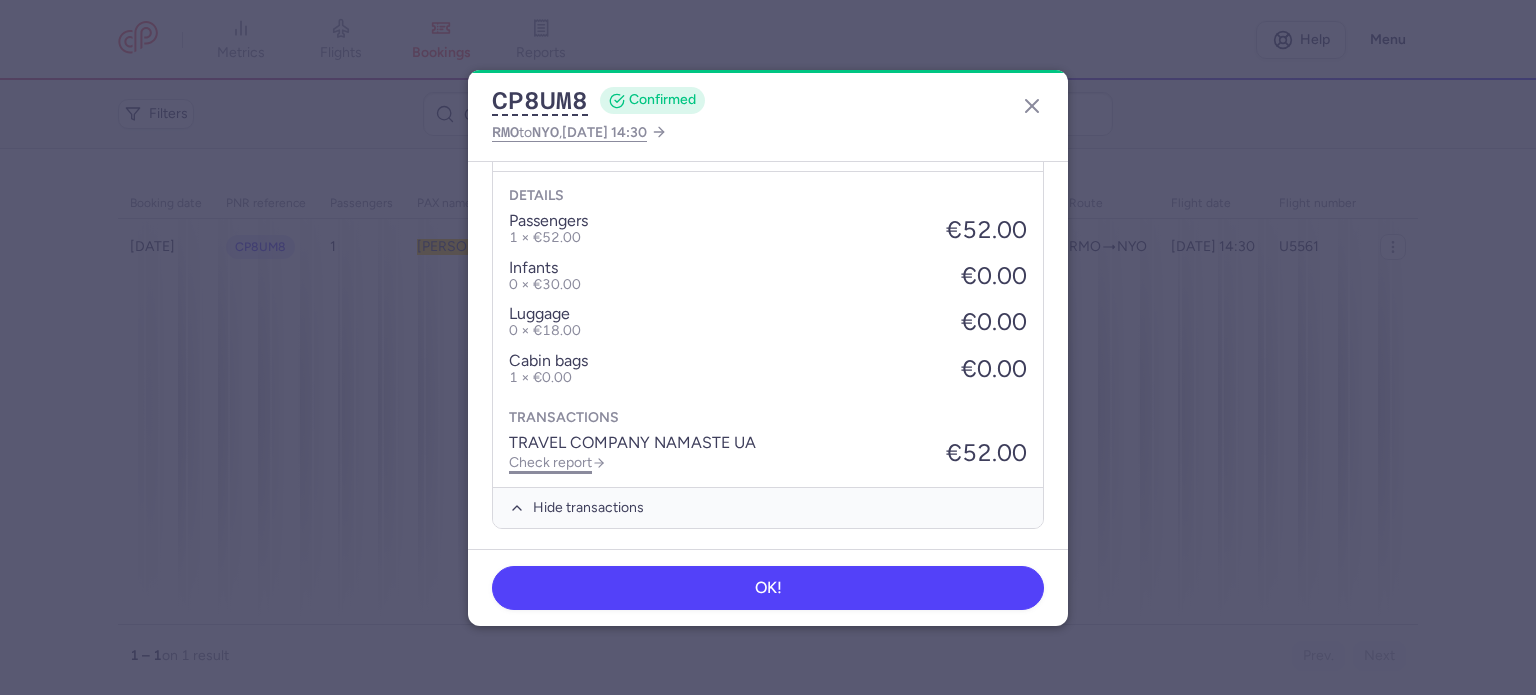 click on "Check report" 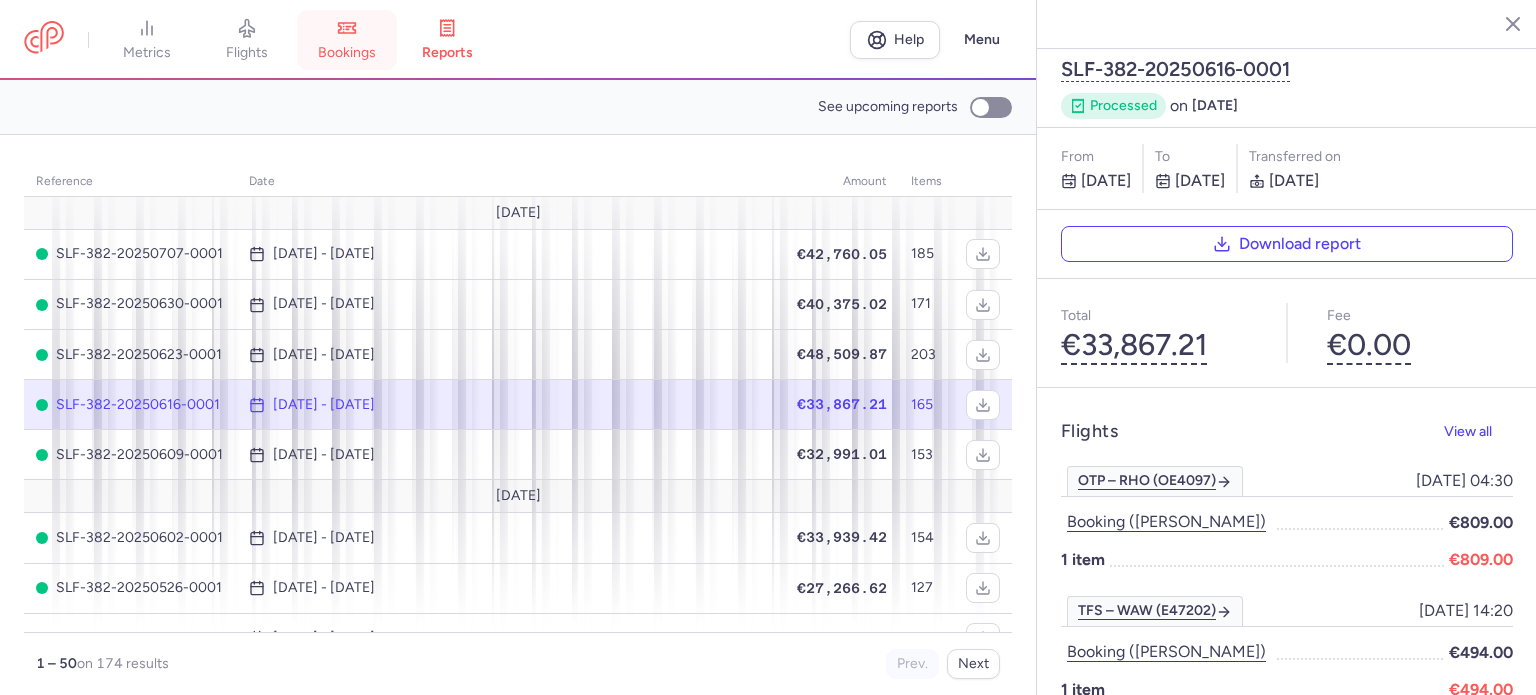click on "bookings" at bounding box center (347, 40) 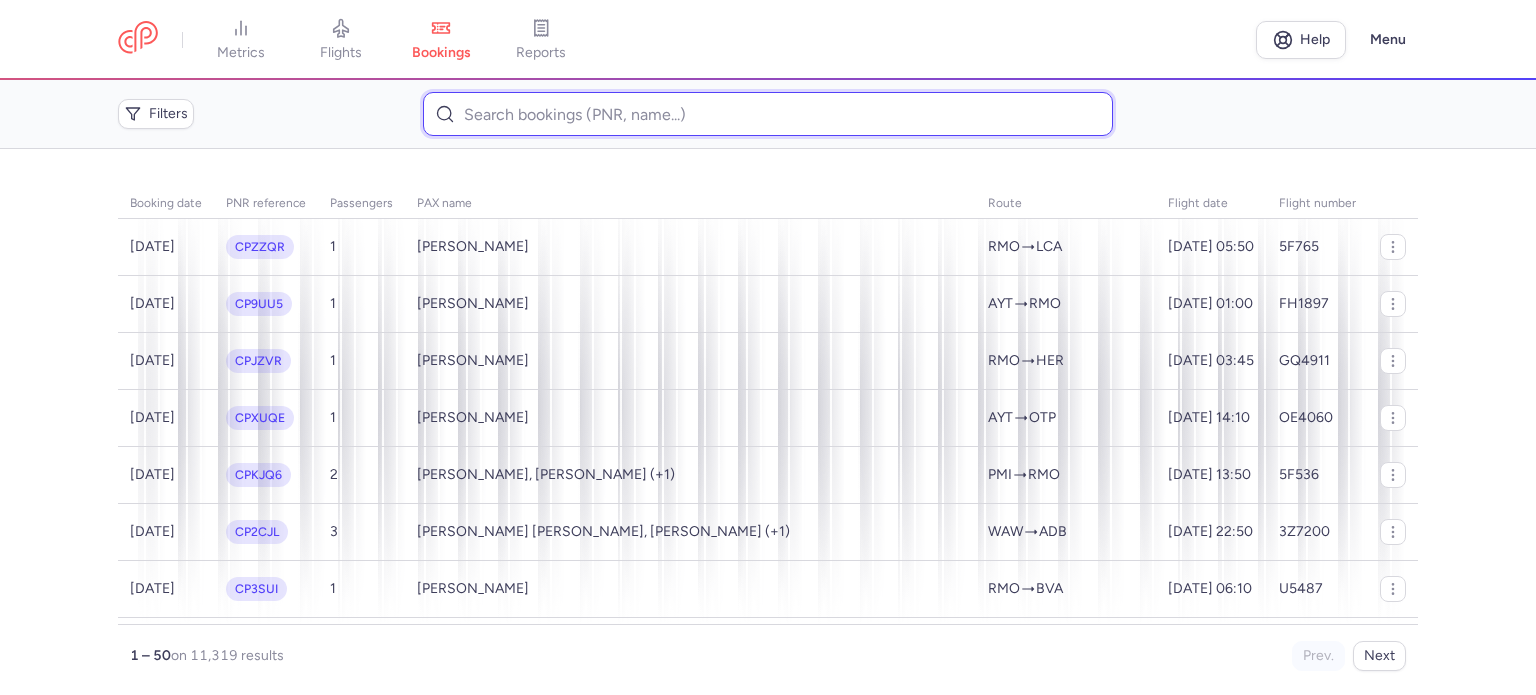 paste on "ZOHRABYAN 	SAMVEL" 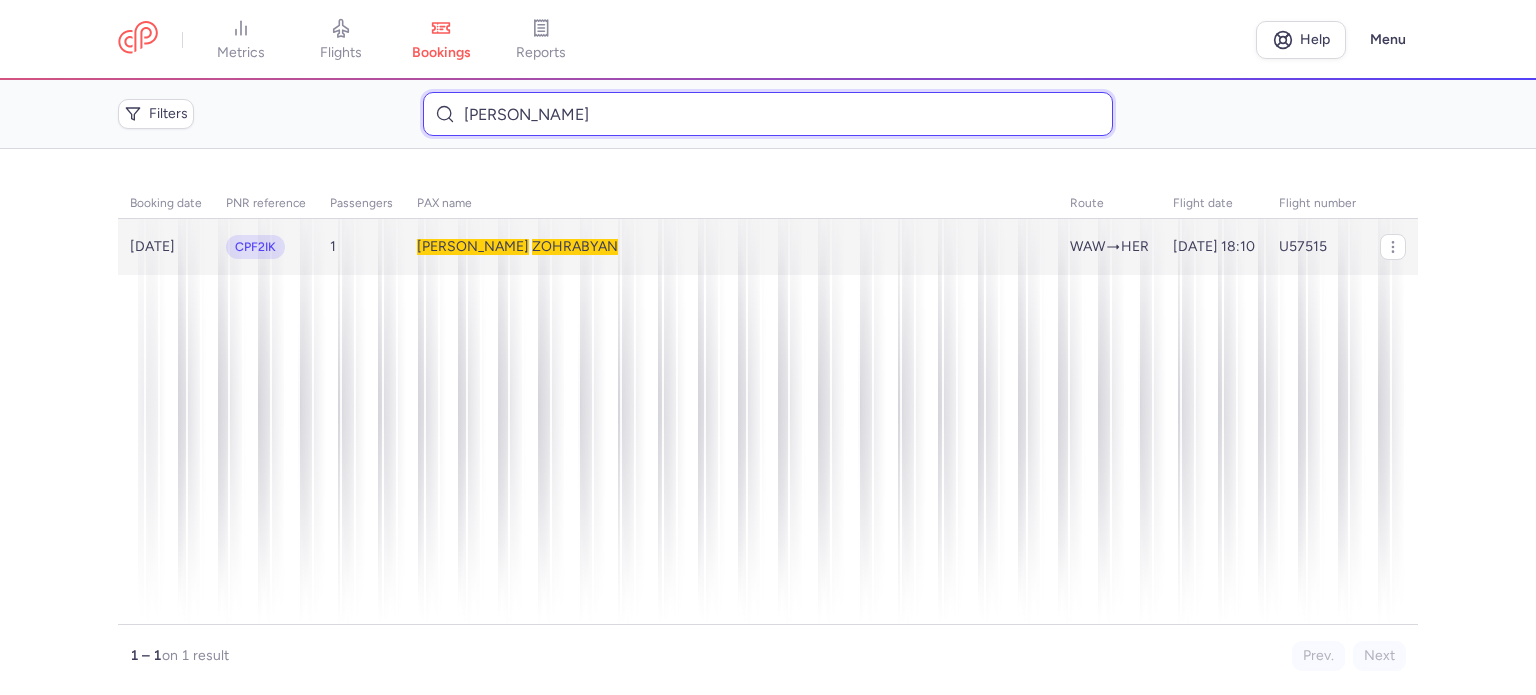 type on "ZOHRABYAN 	SAMVEL" 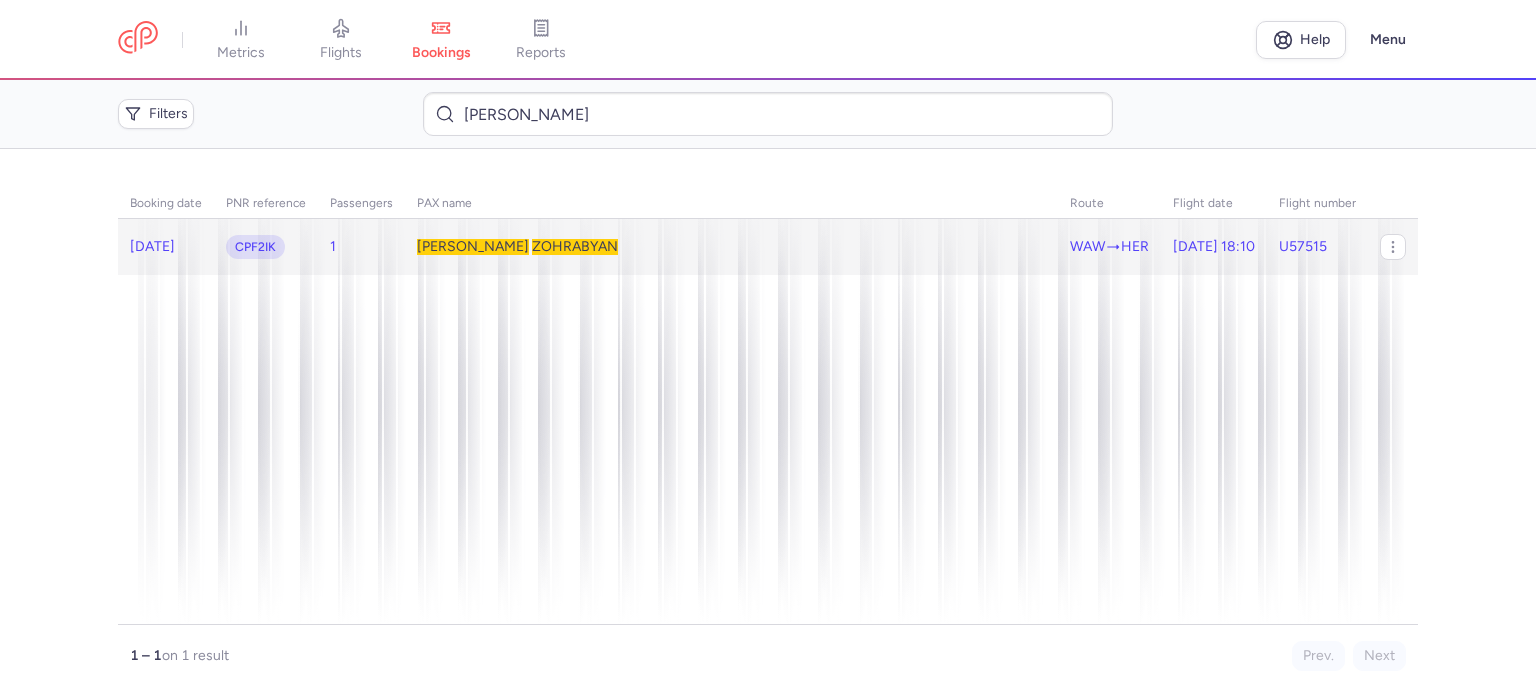 click on "ZOHRABYAN" at bounding box center [575, 246] 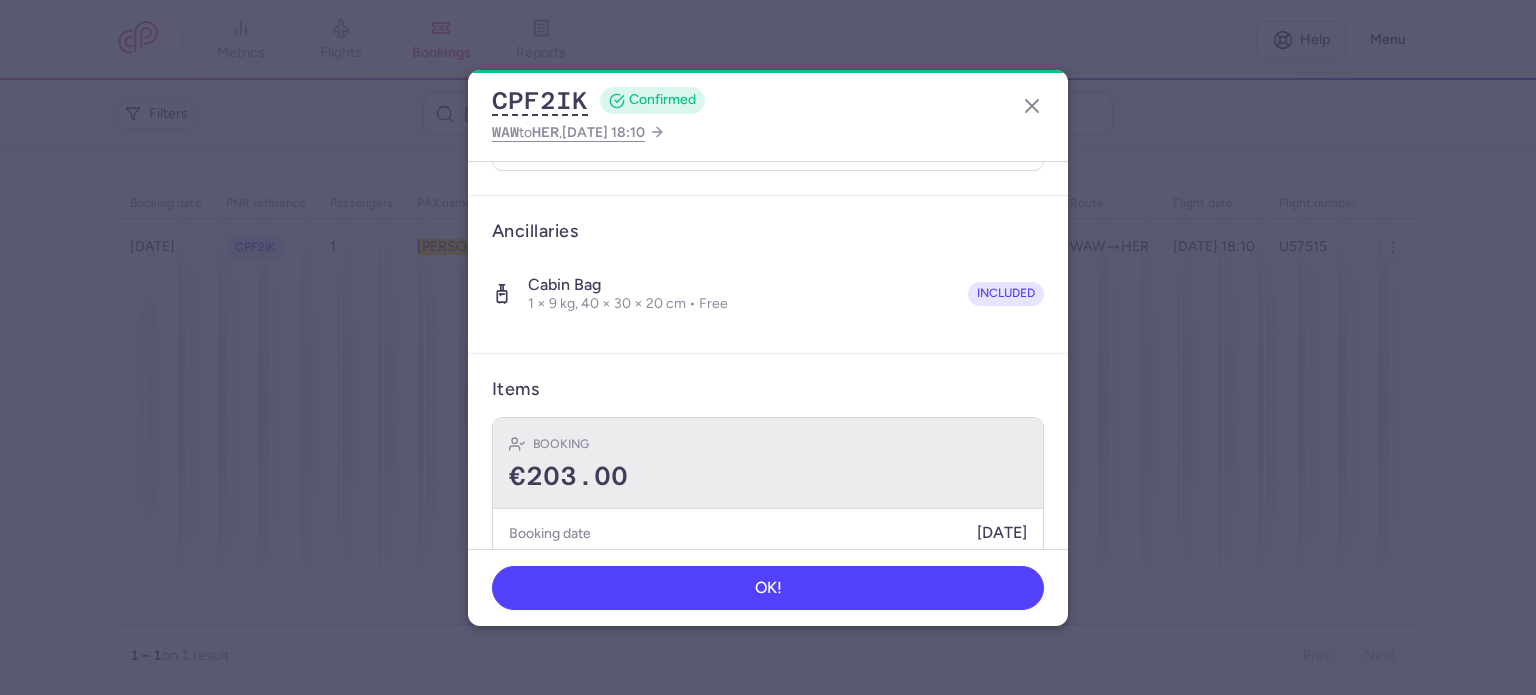 scroll, scrollTop: 352, scrollLeft: 0, axis: vertical 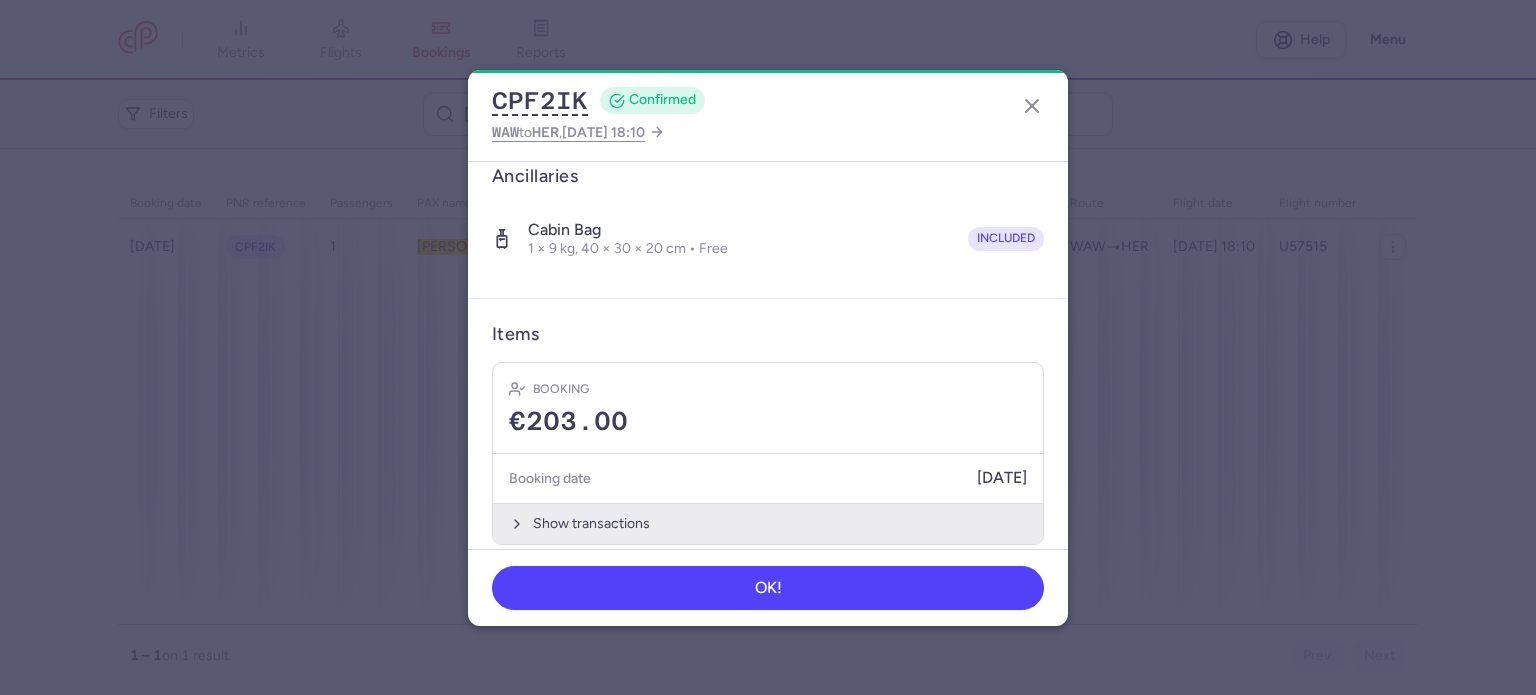 click on "Show transactions" at bounding box center [768, 523] 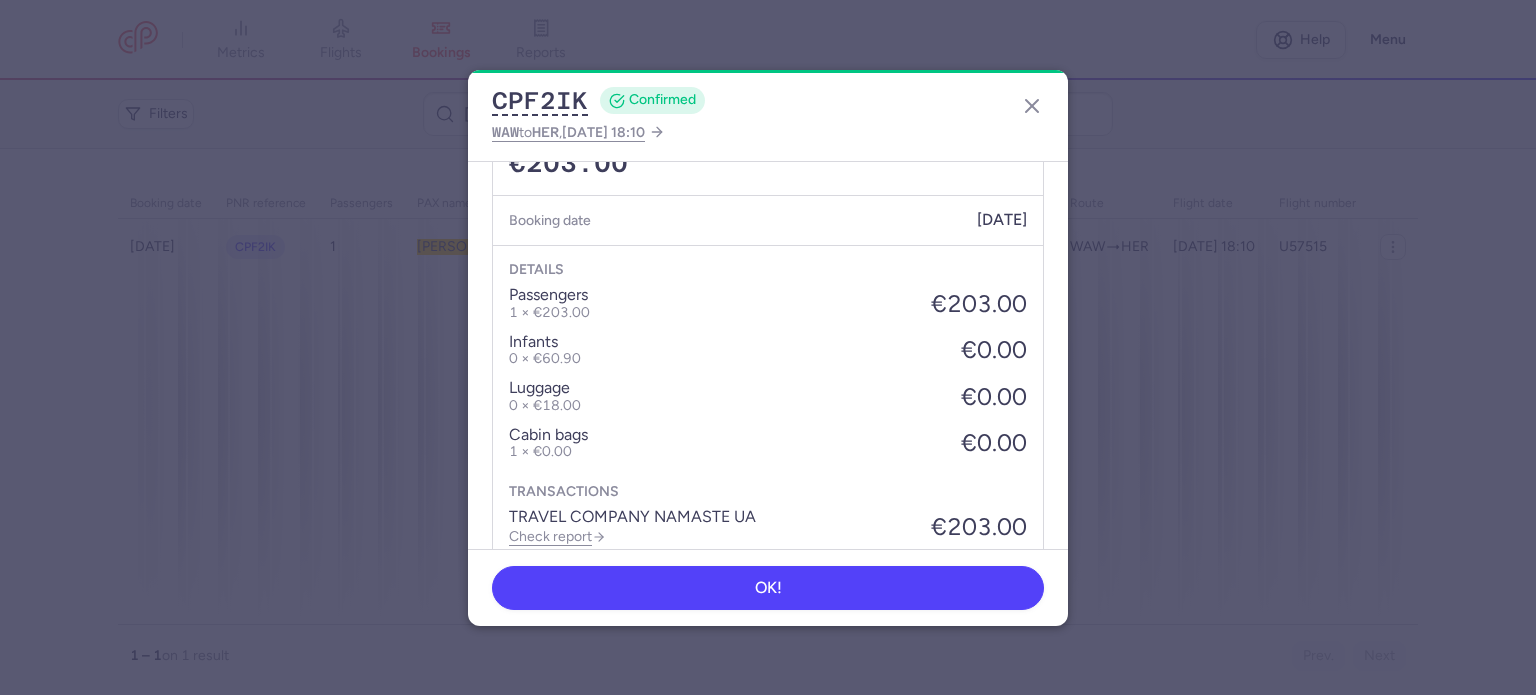 scroll, scrollTop: 668, scrollLeft: 0, axis: vertical 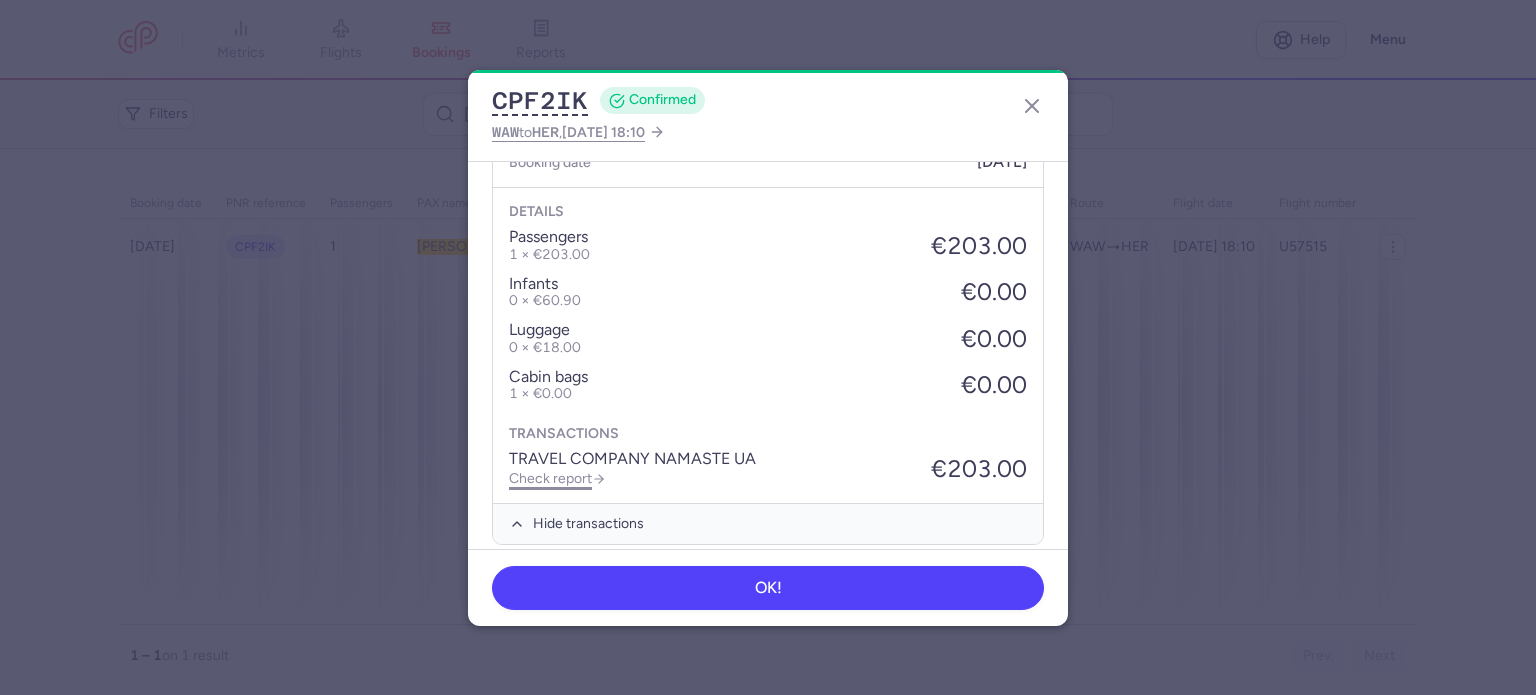 click on "Check report" 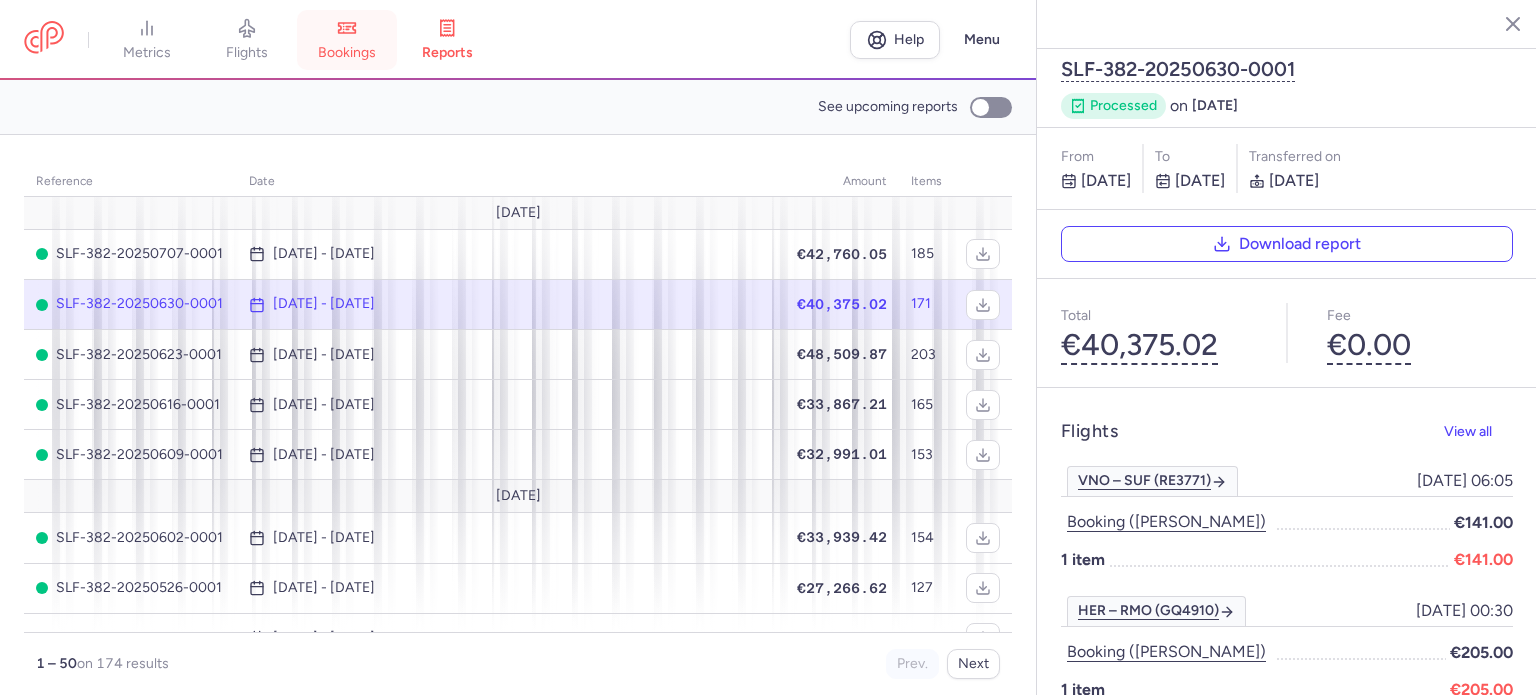 click on "bookings" at bounding box center [347, 40] 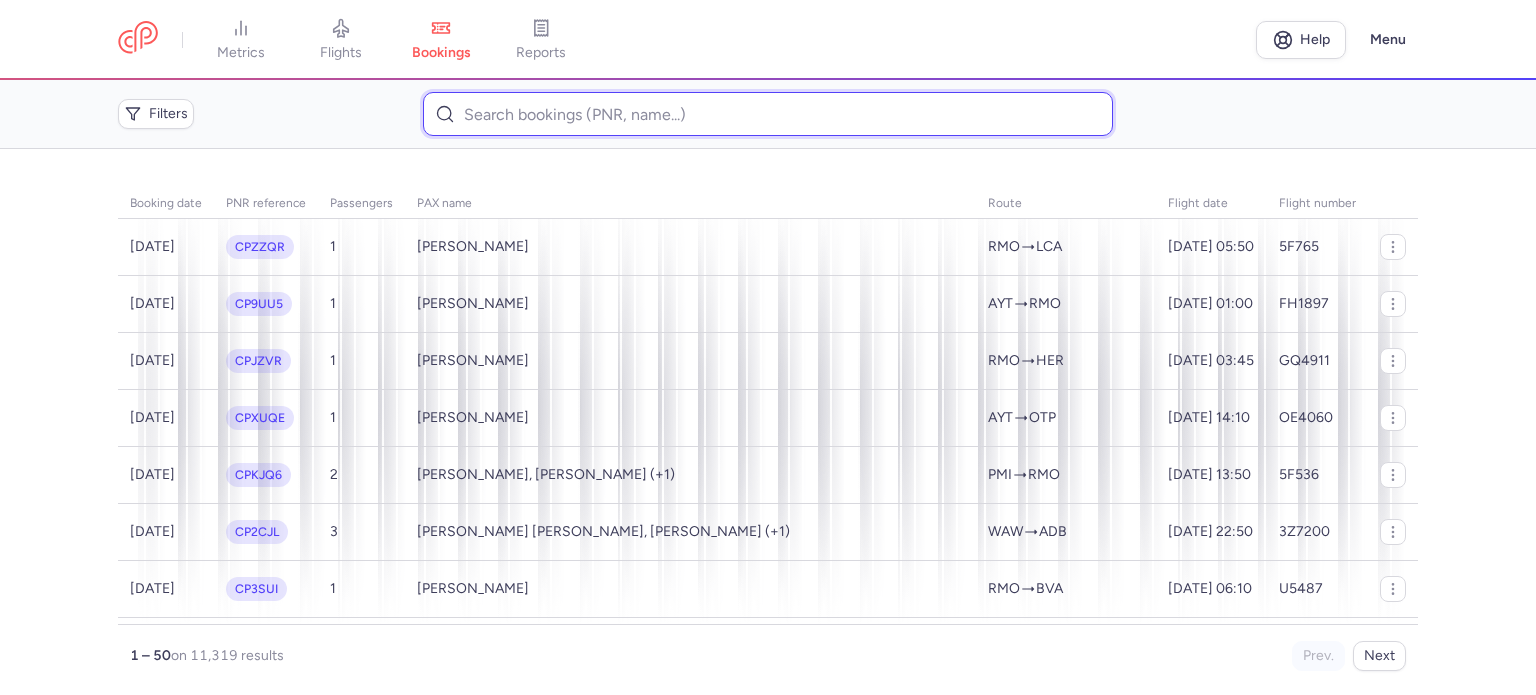 paste on "JURJU 	EMIL" 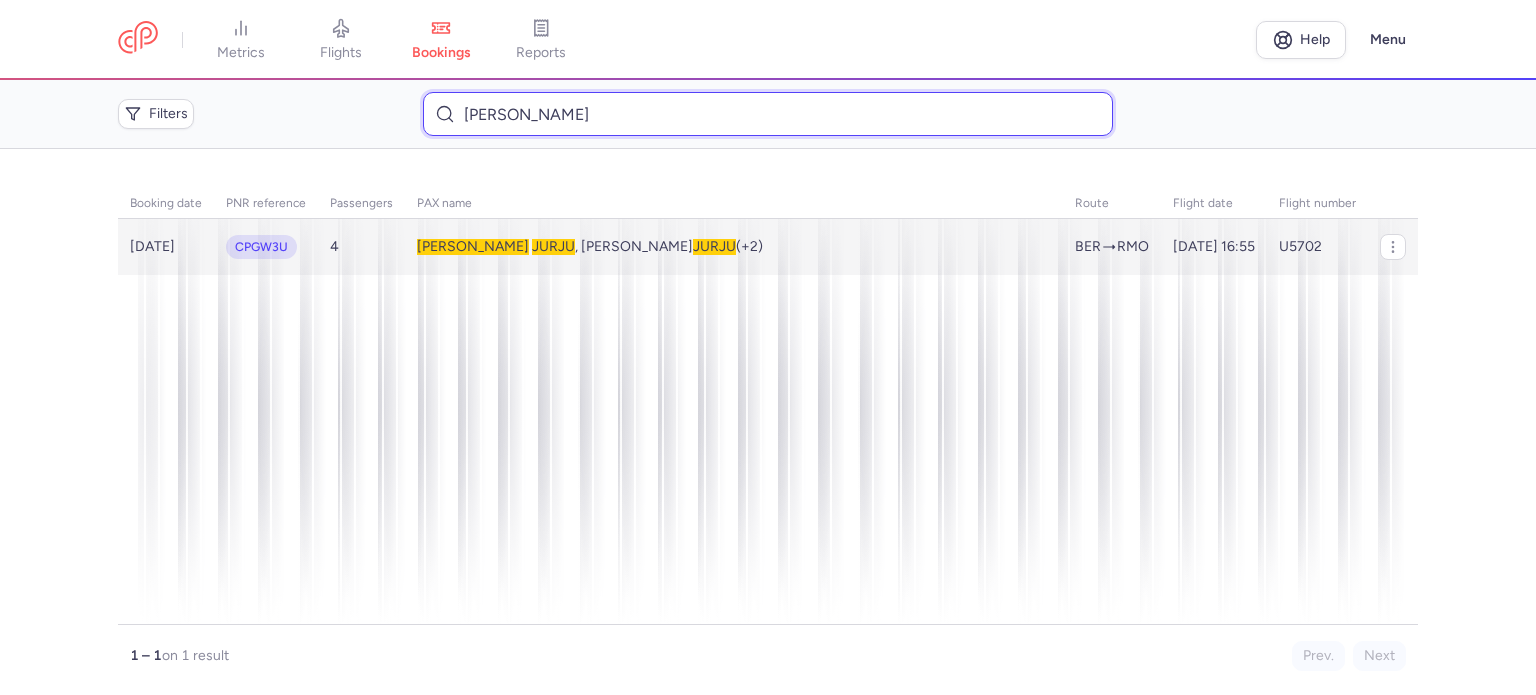 type on "JURJU 	EMIL" 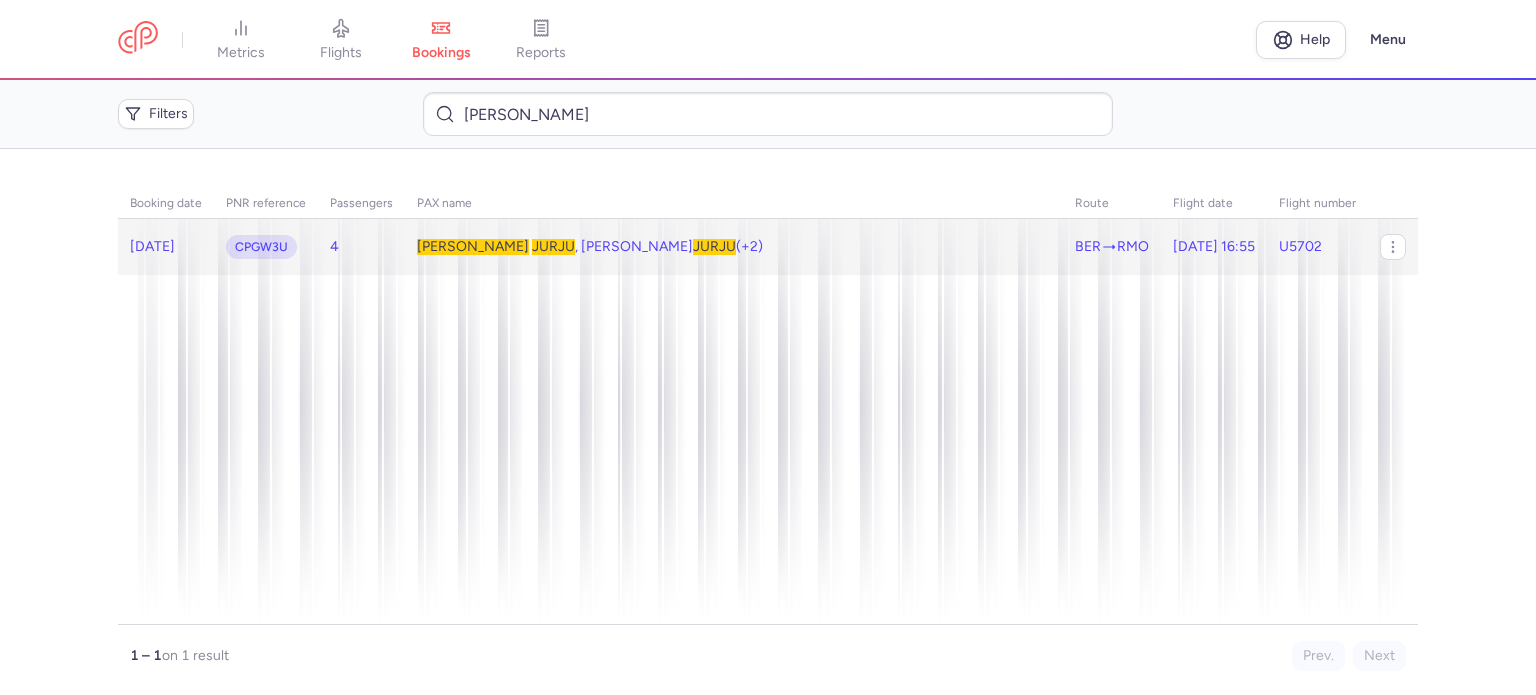 click on "JURJU" at bounding box center (553, 246) 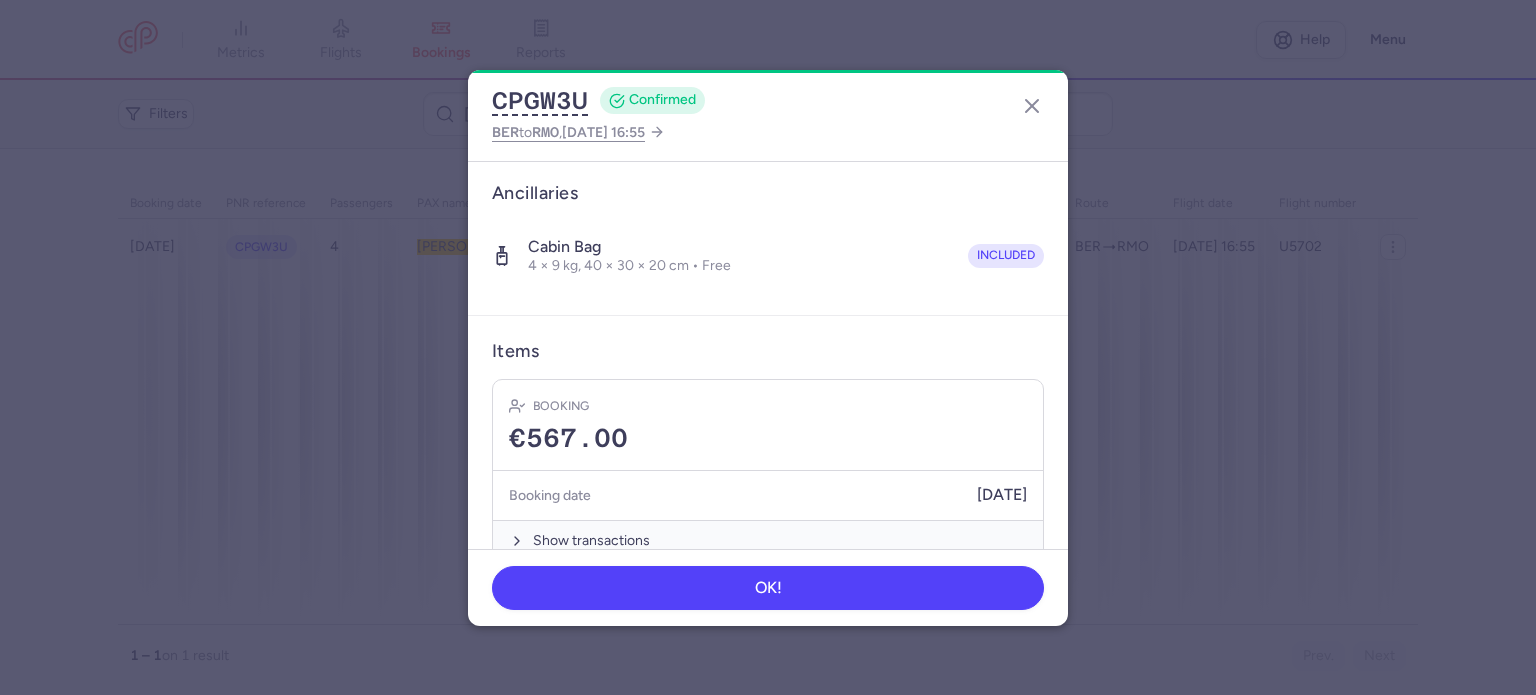 scroll, scrollTop: 559, scrollLeft: 0, axis: vertical 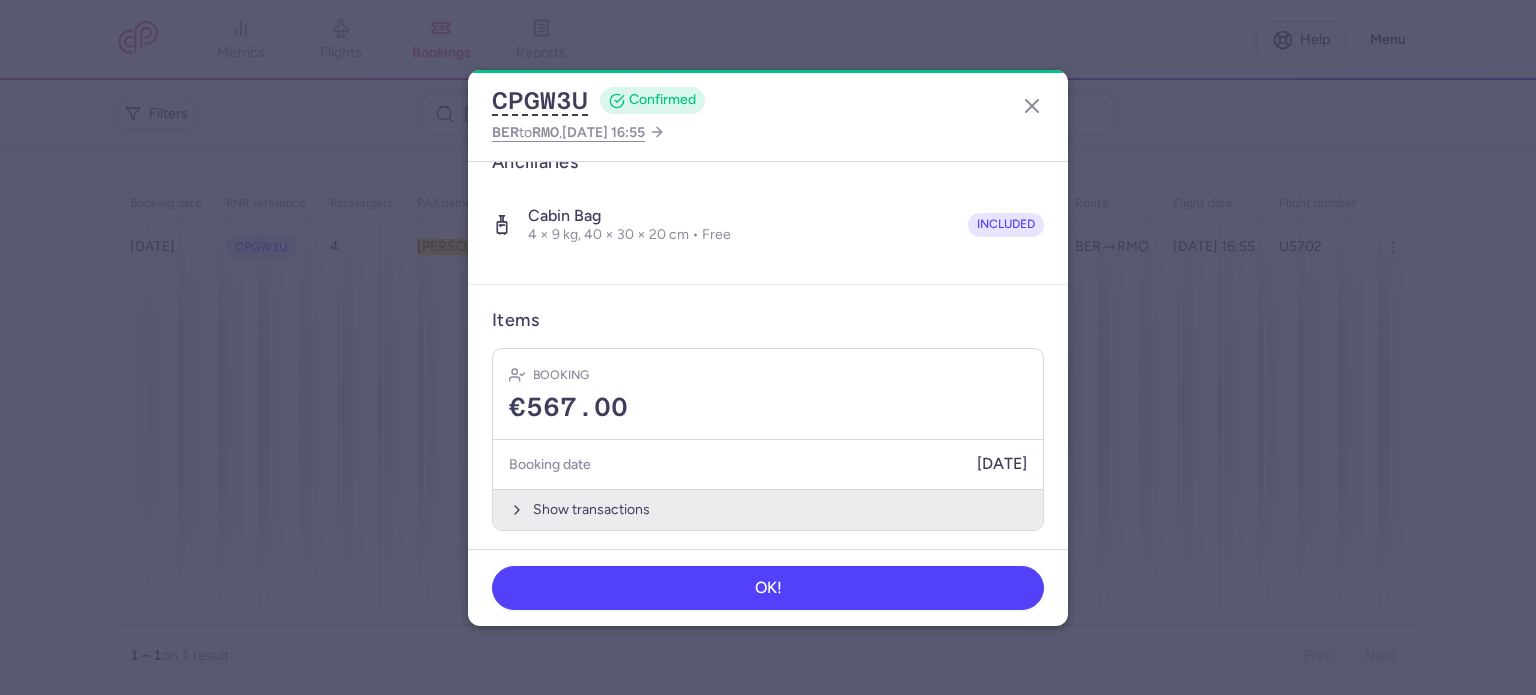 click on "Show transactions" at bounding box center (768, 509) 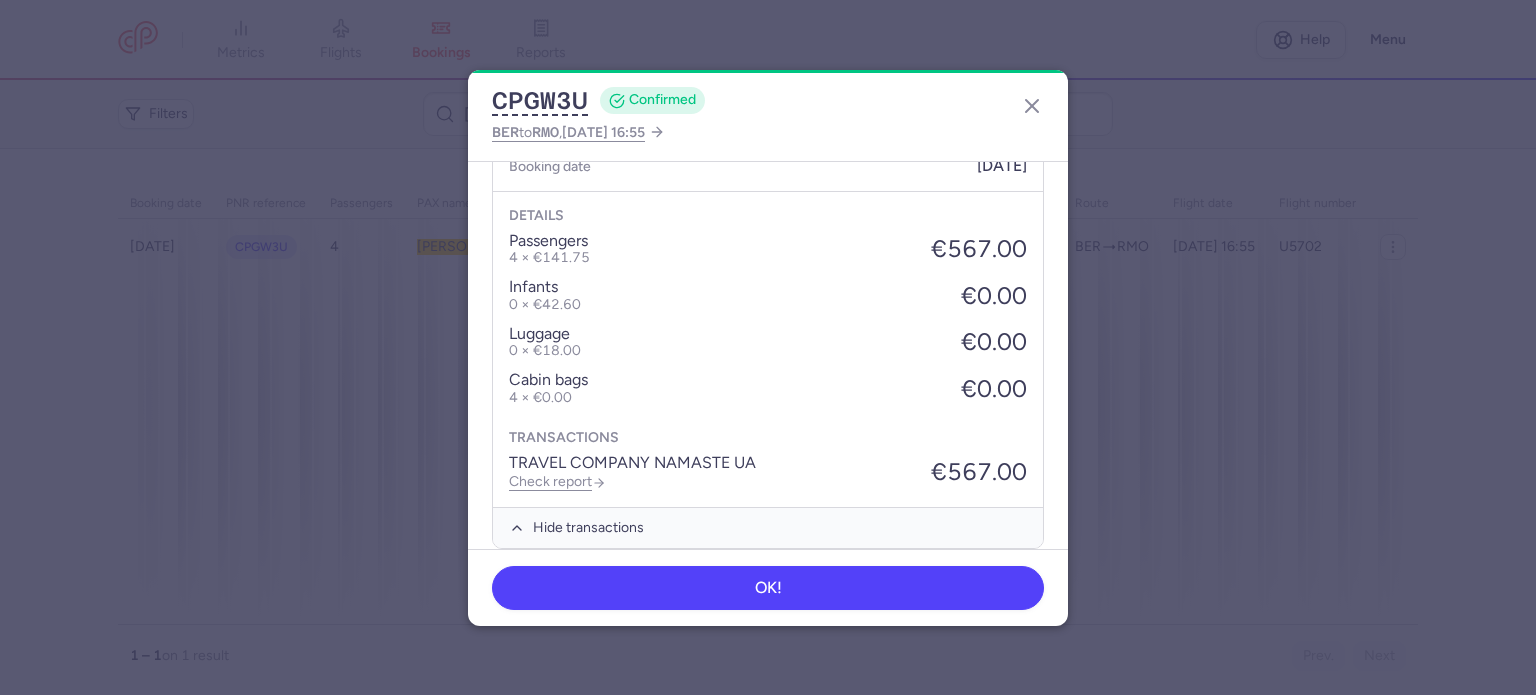 scroll, scrollTop: 875, scrollLeft: 0, axis: vertical 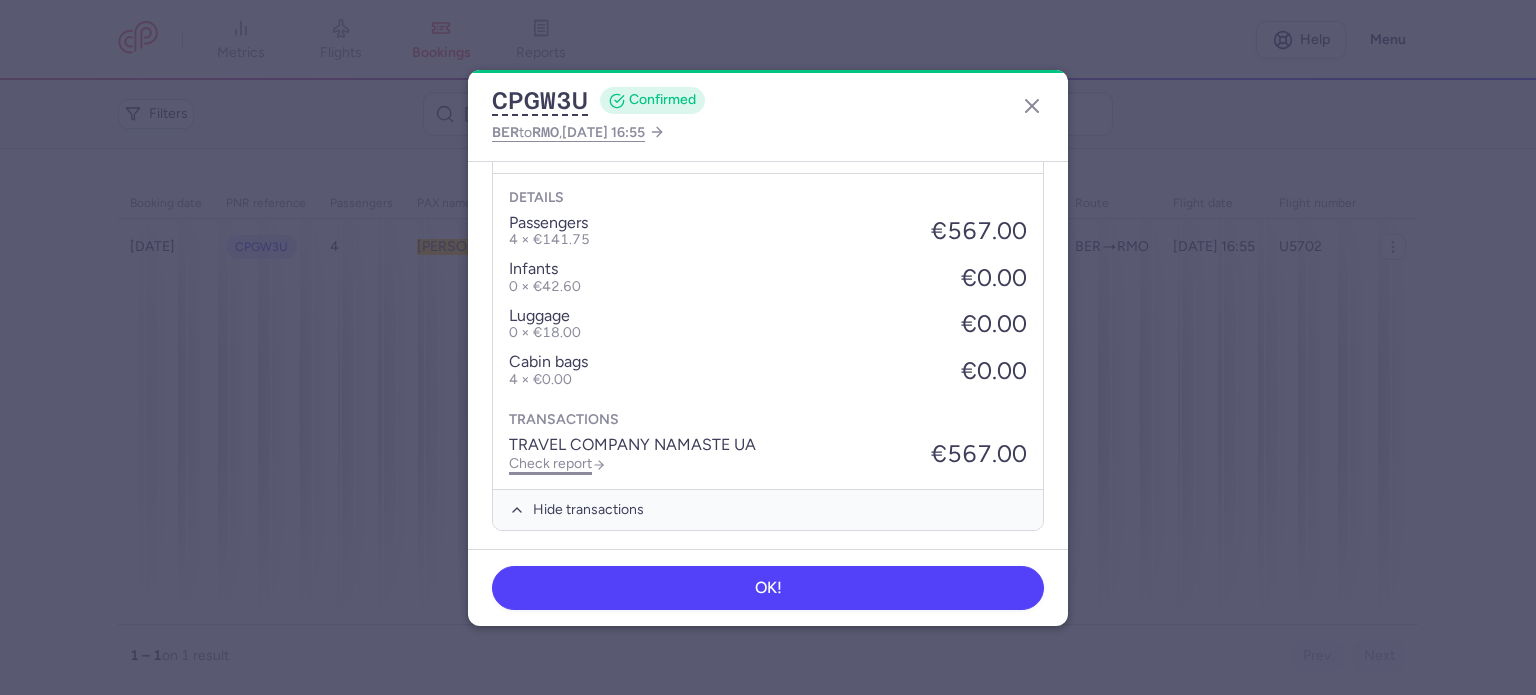 click on "Check report" 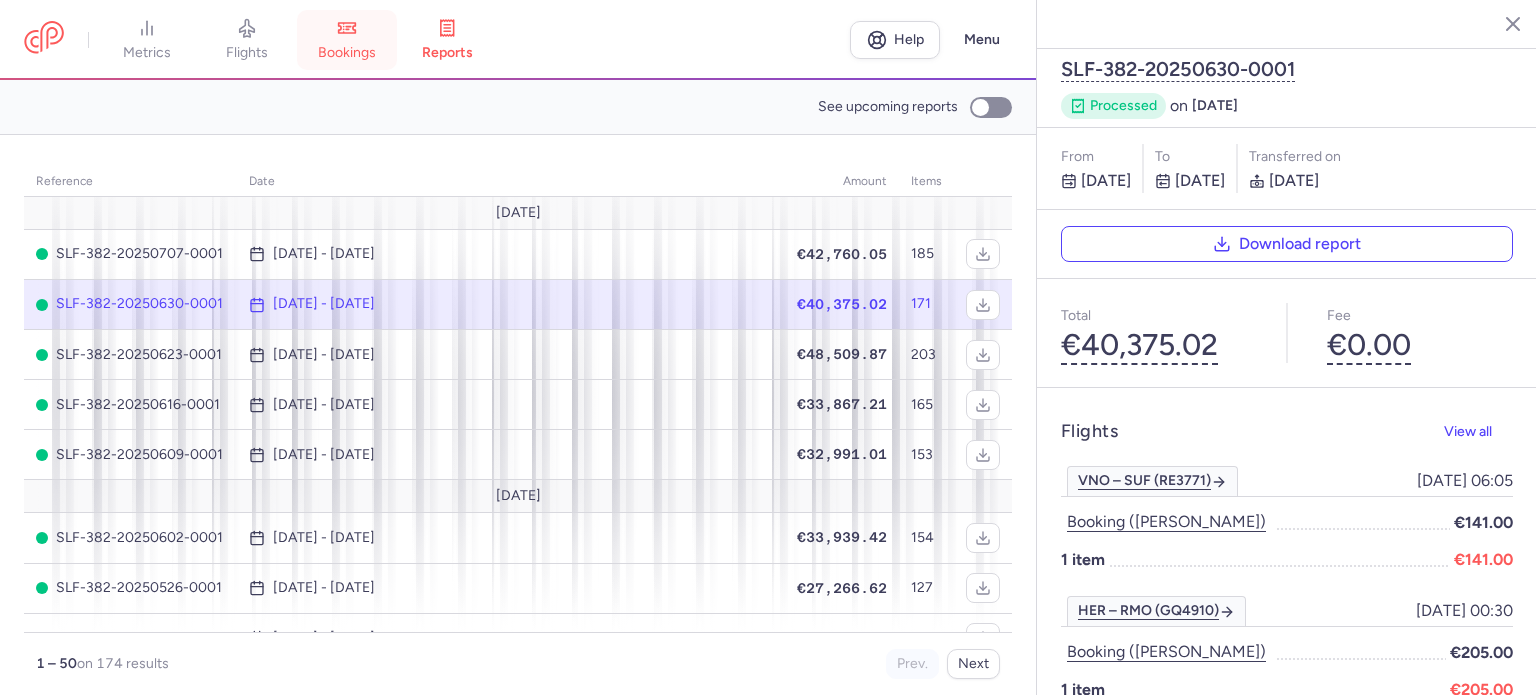 click on "bookings" at bounding box center [347, 53] 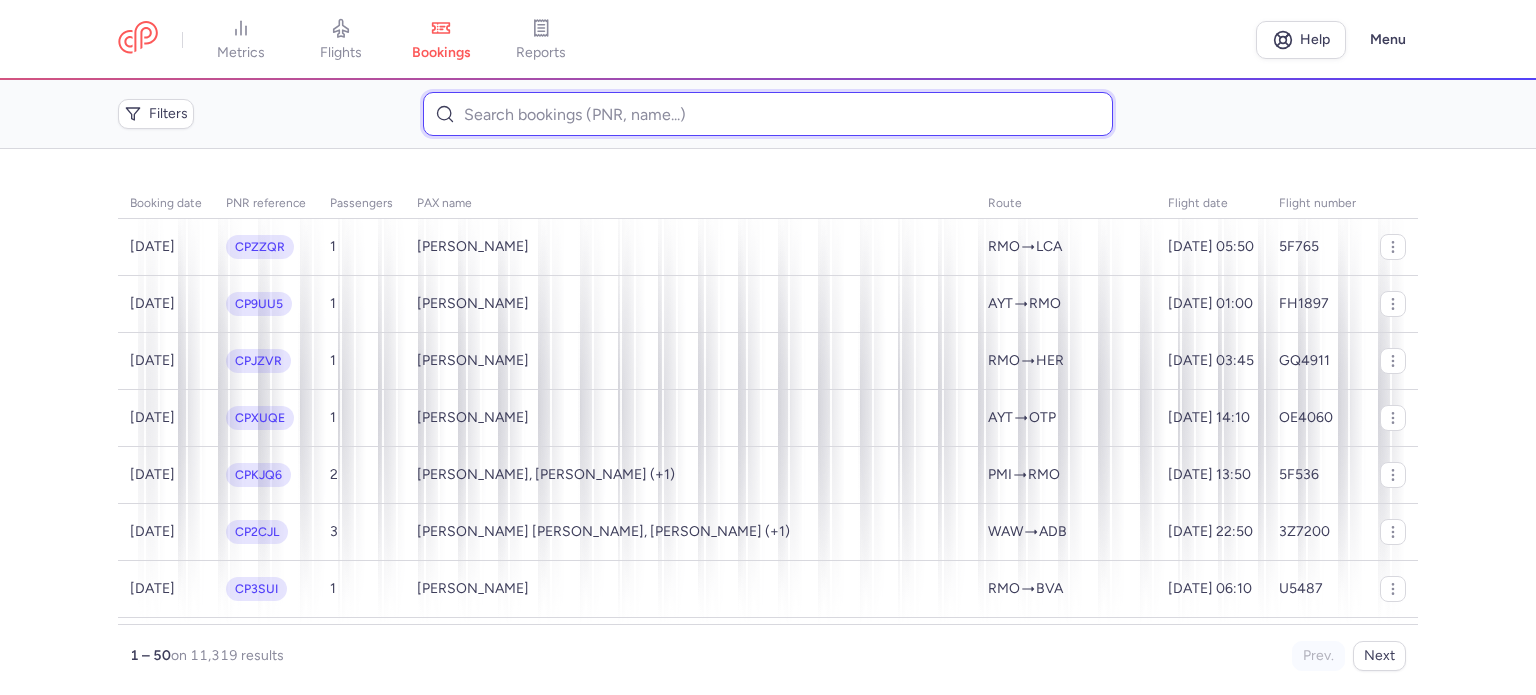 paste on "DUJONCQUOY 	CHARLES" 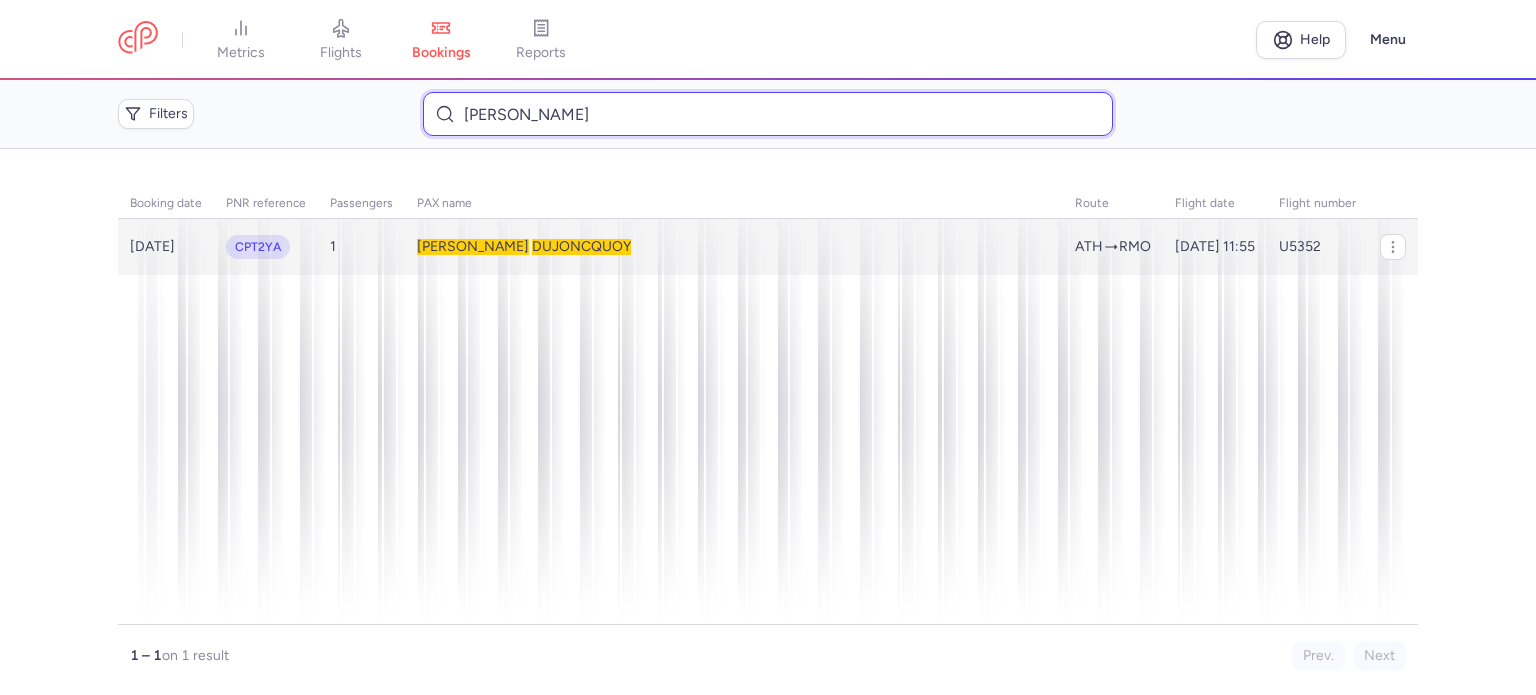 type on "DUJONCQUOY 	CHARLES" 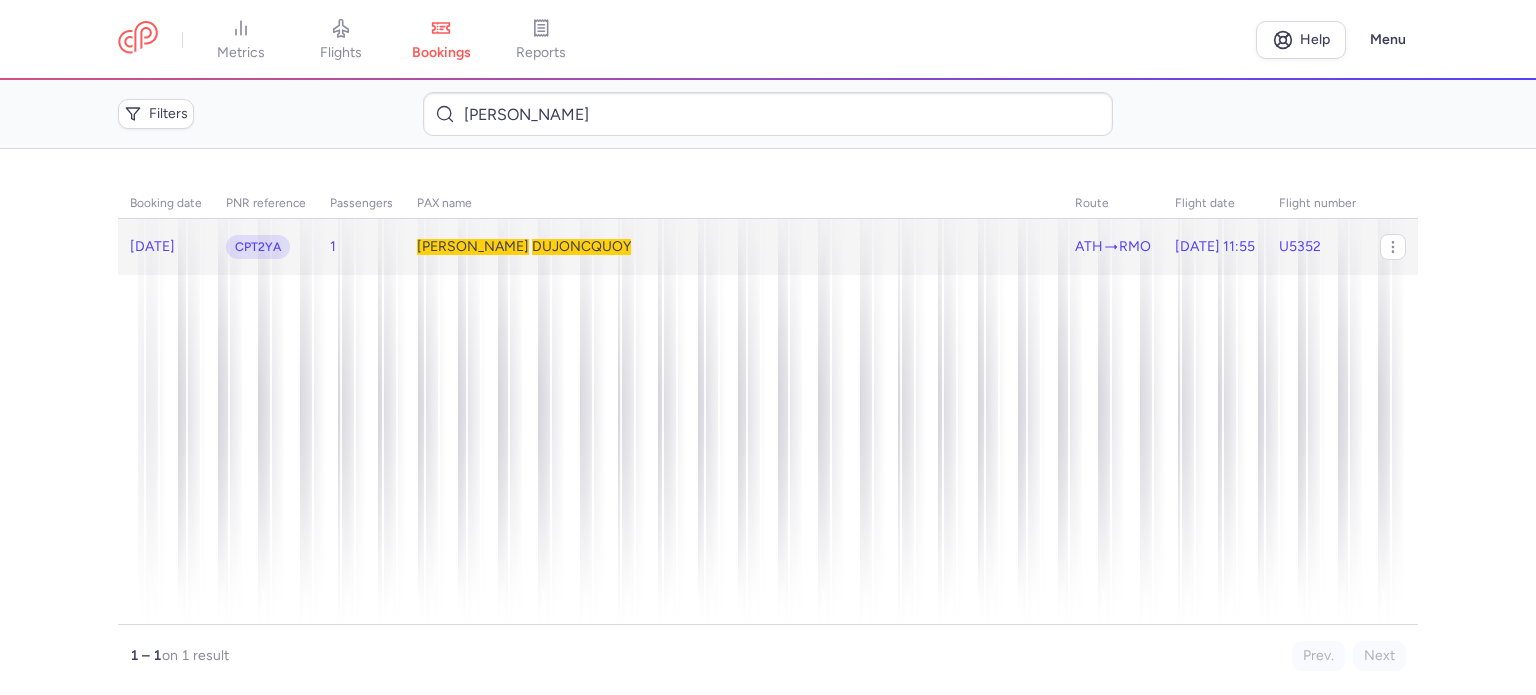 click on "DUJONCQUOY" at bounding box center (581, 246) 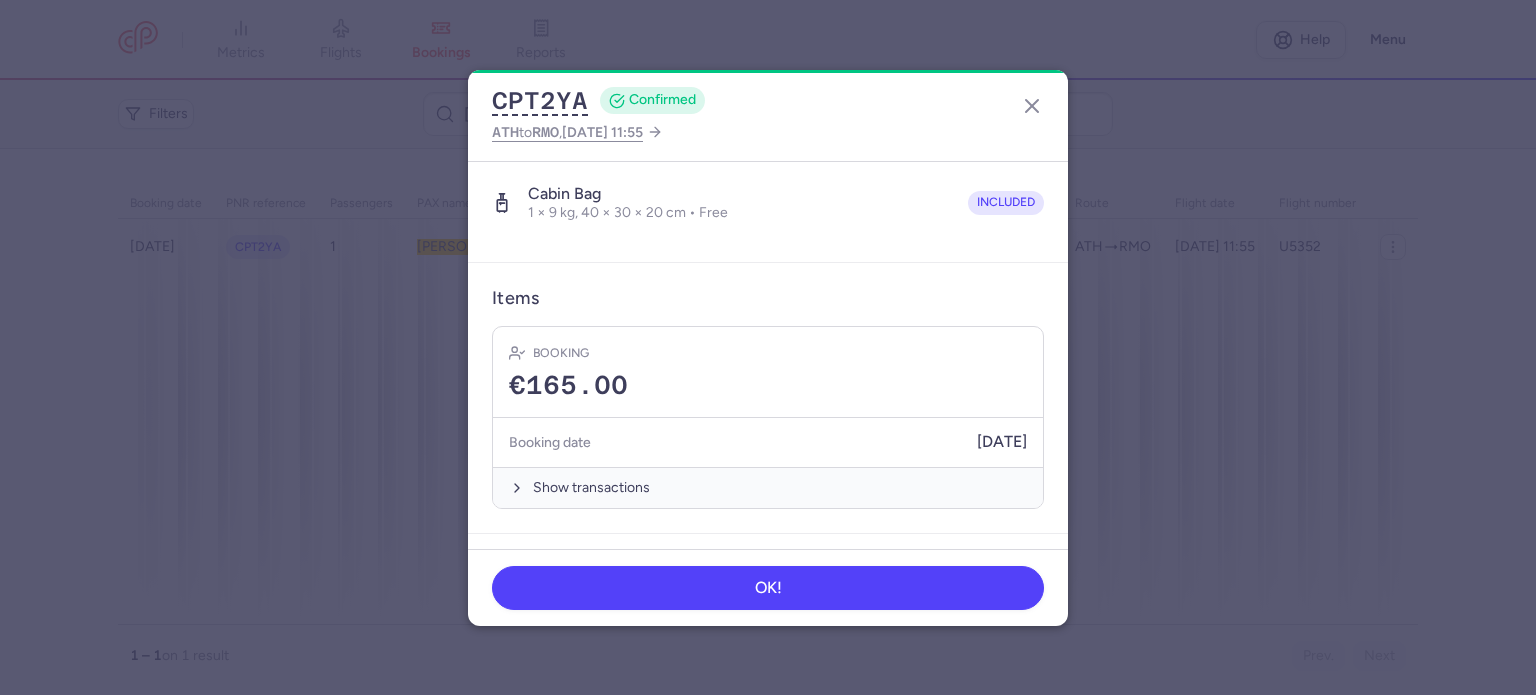 scroll, scrollTop: 400, scrollLeft: 0, axis: vertical 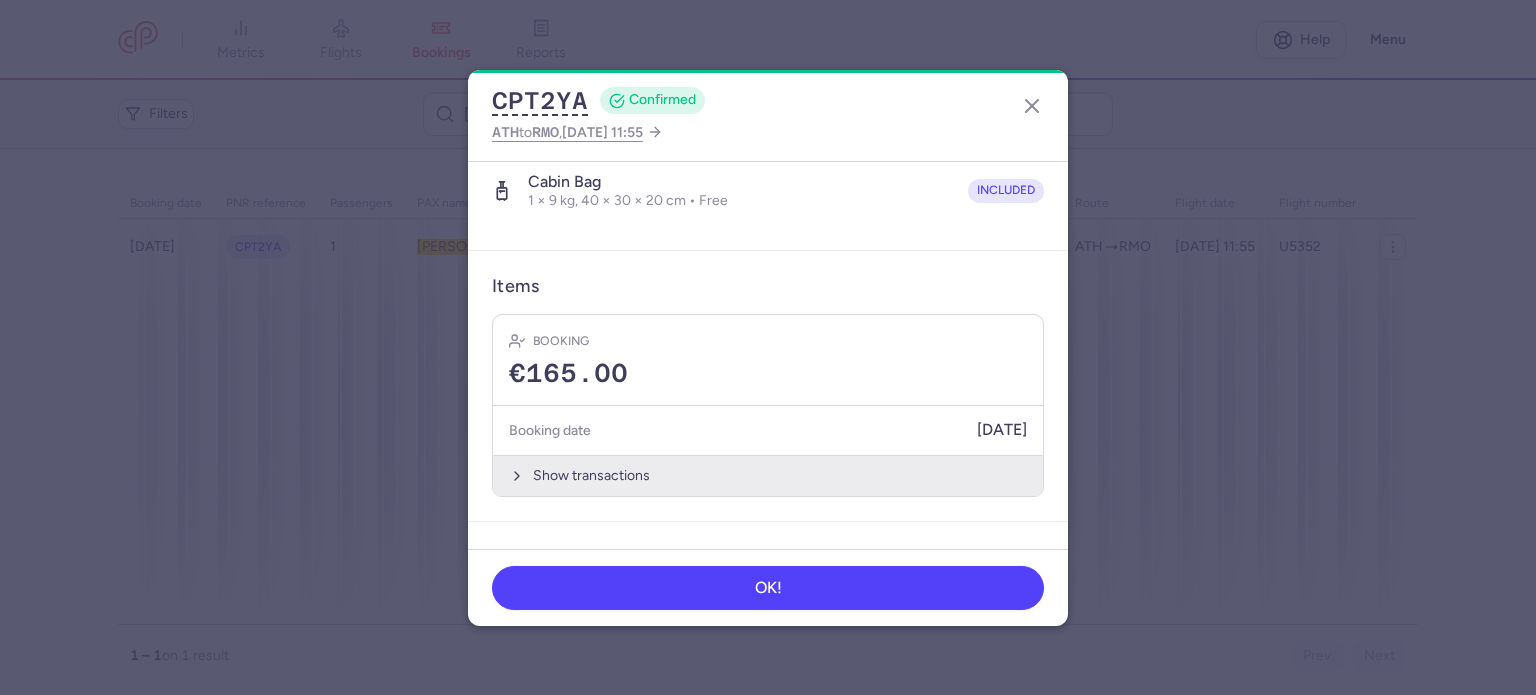 click on "Show transactions" at bounding box center (768, 475) 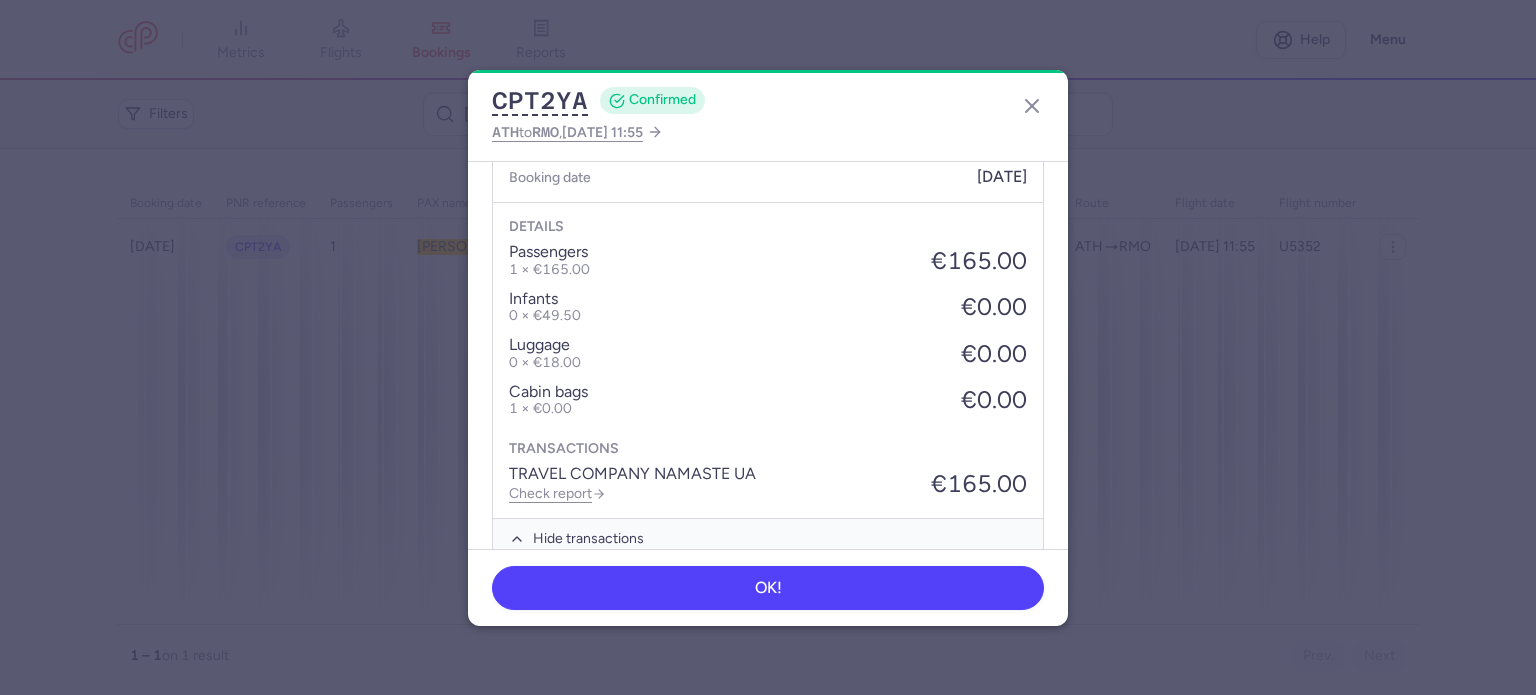 scroll, scrollTop: 800, scrollLeft: 0, axis: vertical 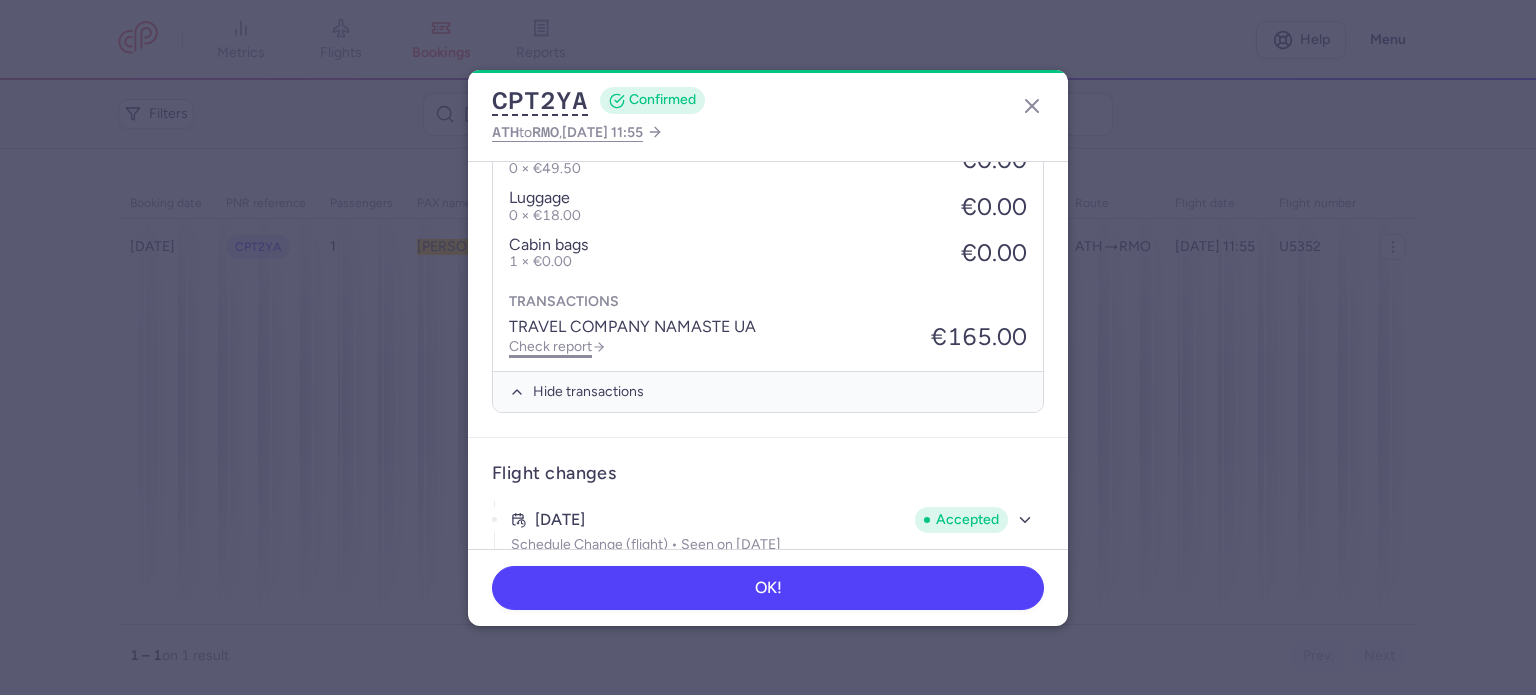 click on "Check report" 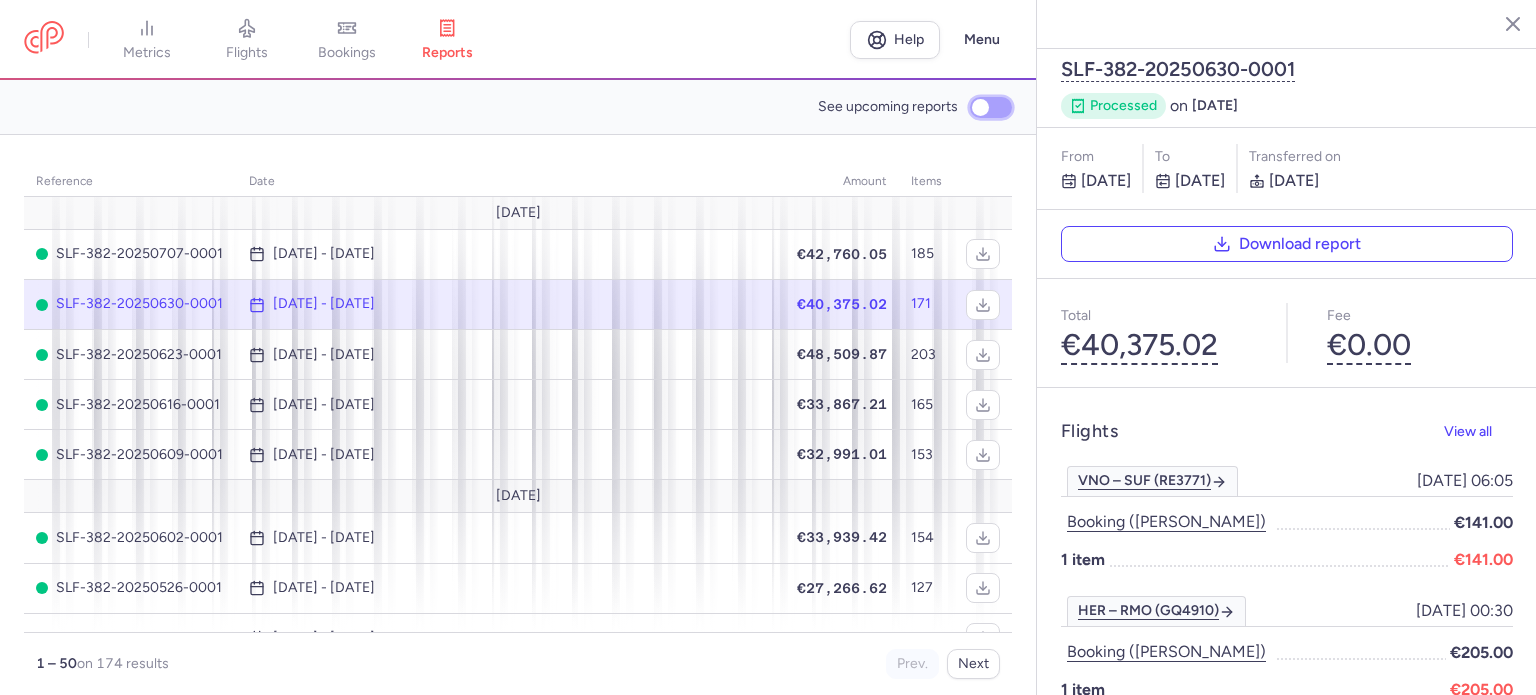 click on "See upcoming reports" at bounding box center [991, 107] 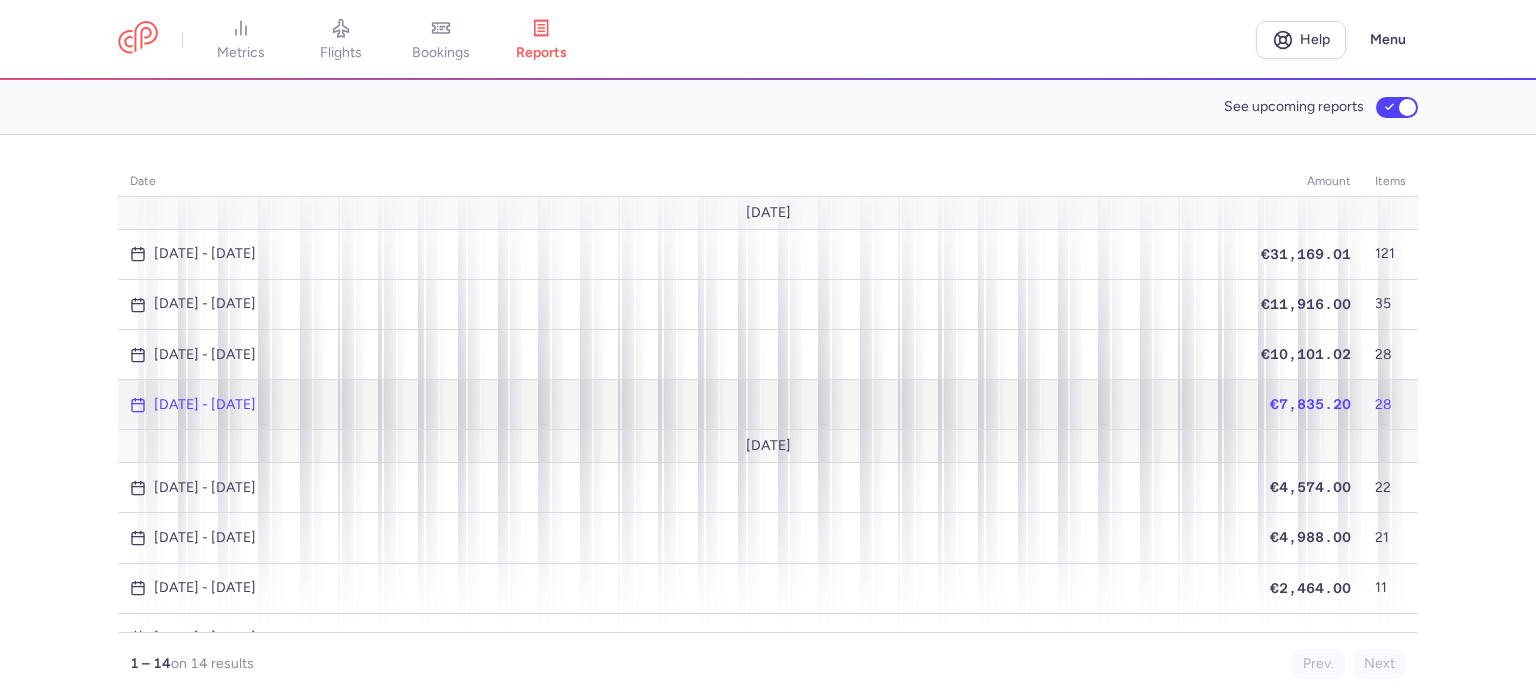 click on "€7,835.20" 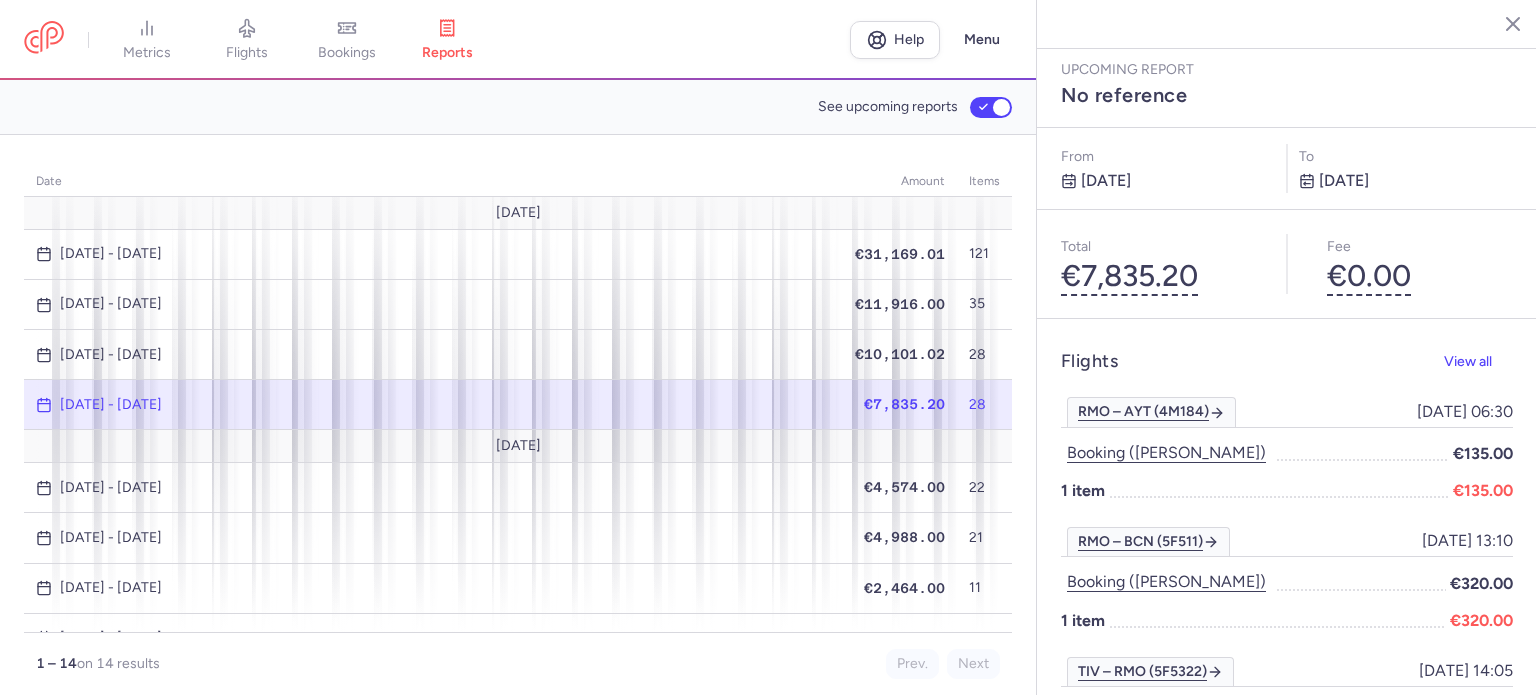 scroll, scrollTop: 0, scrollLeft: 0, axis: both 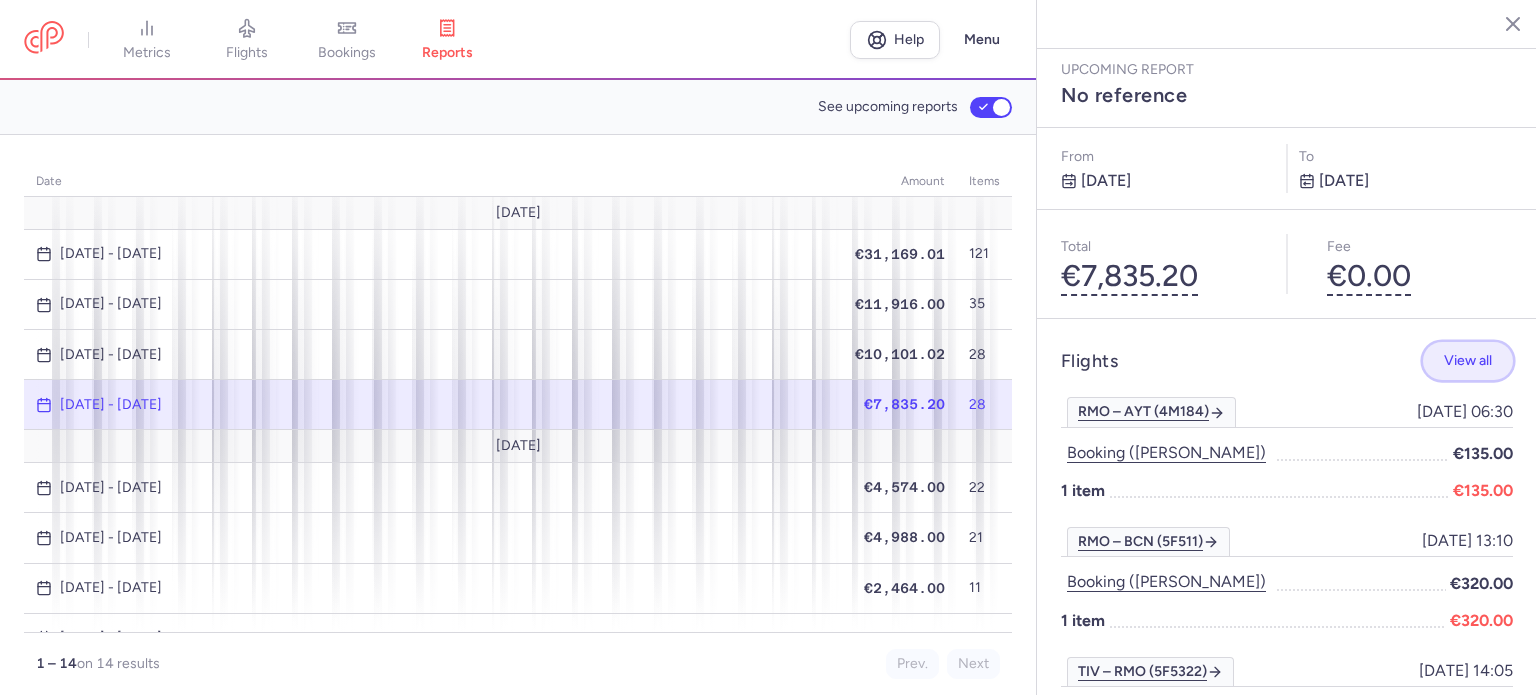 click on "View all" at bounding box center [1468, 360] 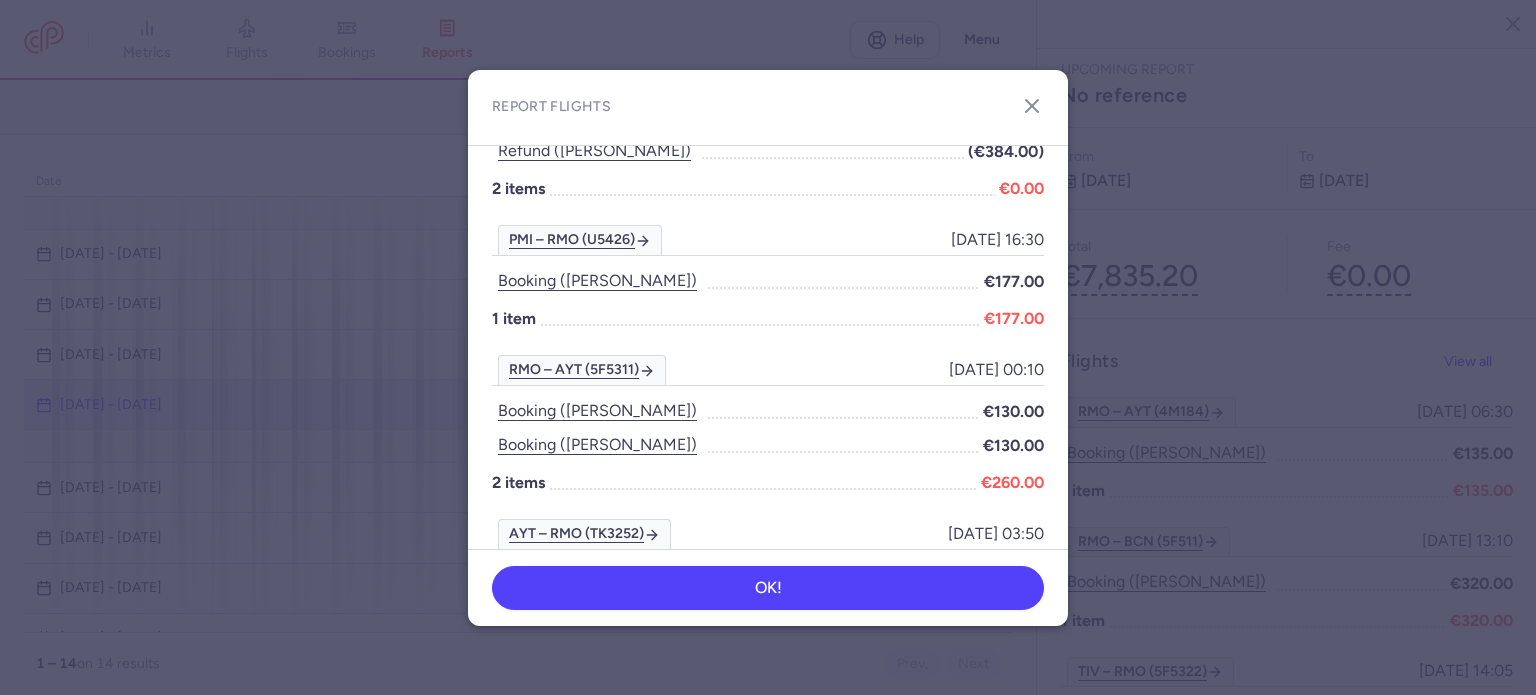 scroll, scrollTop: 2100, scrollLeft: 0, axis: vertical 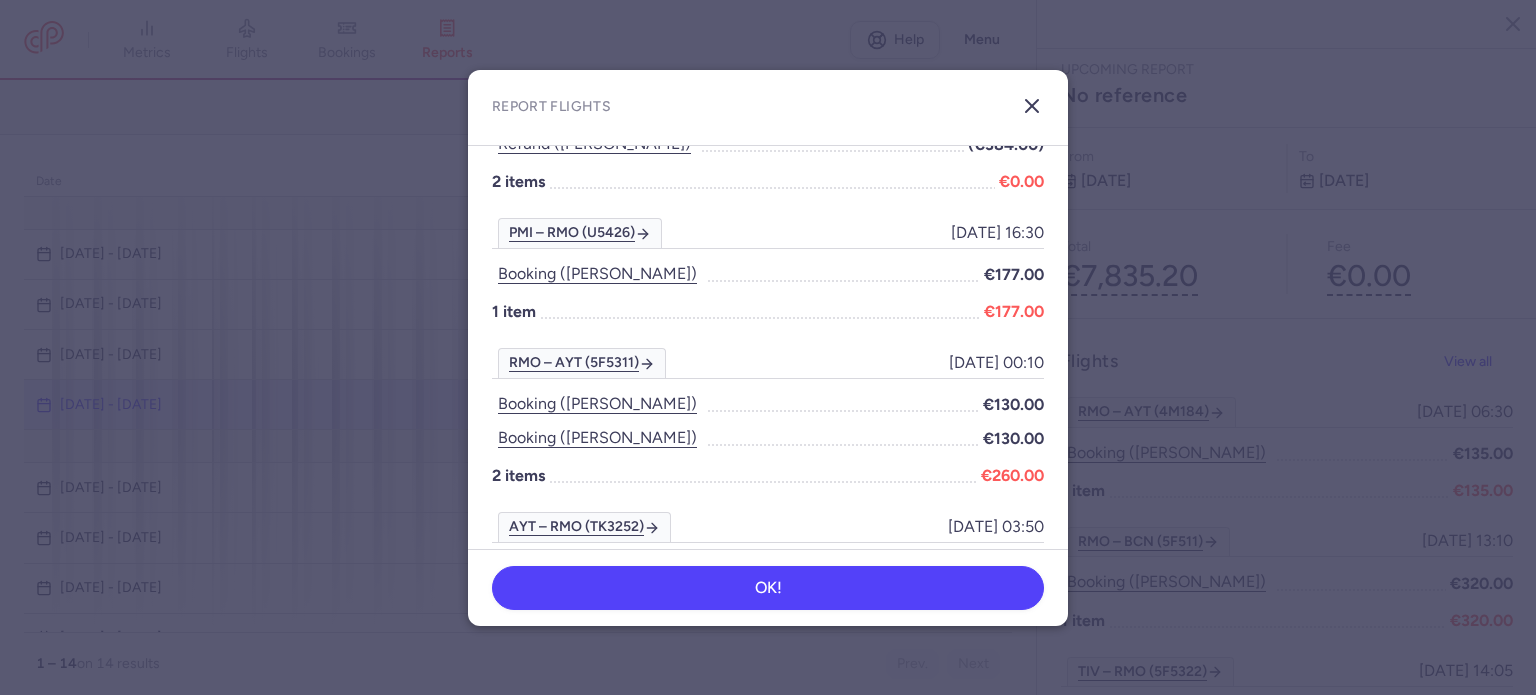 click 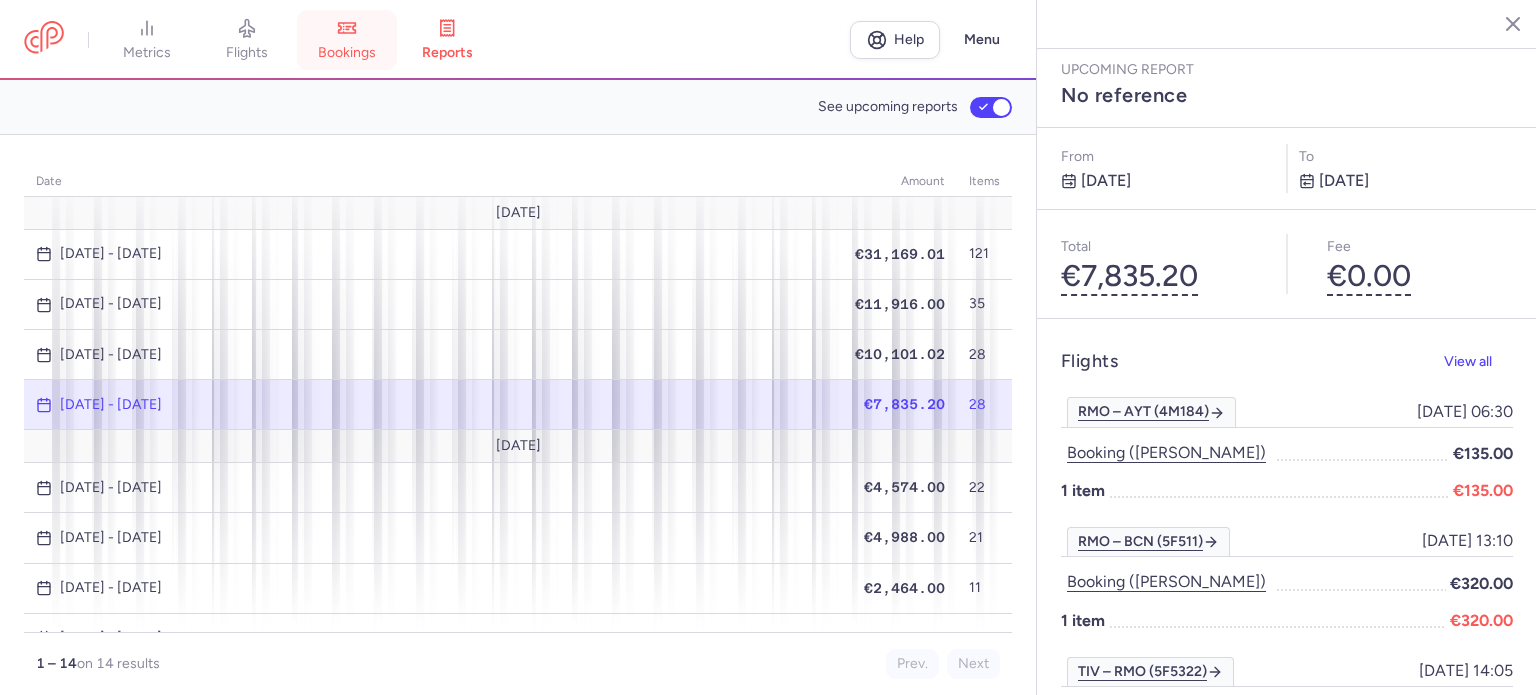 click on "bookings" at bounding box center (347, 40) 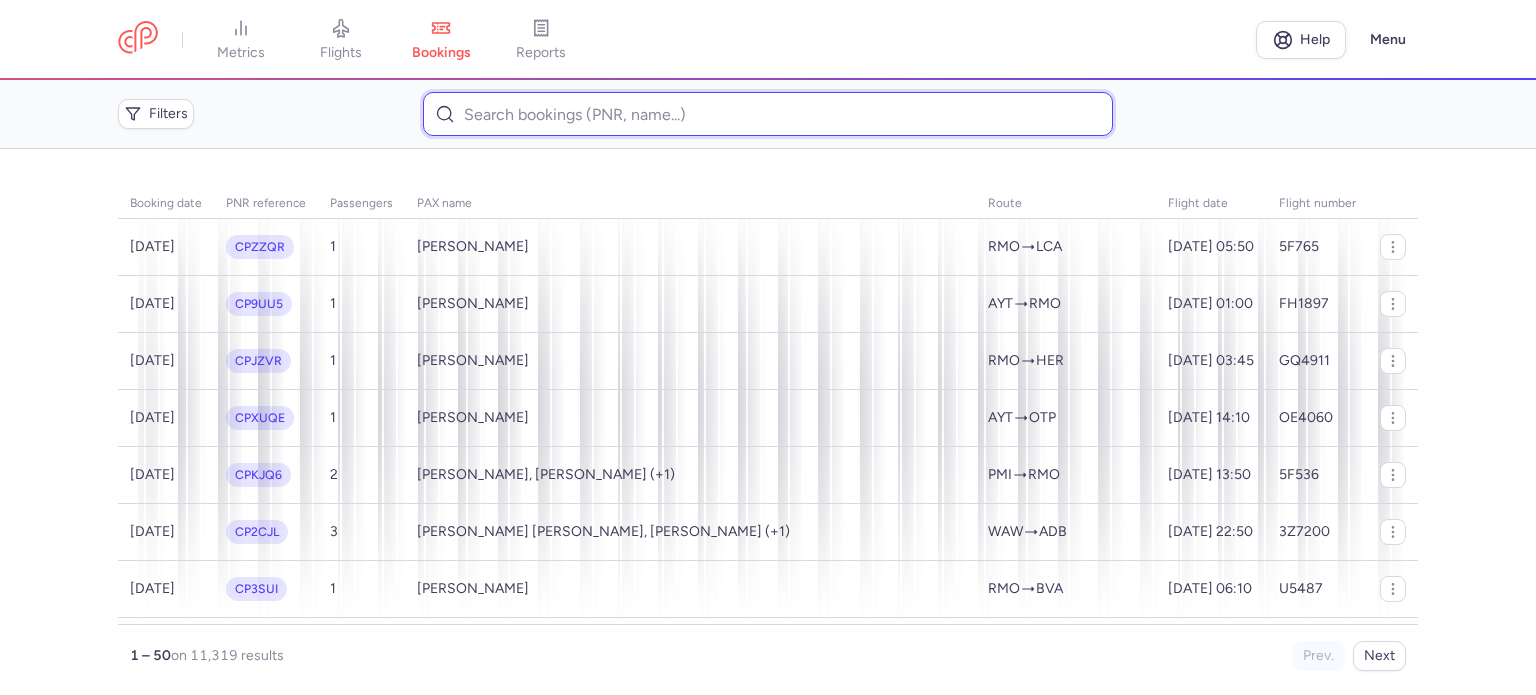 paste on "[PERSON_NAME]" 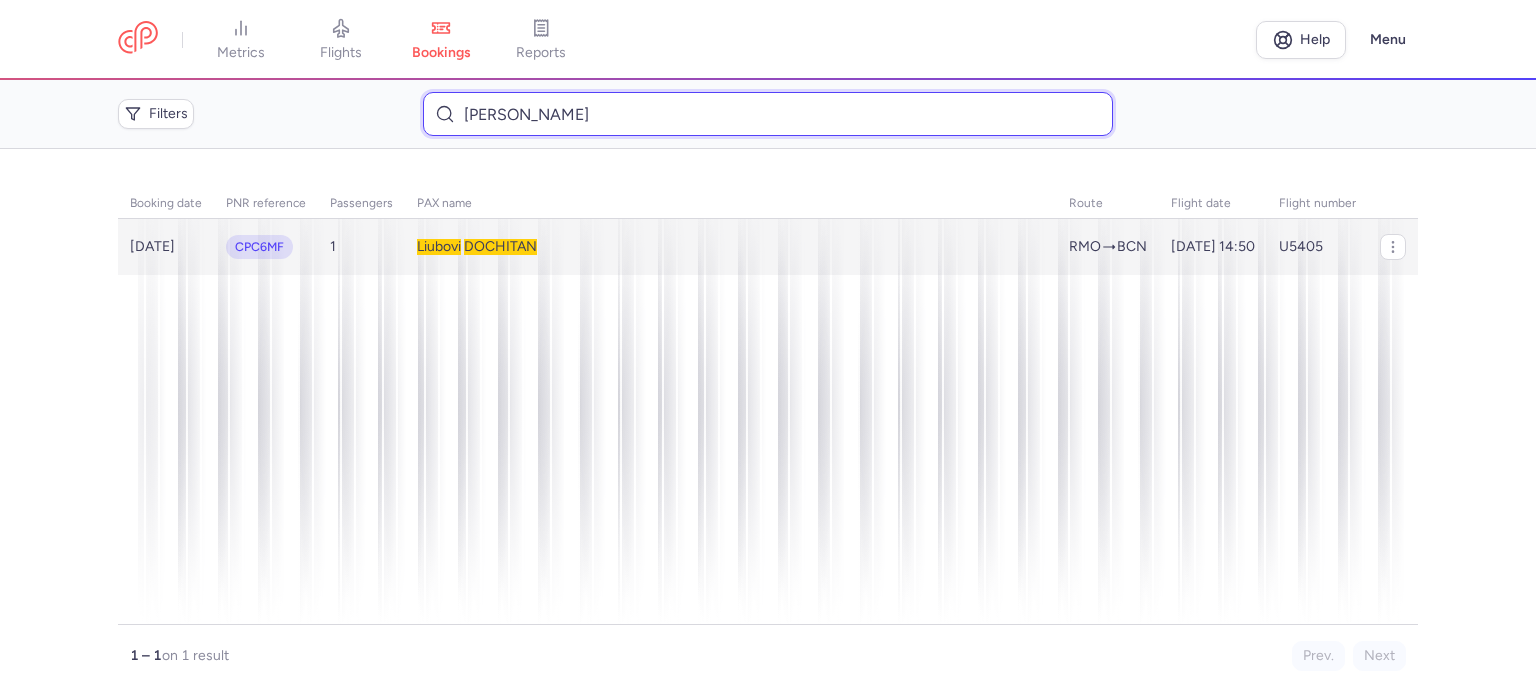 type on "[PERSON_NAME]" 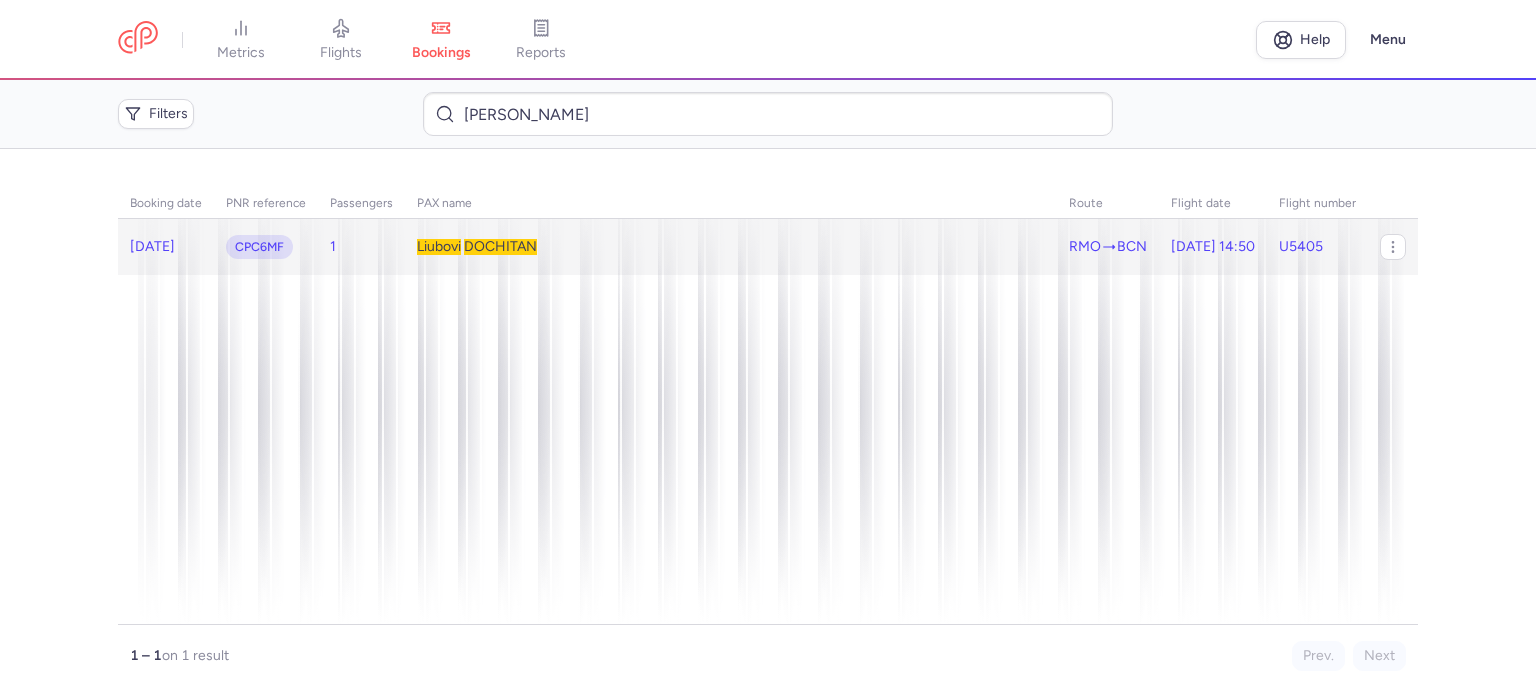 click on "DOCHITAN" at bounding box center (500, 246) 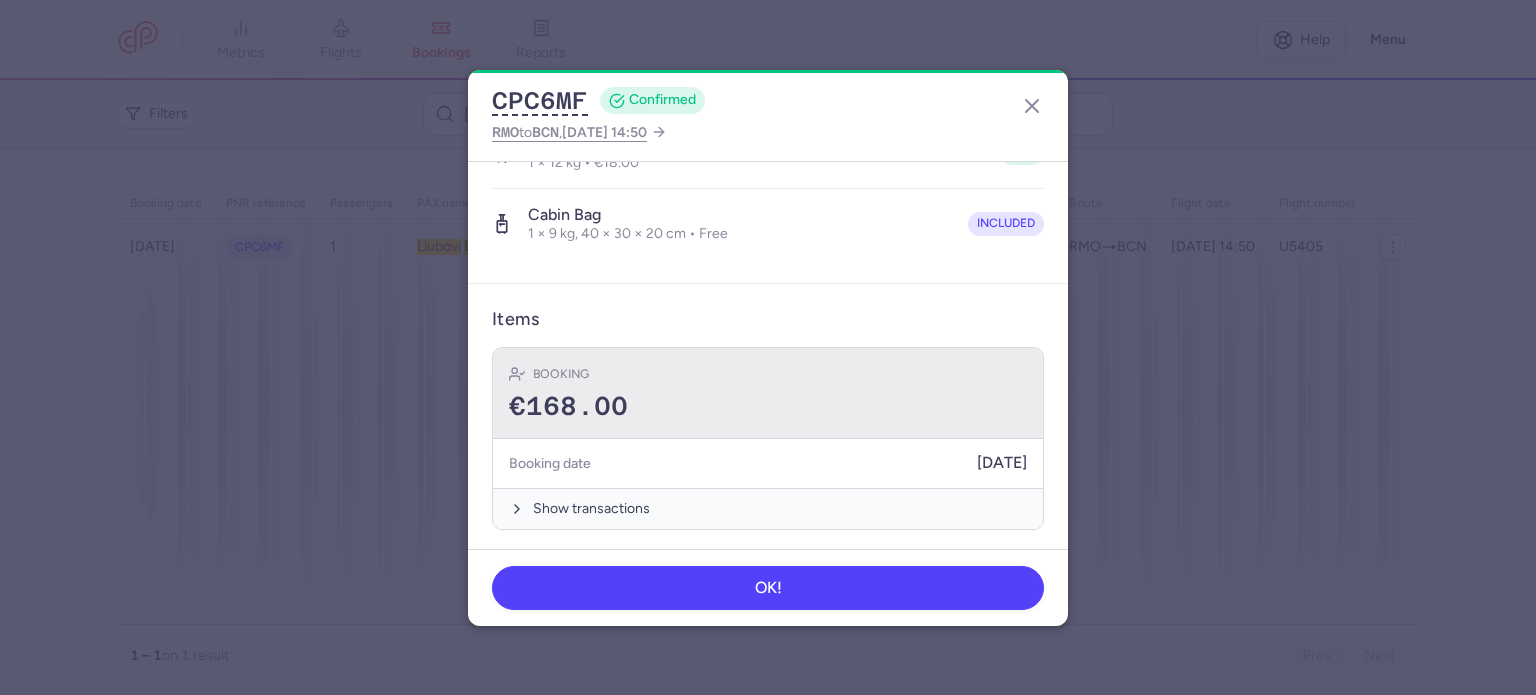 scroll, scrollTop: 423, scrollLeft: 0, axis: vertical 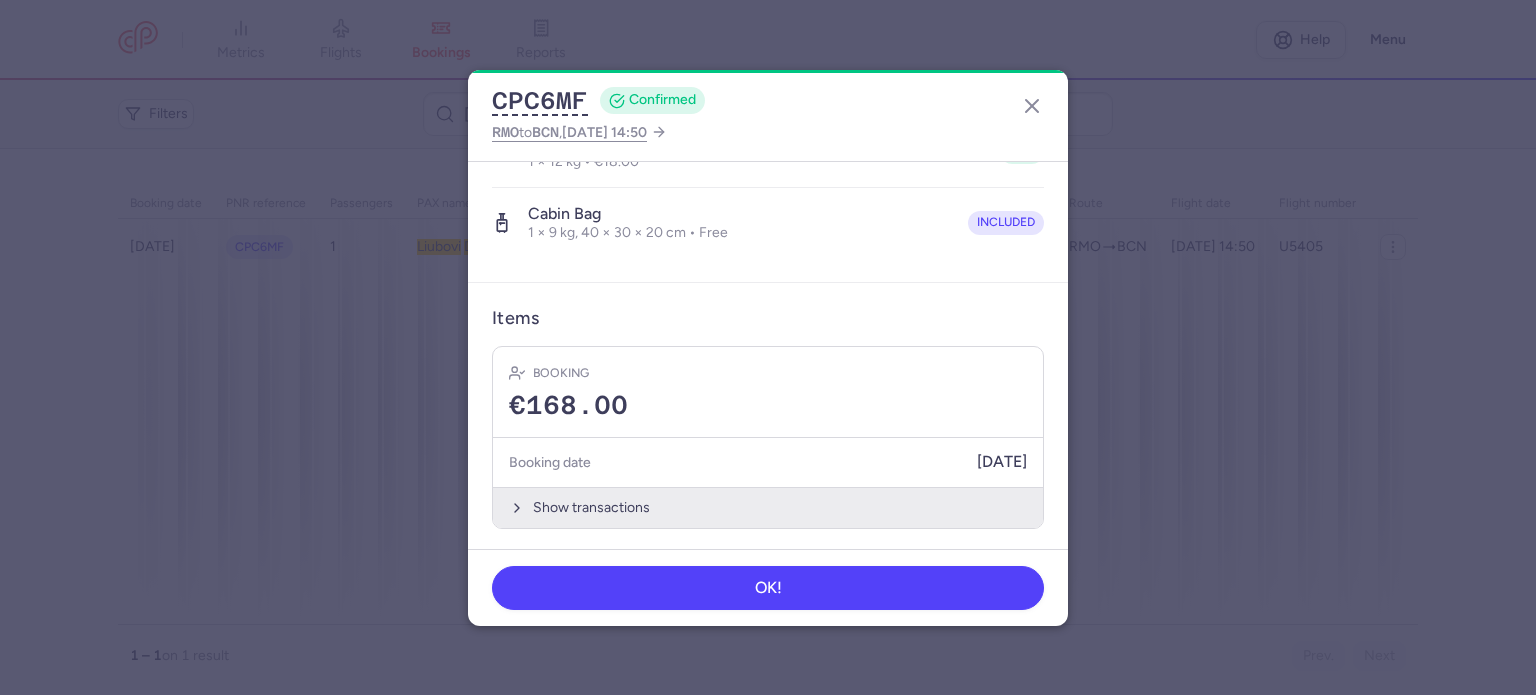 click on "Show transactions" at bounding box center (768, 507) 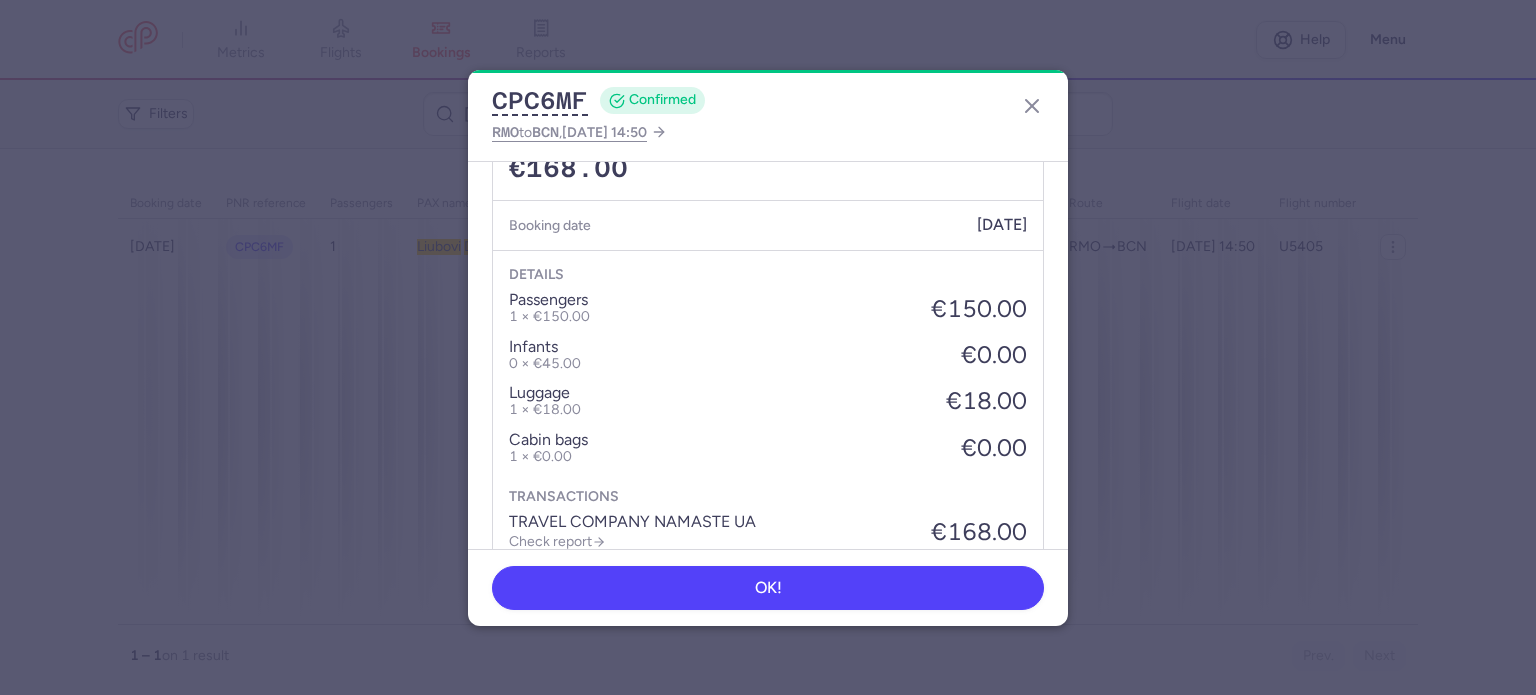 scroll, scrollTop: 739, scrollLeft: 0, axis: vertical 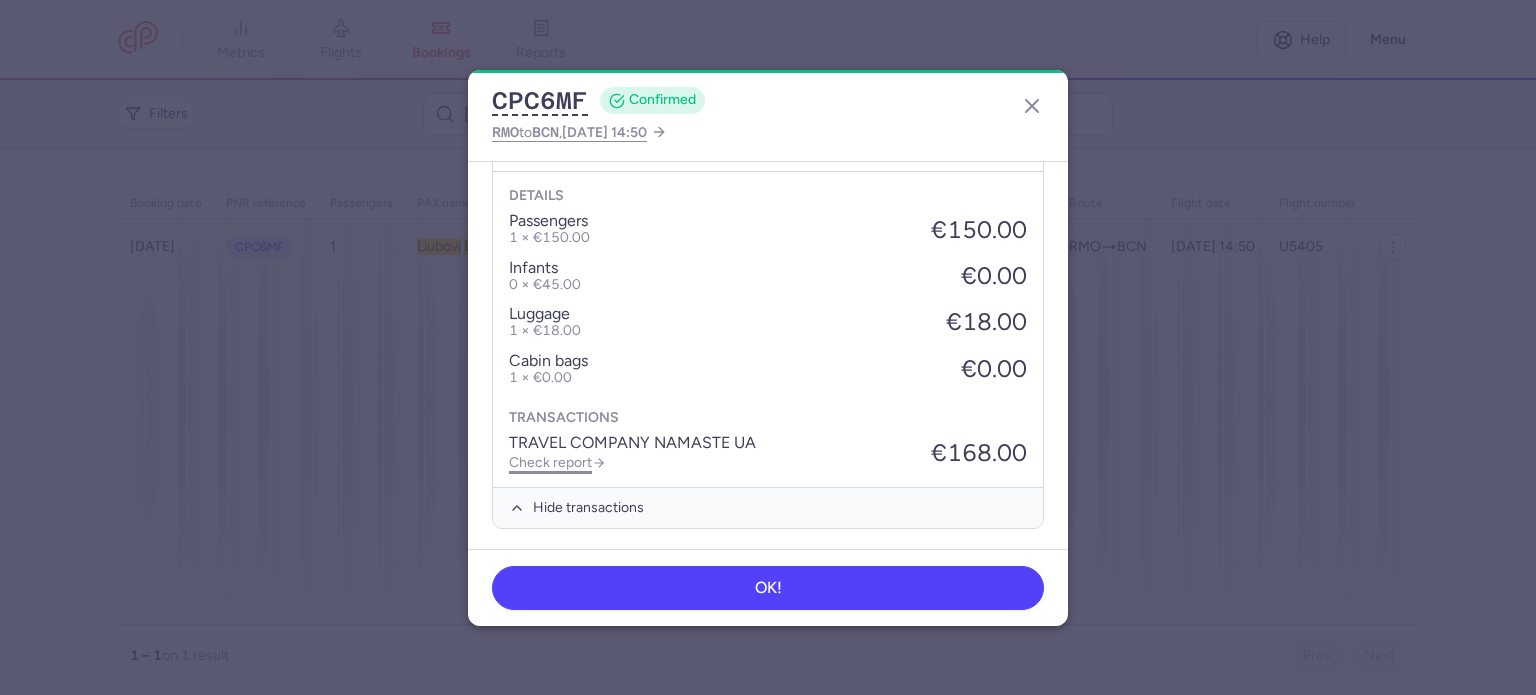 click on "Check report" 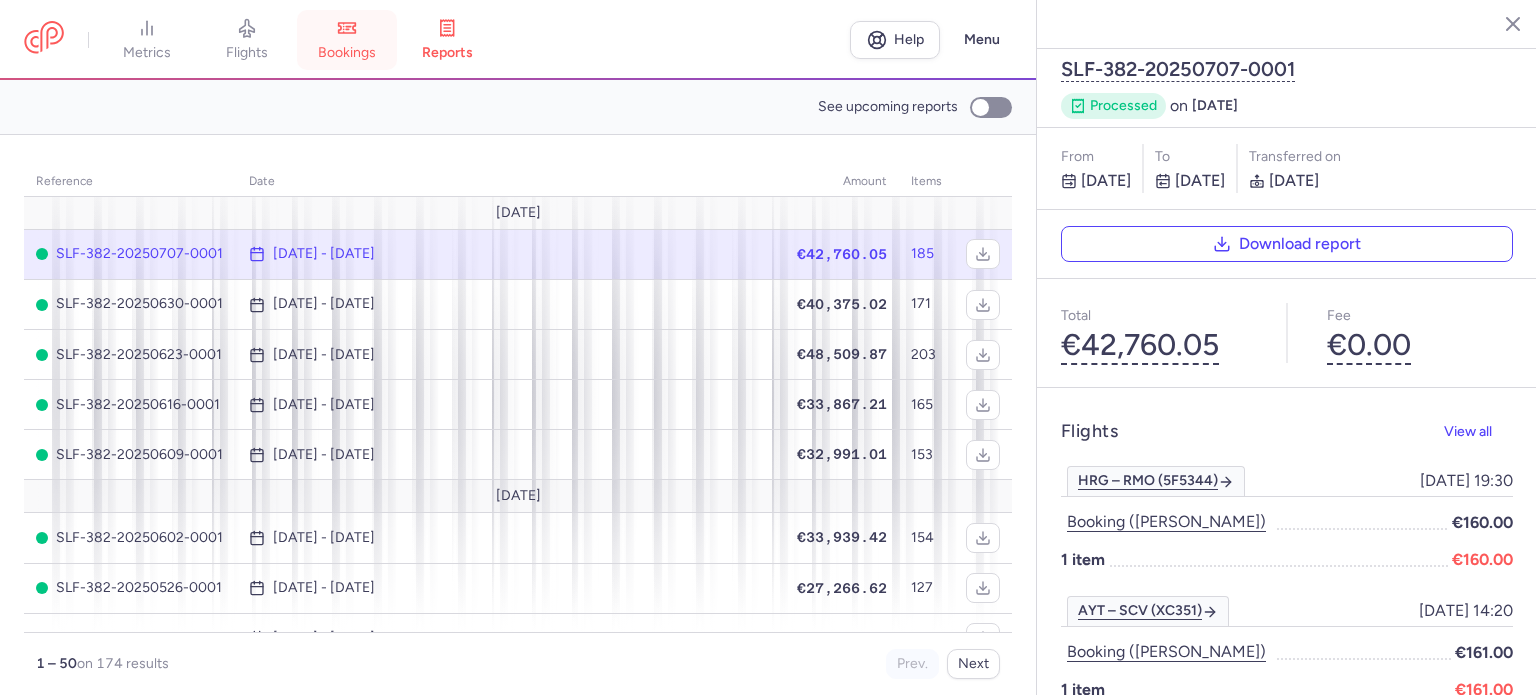 click on "bookings" at bounding box center (347, 40) 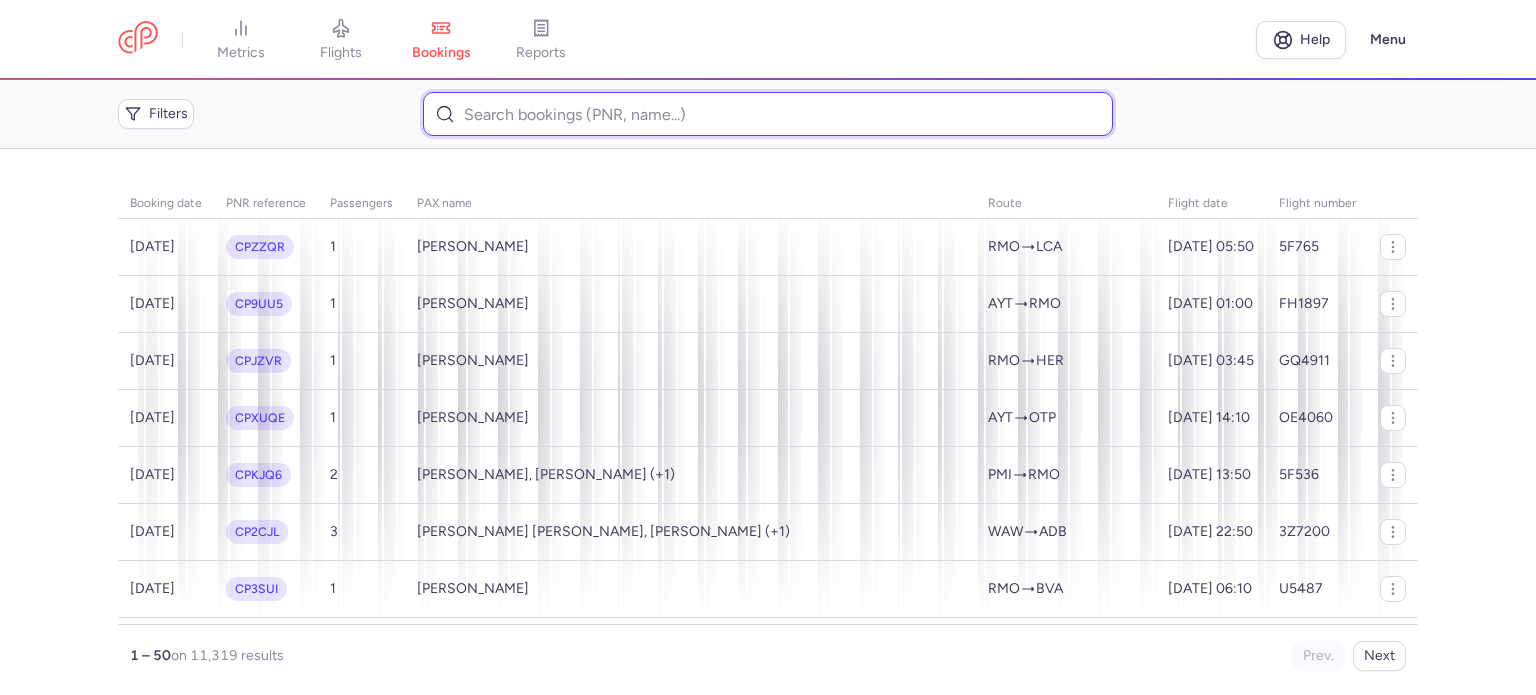 paste on "[PERSON_NAME]" 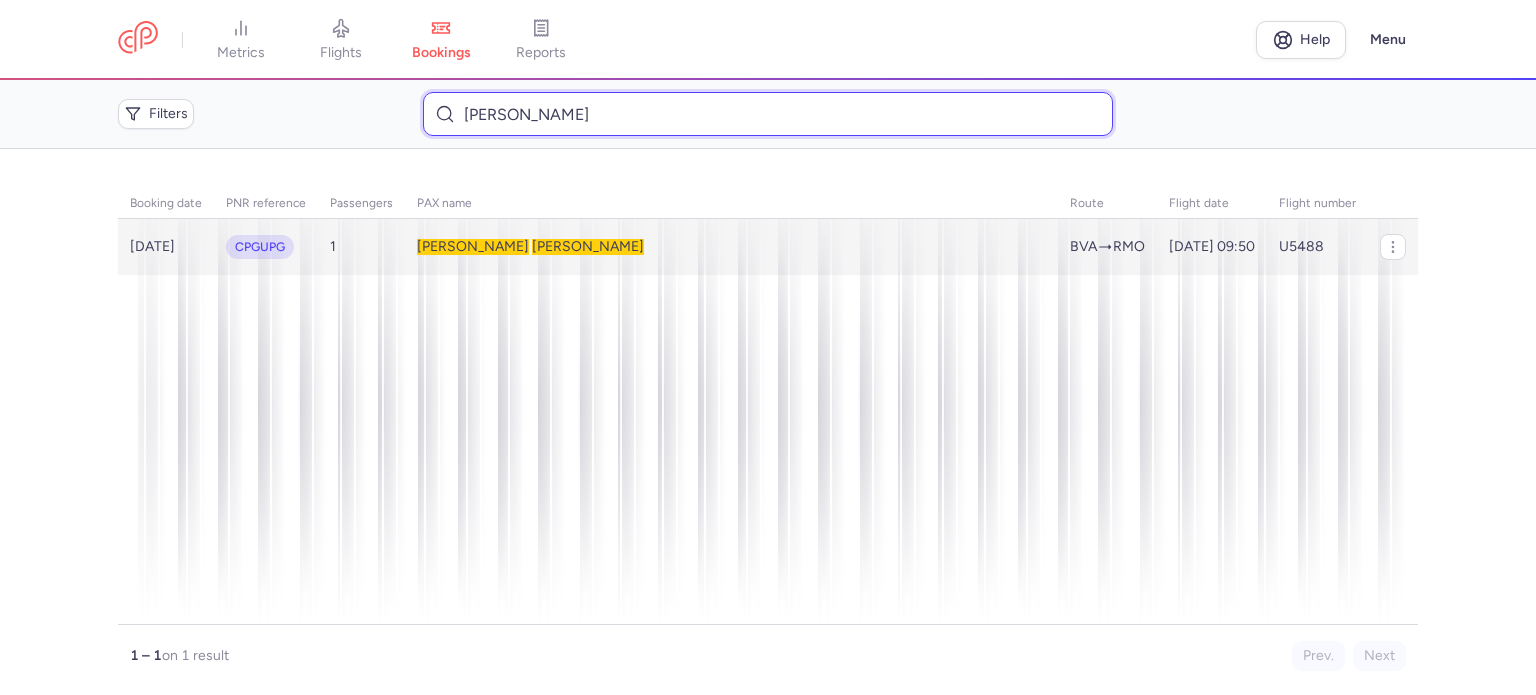 type on "[PERSON_NAME]" 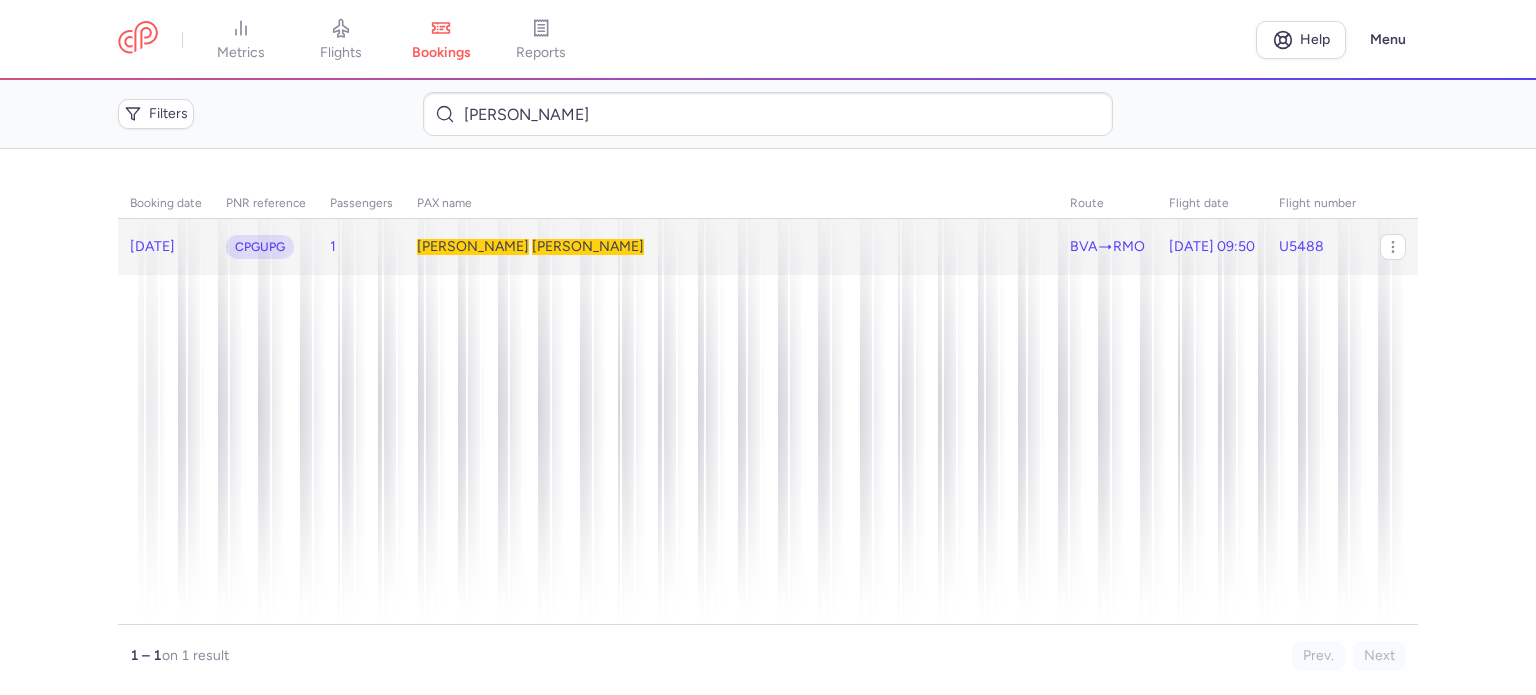 click on "[PERSON_NAME]" at bounding box center (473, 246) 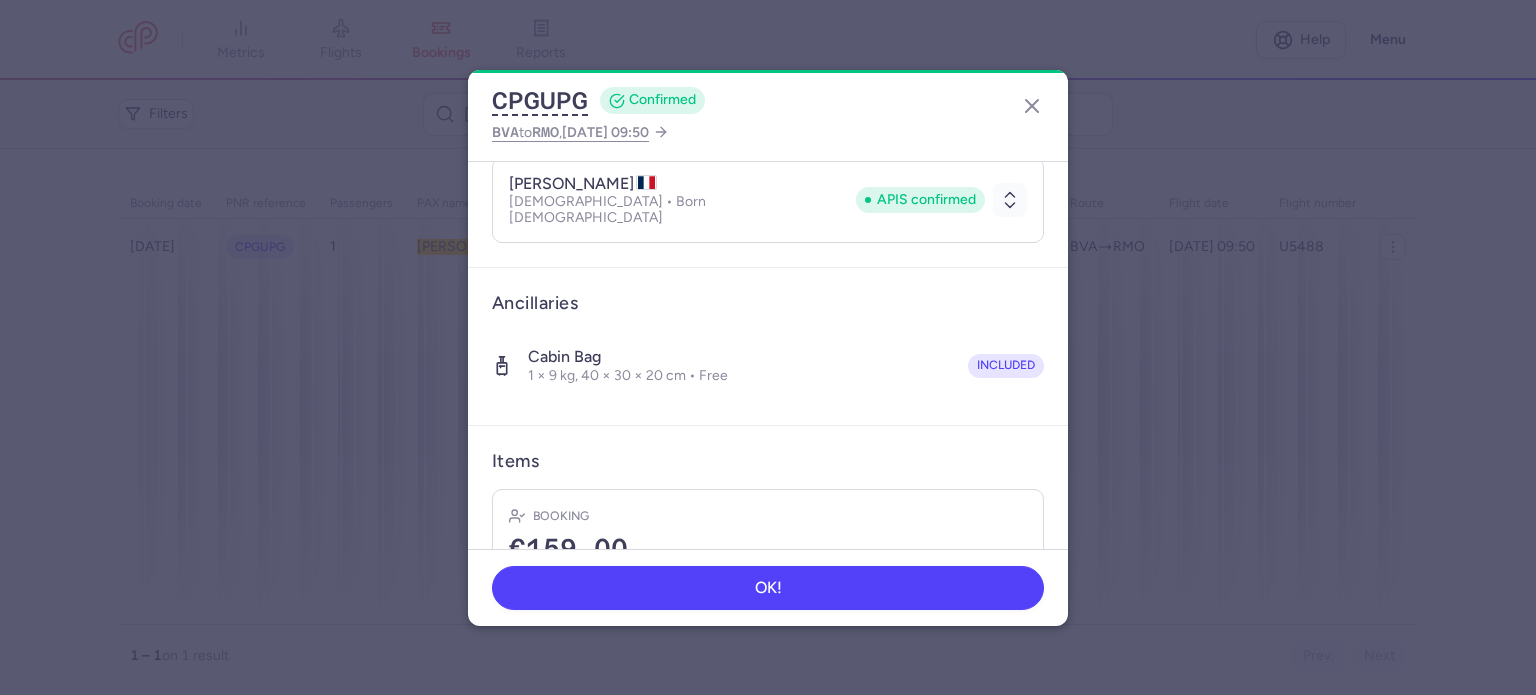 scroll, scrollTop: 352, scrollLeft: 0, axis: vertical 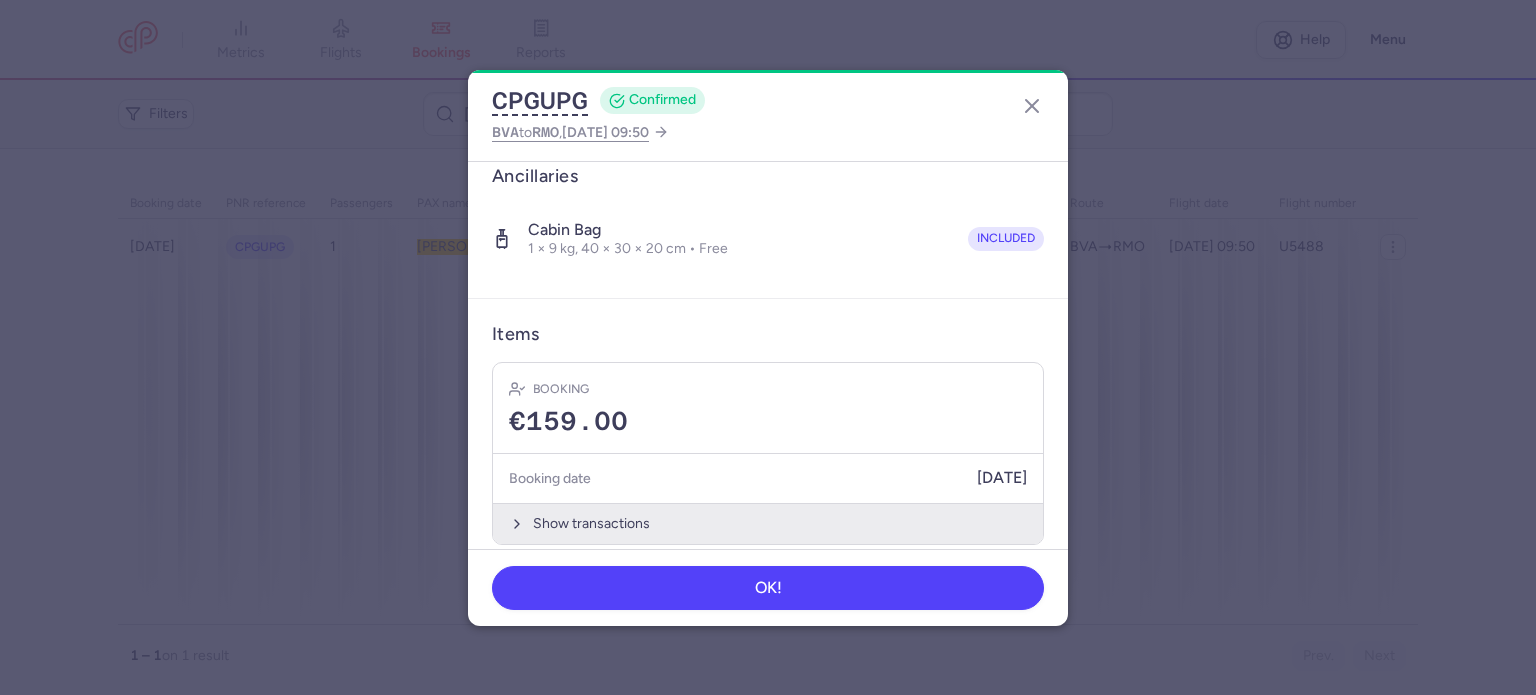 click on "Show transactions" at bounding box center (768, 523) 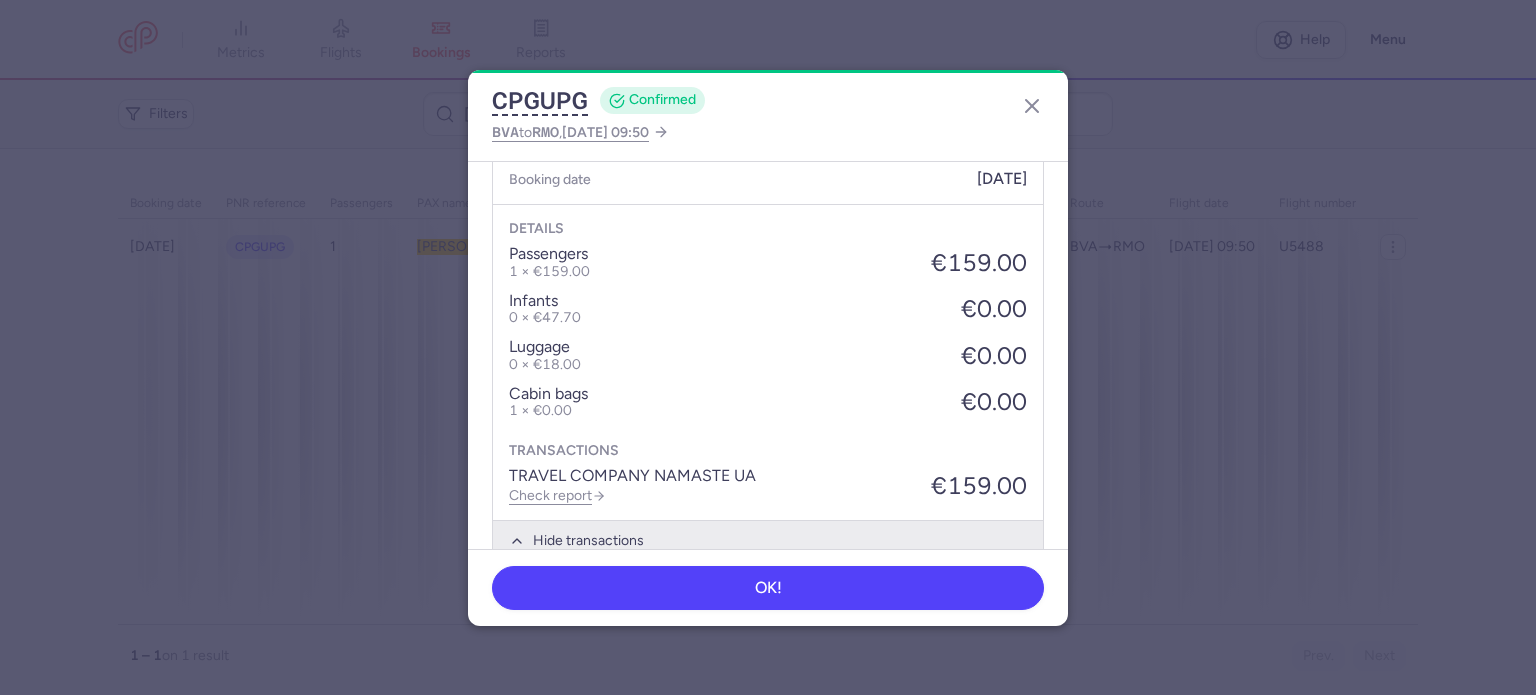 scroll, scrollTop: 652, scrollLeft: 0, axis: vertical 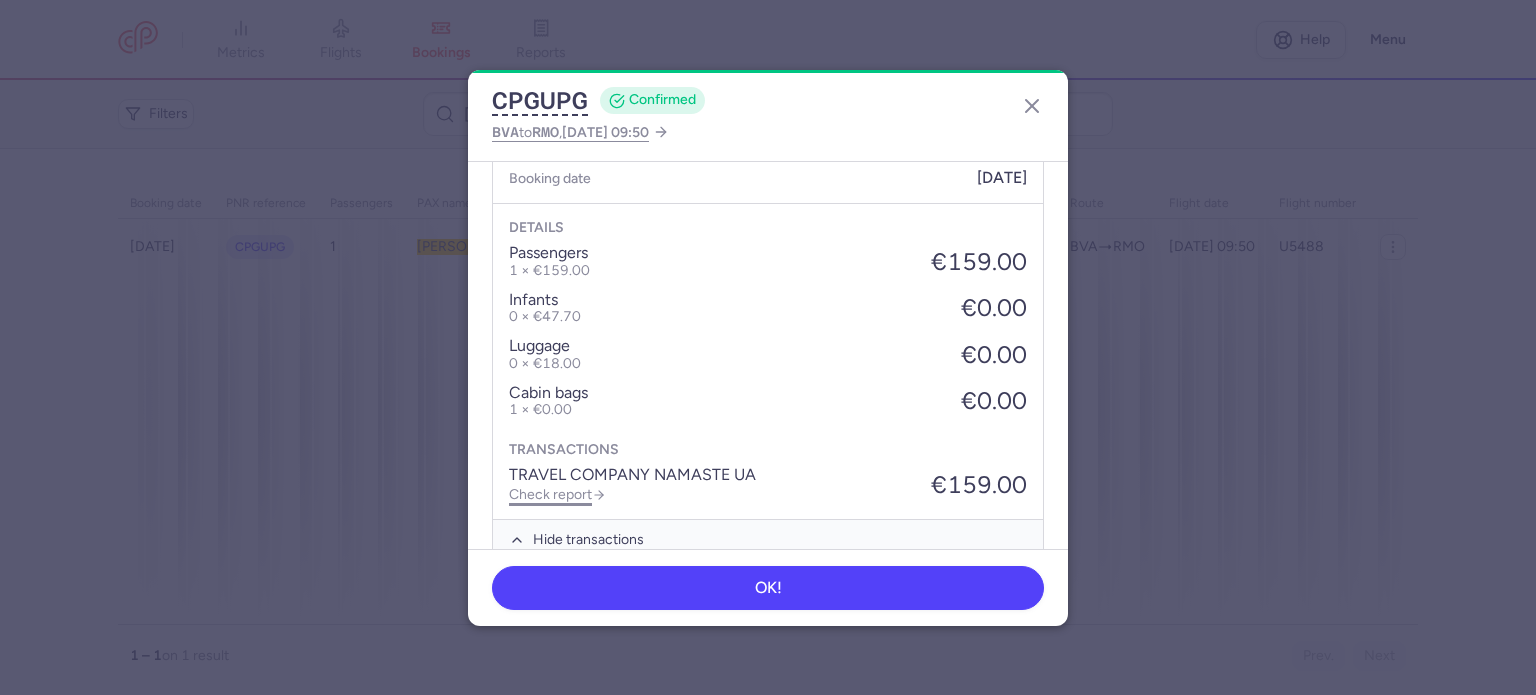 click on "Check report" 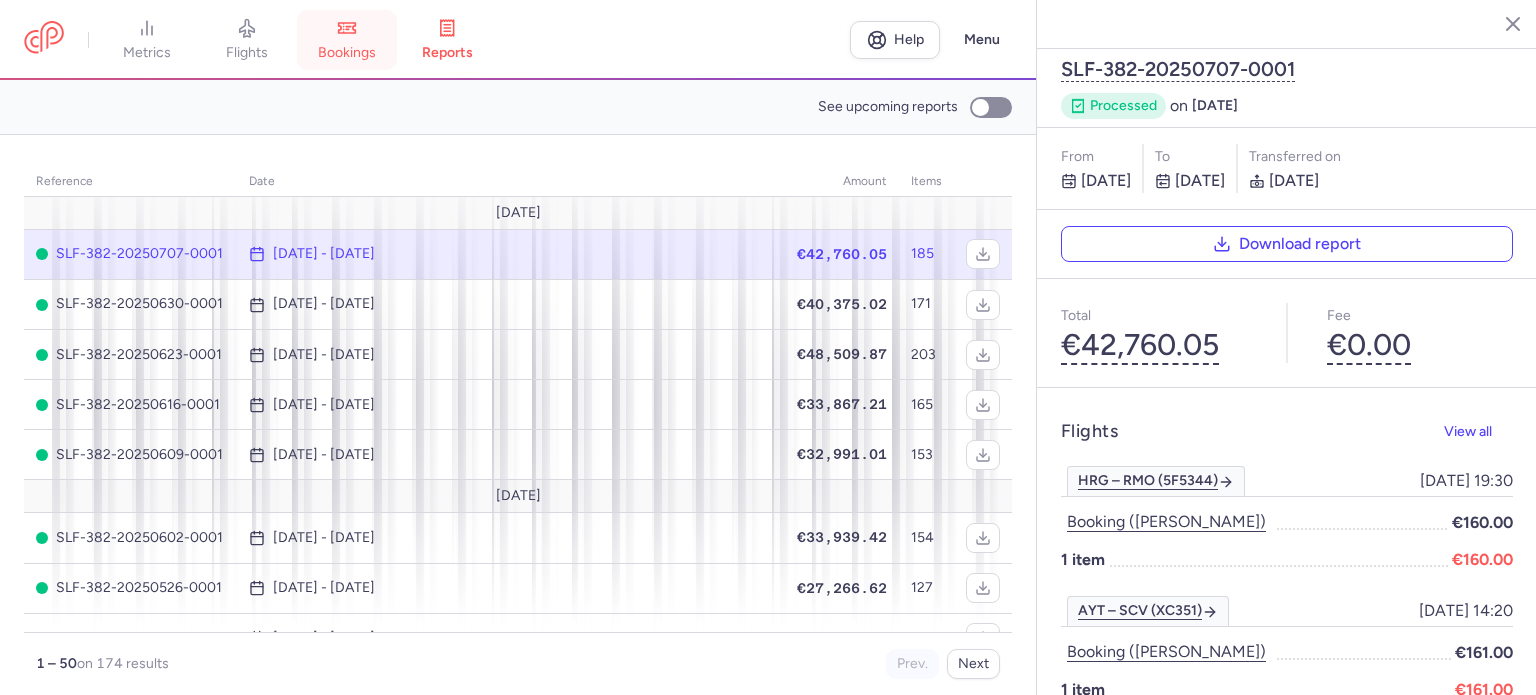click on "bookings" at bounding box center [347, 40] 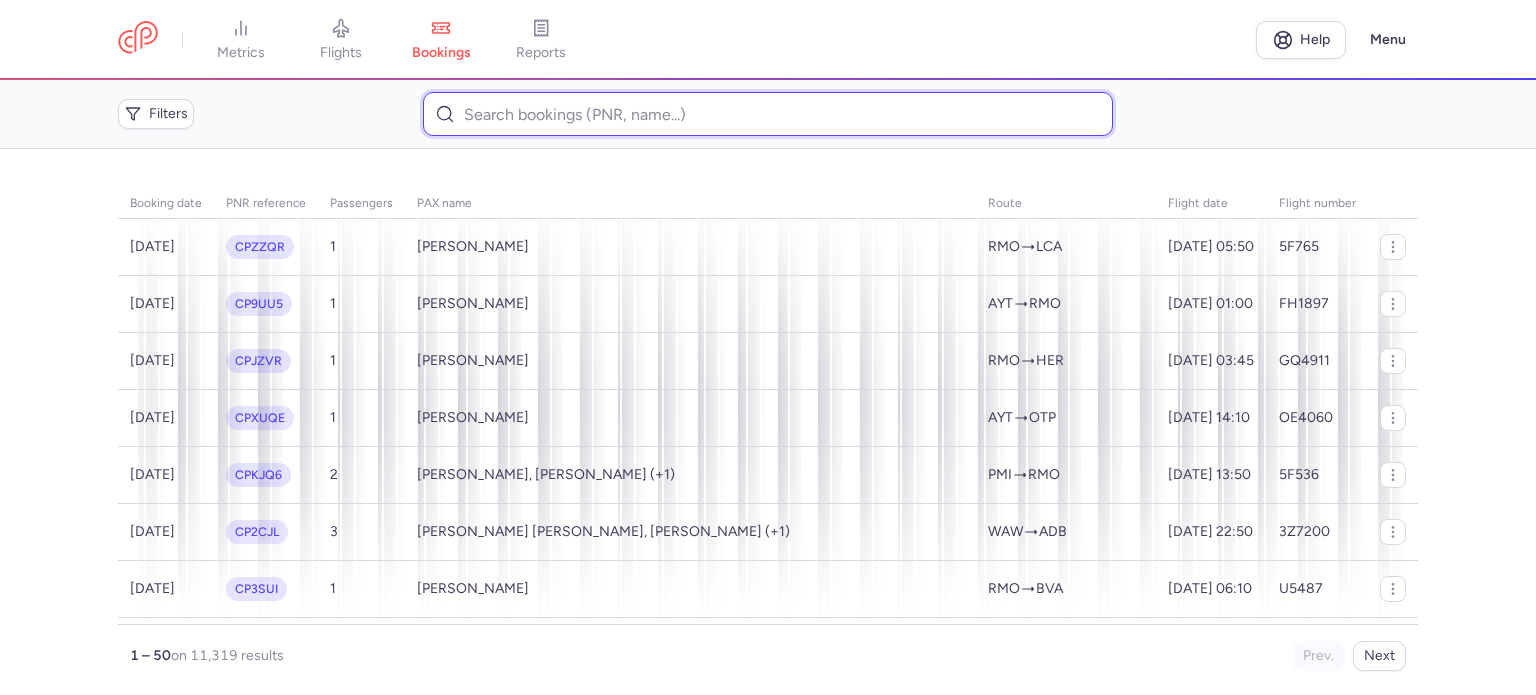 paste on "[PERSON_NAME]" 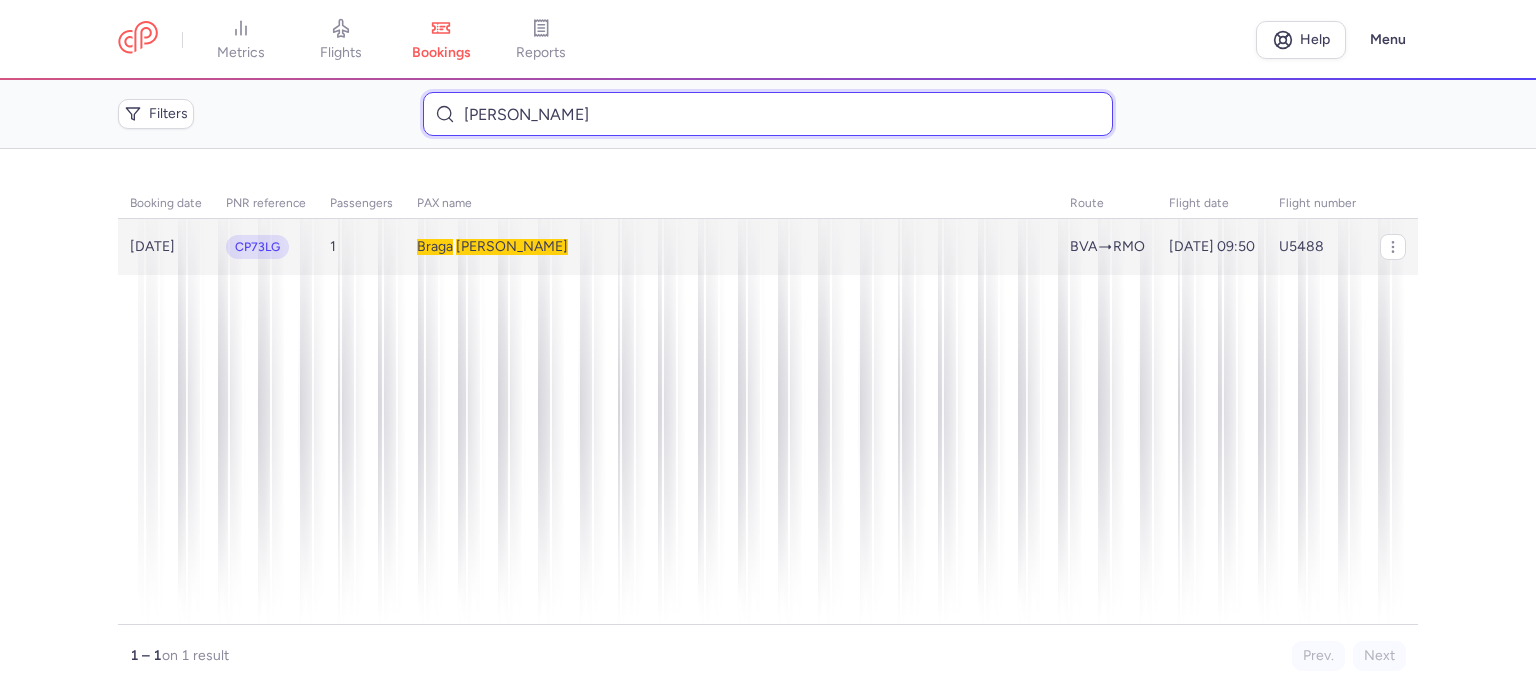 type on "[PERSON_NAME]" 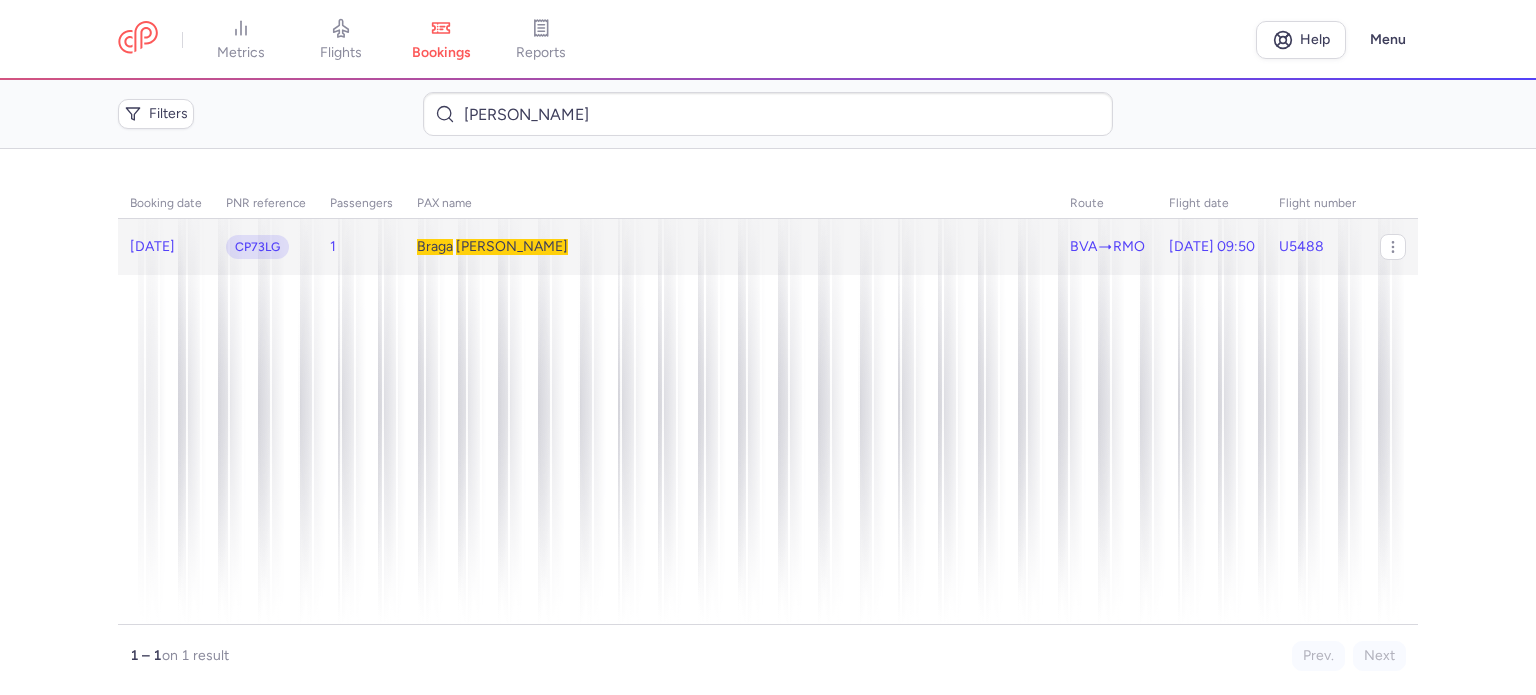 click on "[PERSON_NAME]" at bounding box center (512, 246) 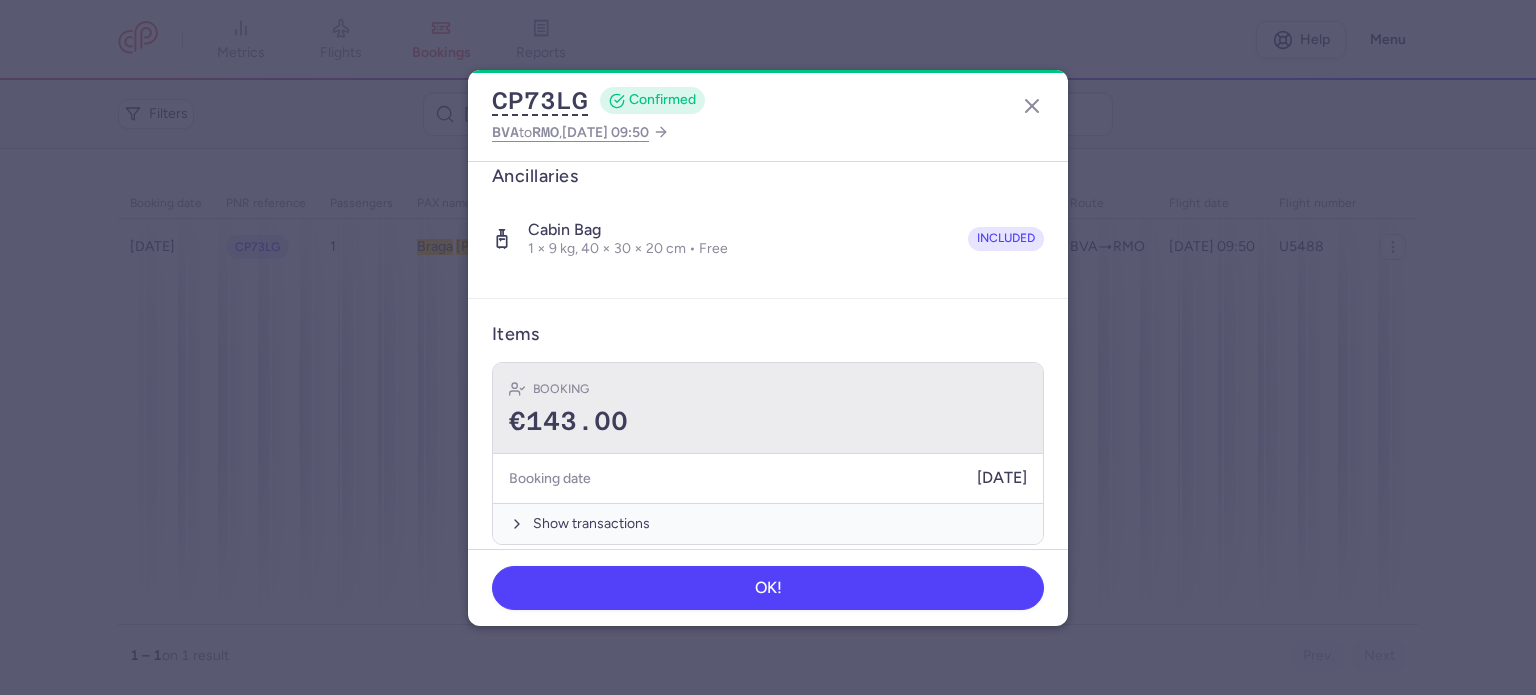 scroll, scrollTop: 352, scrollLeft: 0, axis: vertical 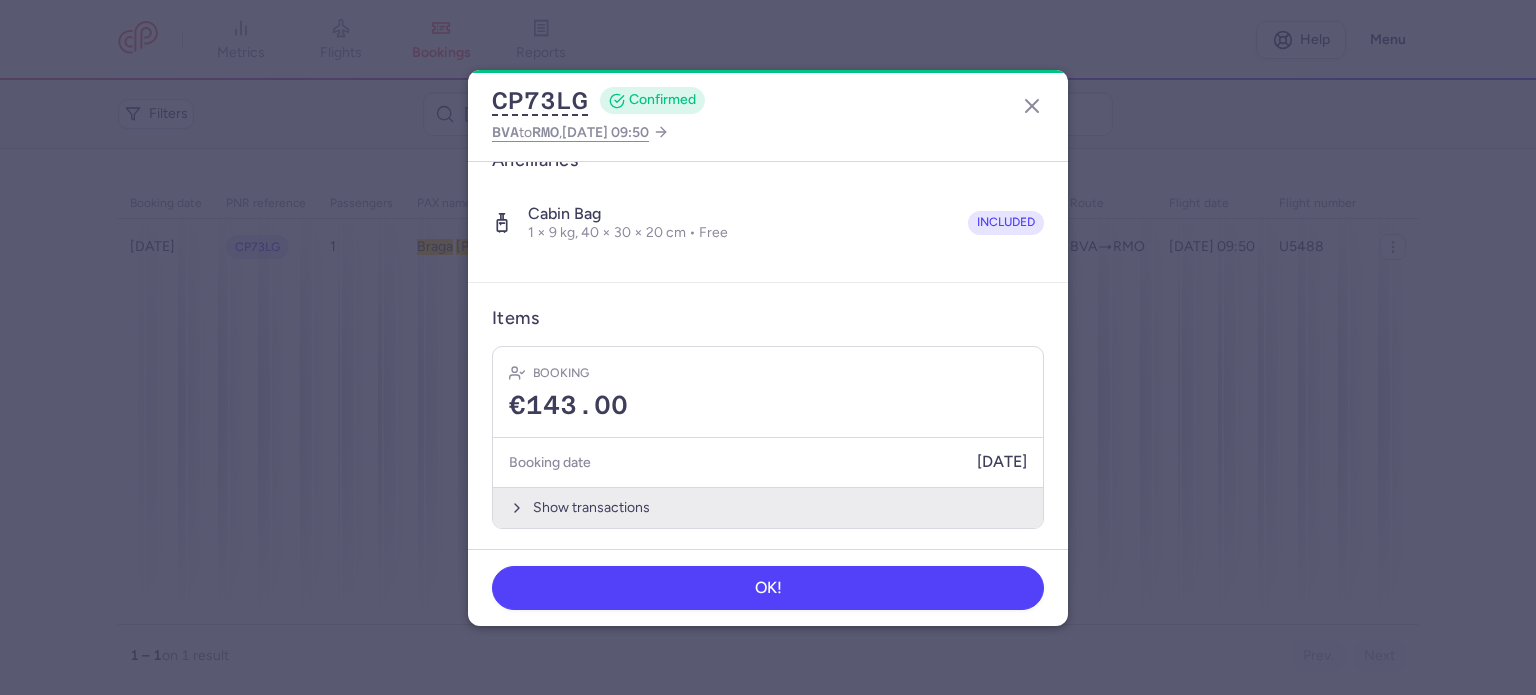click on "Show transactions" at bounding box center [768, 507] 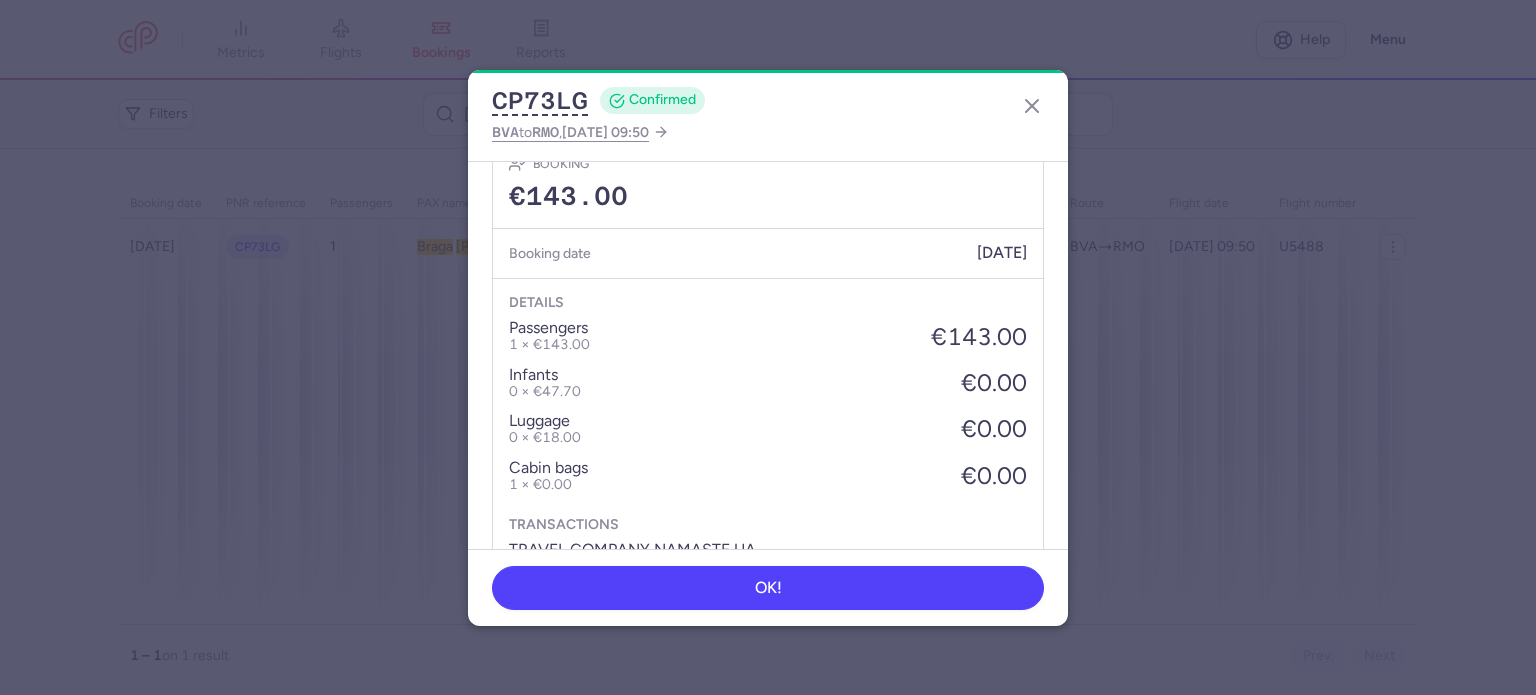 scroll, scrollTop: 668, scrollLeft: 0, axis: vertical 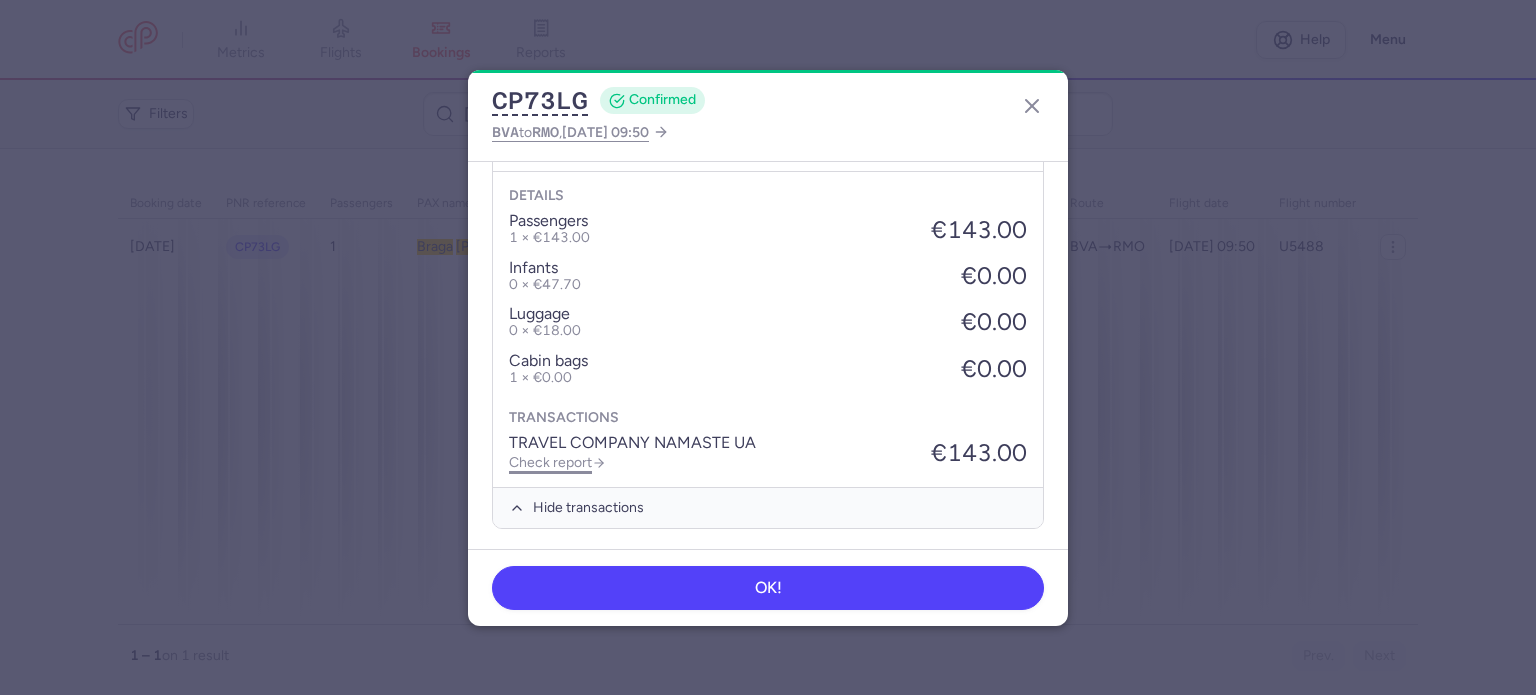 click on "Check report" 